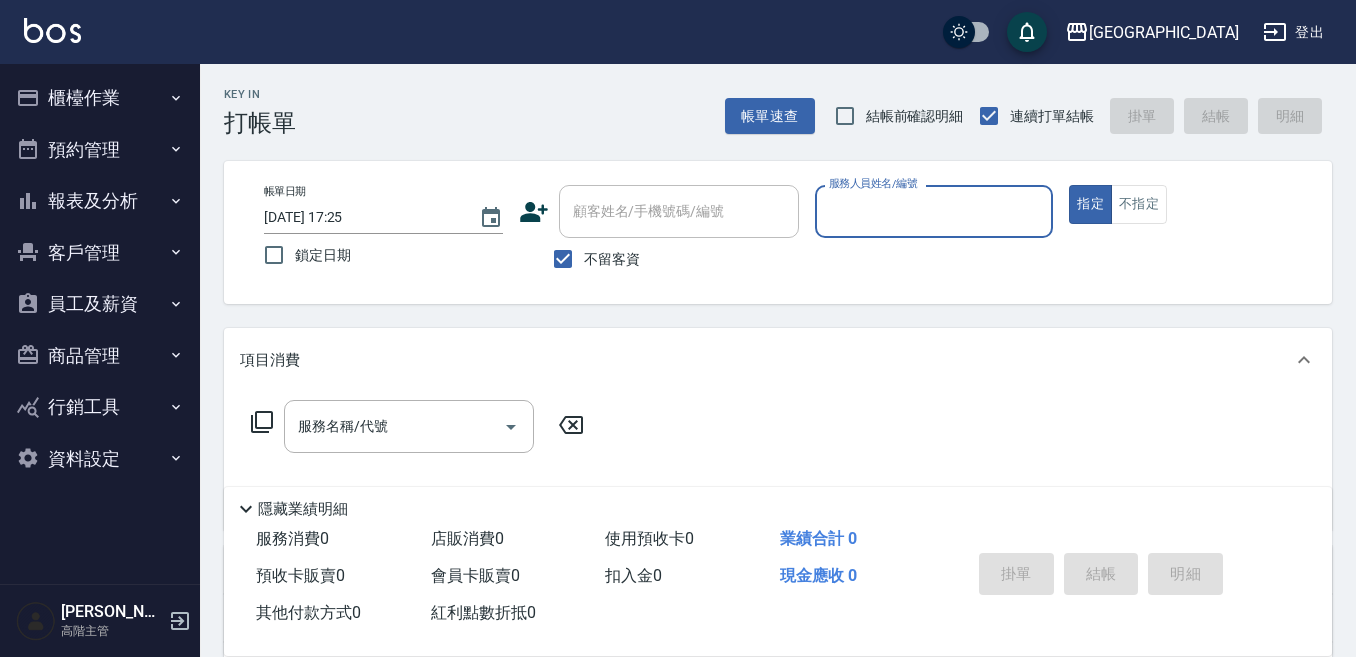 scroll, scrollTop: 0, scrollLeft: 0, axis: both 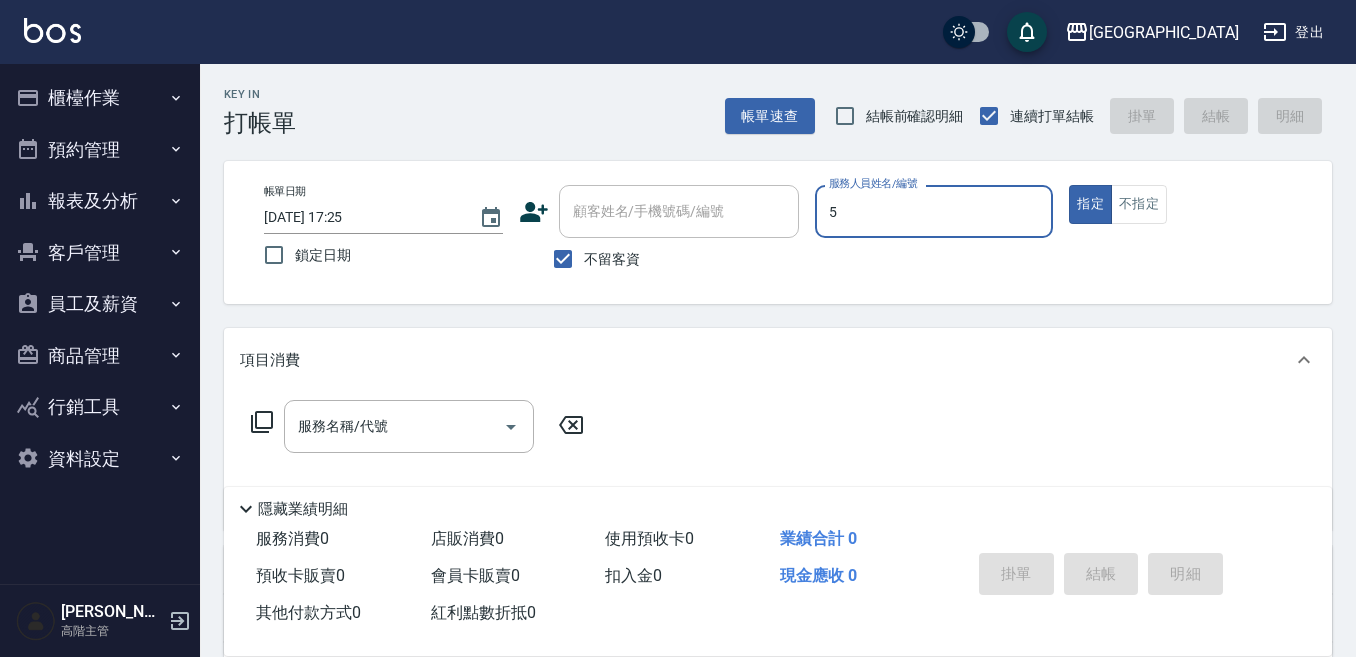 type on "true" 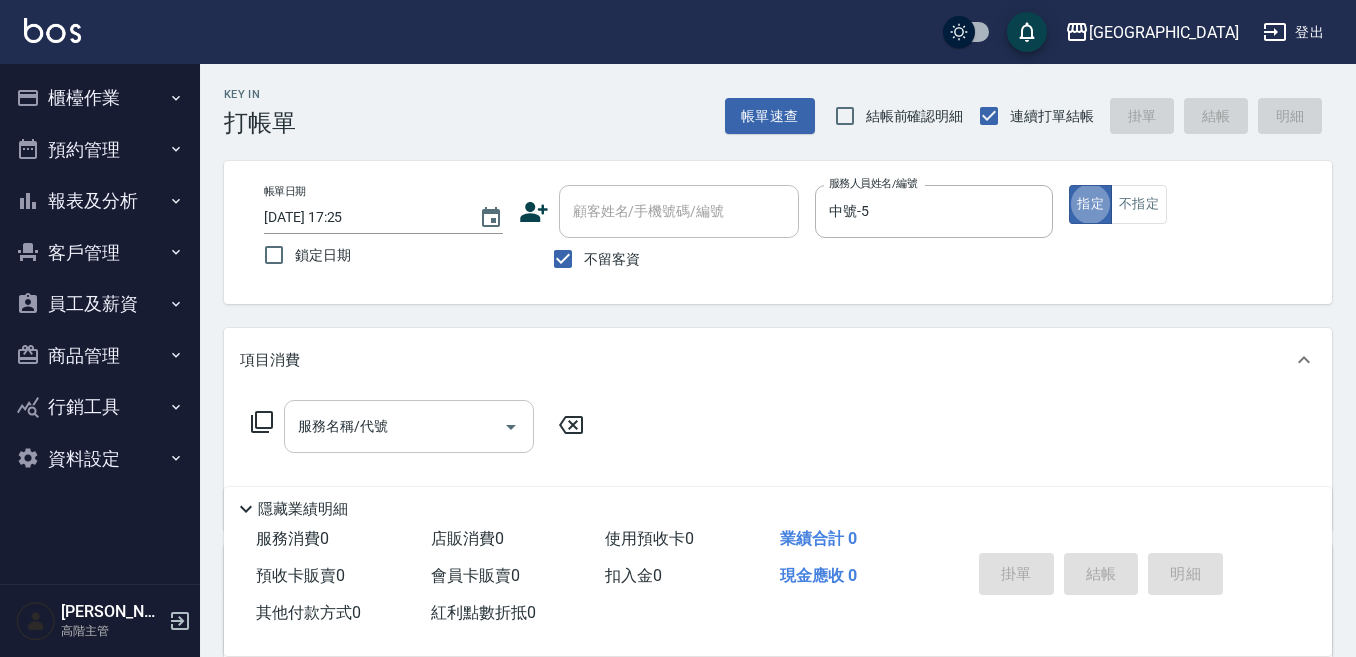 click on "服務名稱/代號" at bounding box center (394, 426) 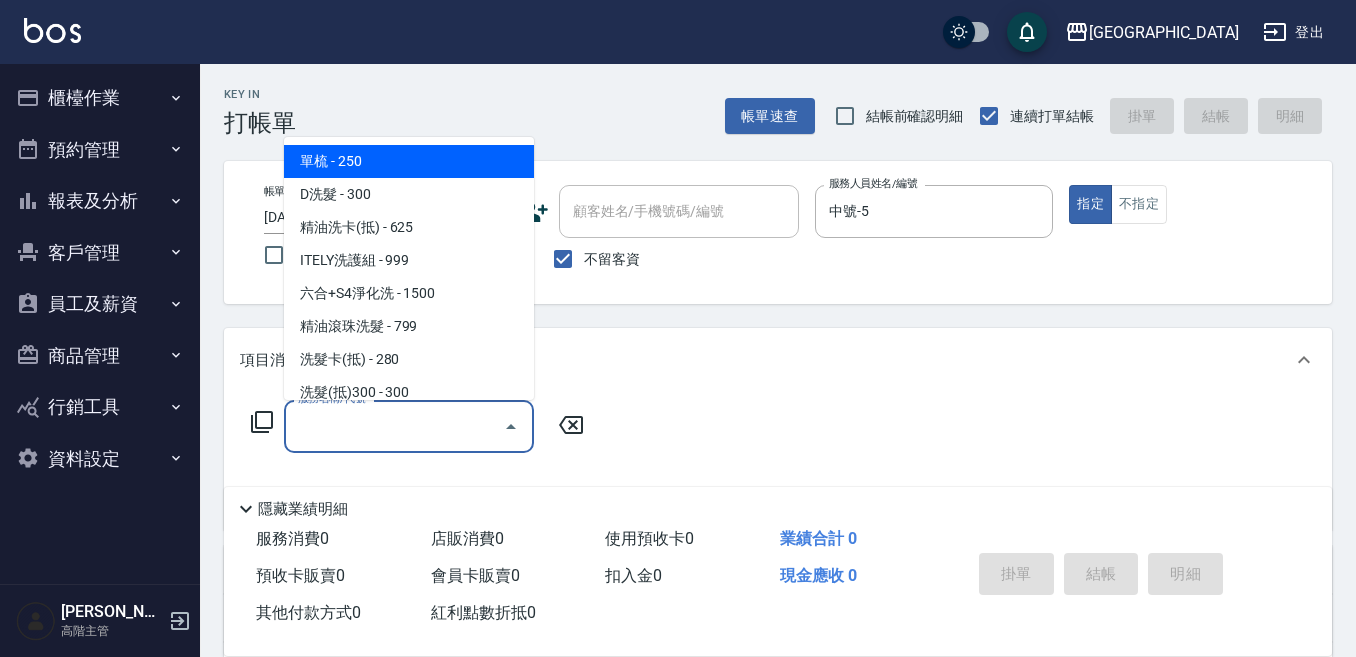 type on "3" 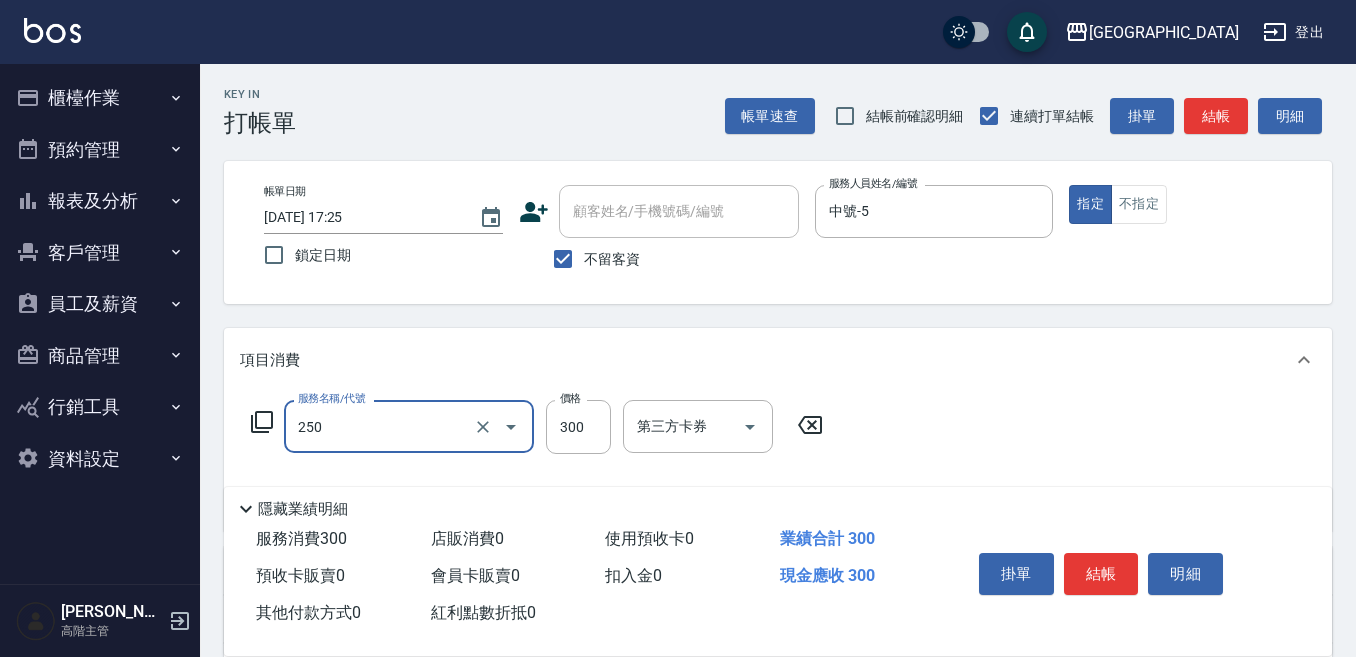 type on "日式洗髮(250)" 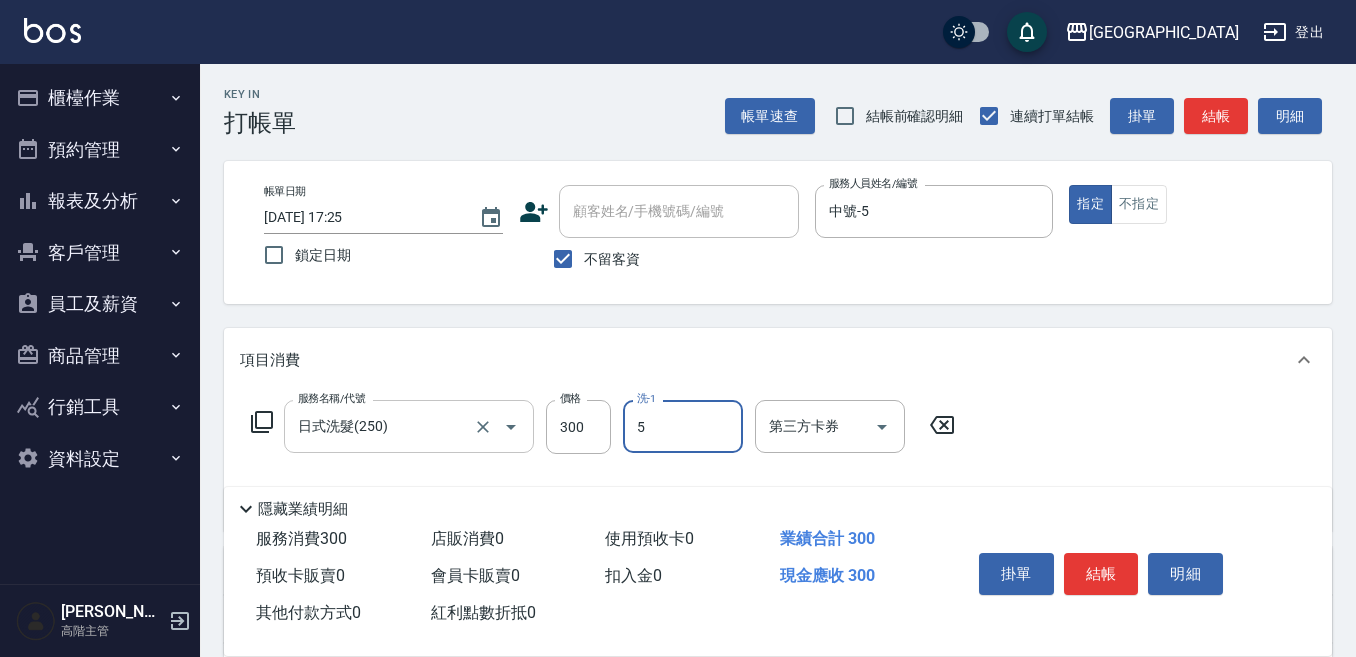 type on "中號-5" 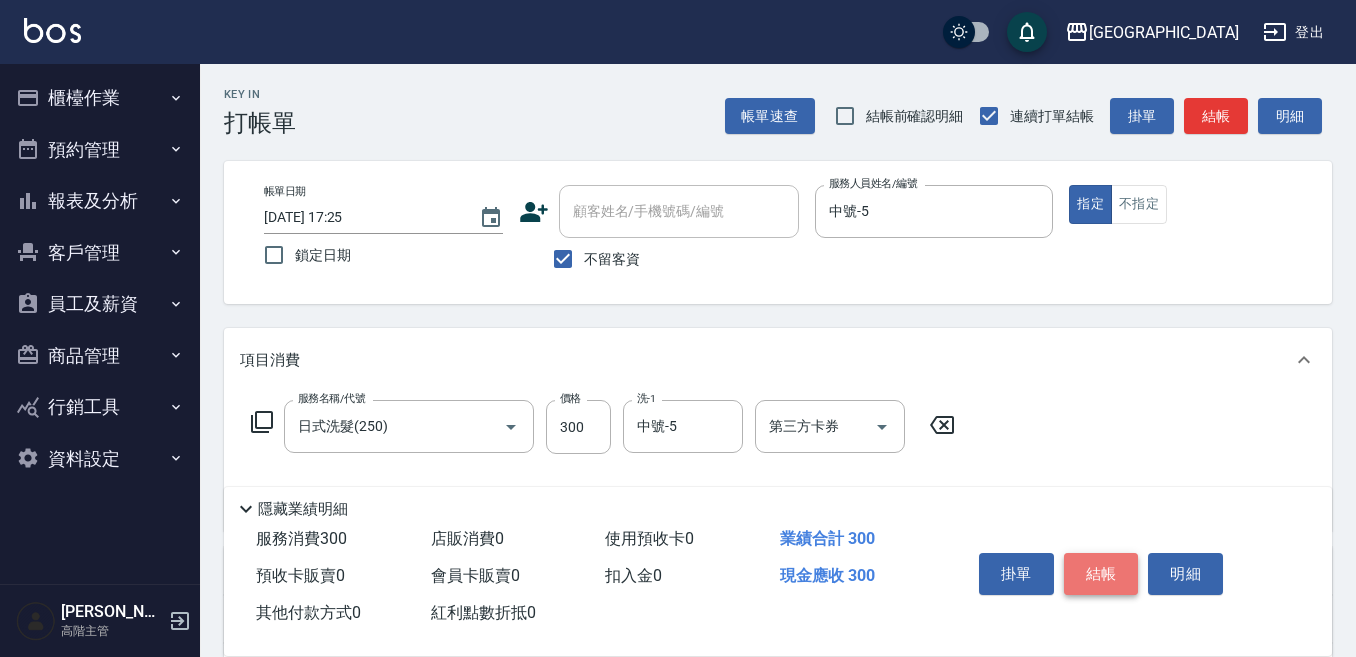 click on "結帳" at bounding box center (1101, 574) 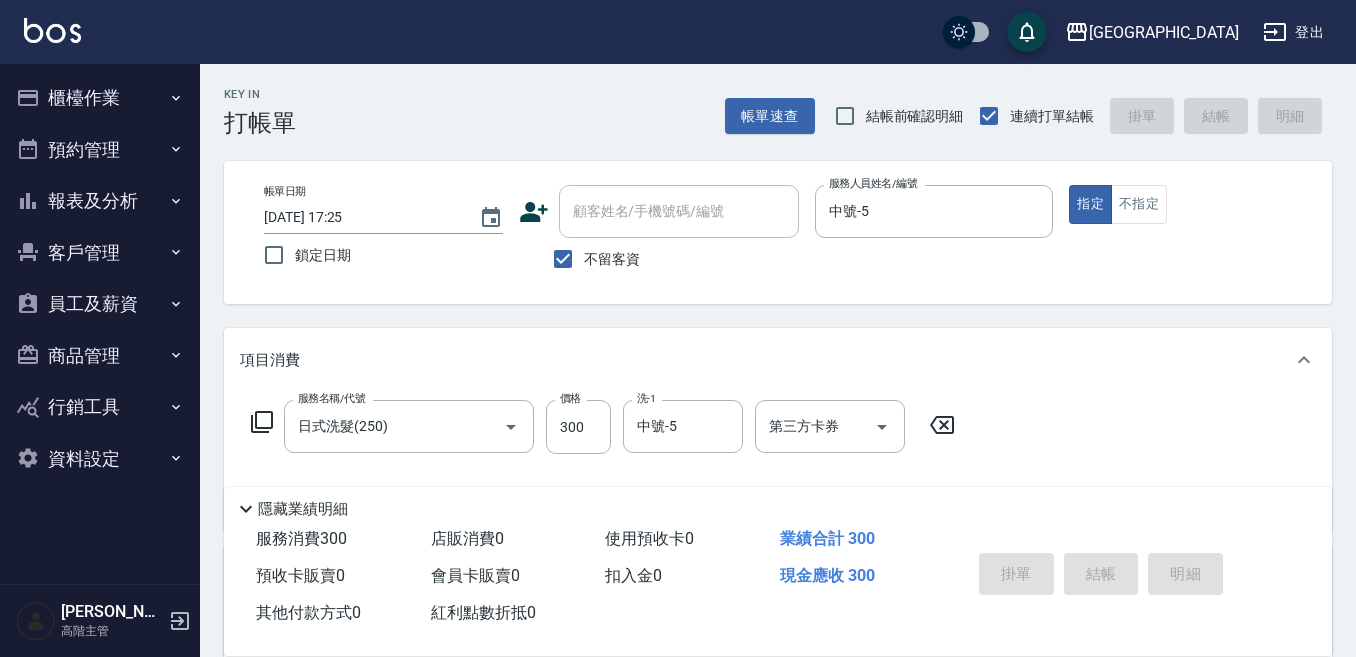 type on "[DATE] 19:17" 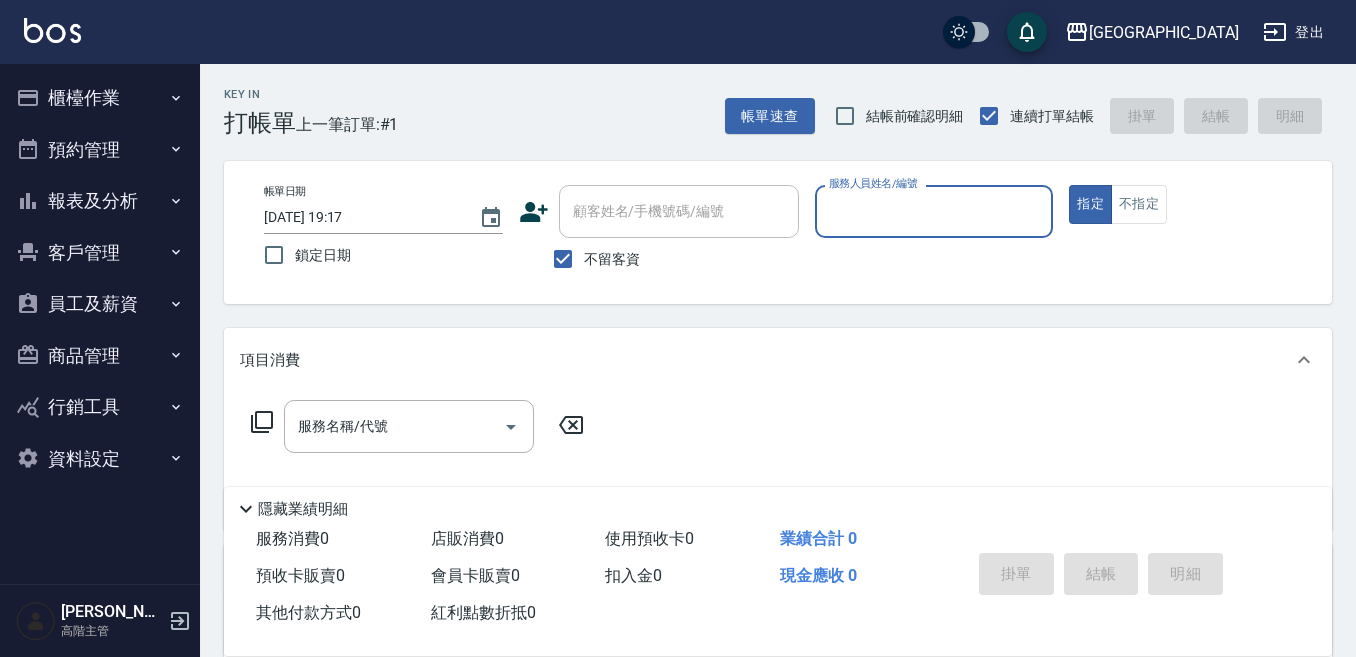 click on "顧客姓名/手機號碼/編號" at bounding box center [679, 211] 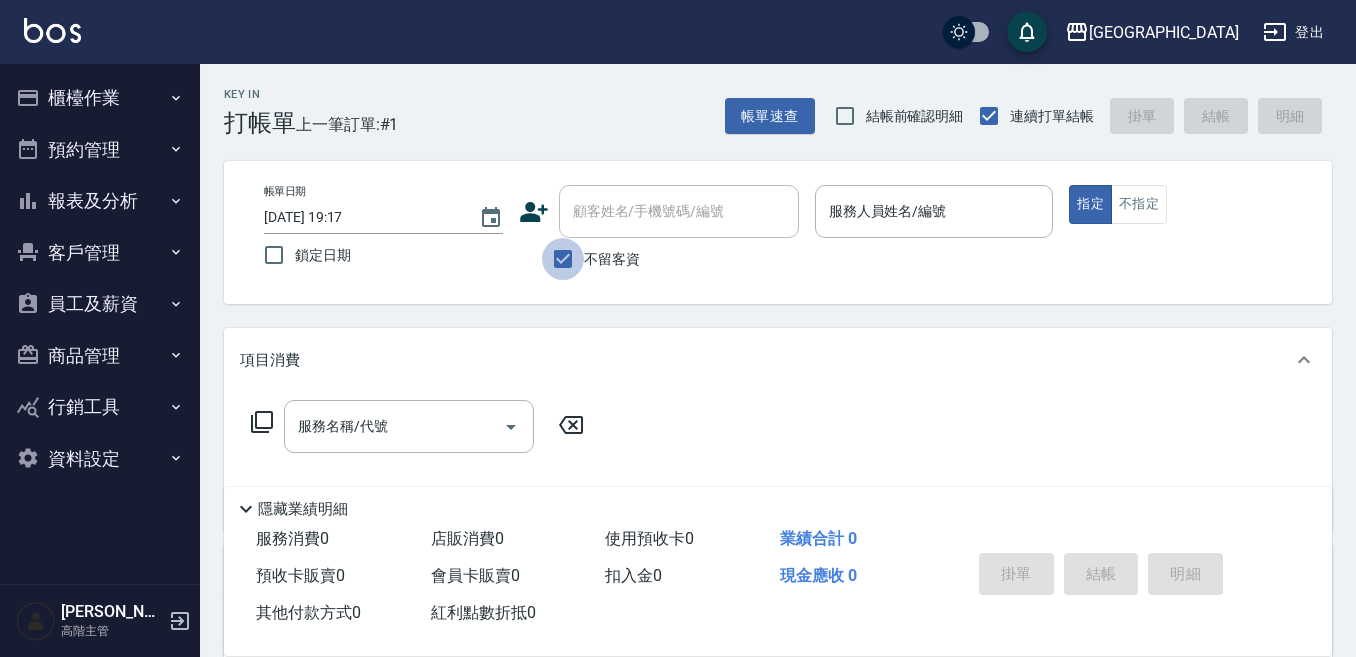 click on "不留客資" at bounding box center (563, 259) 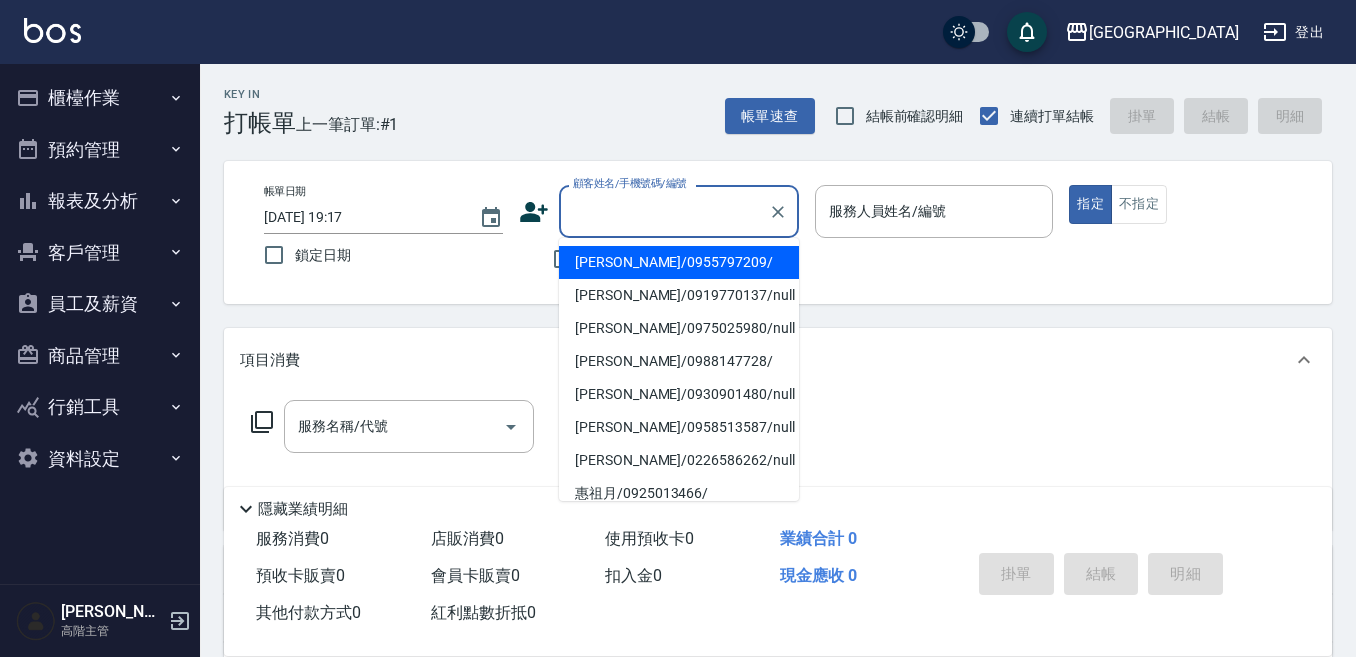 click on "顧客姓名/手機號碼/編號" at bounding box center [664, 211] 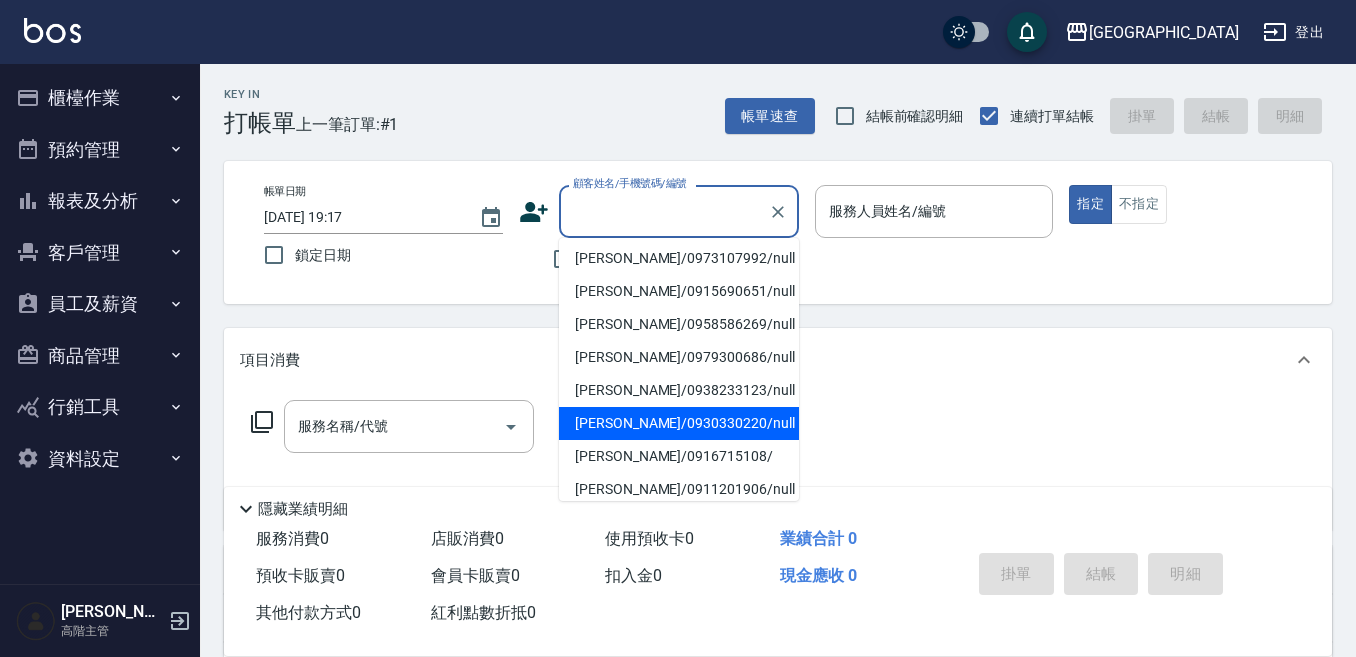 scroll, scrollTop: 413, scrollLeft: 0, axis: vertical 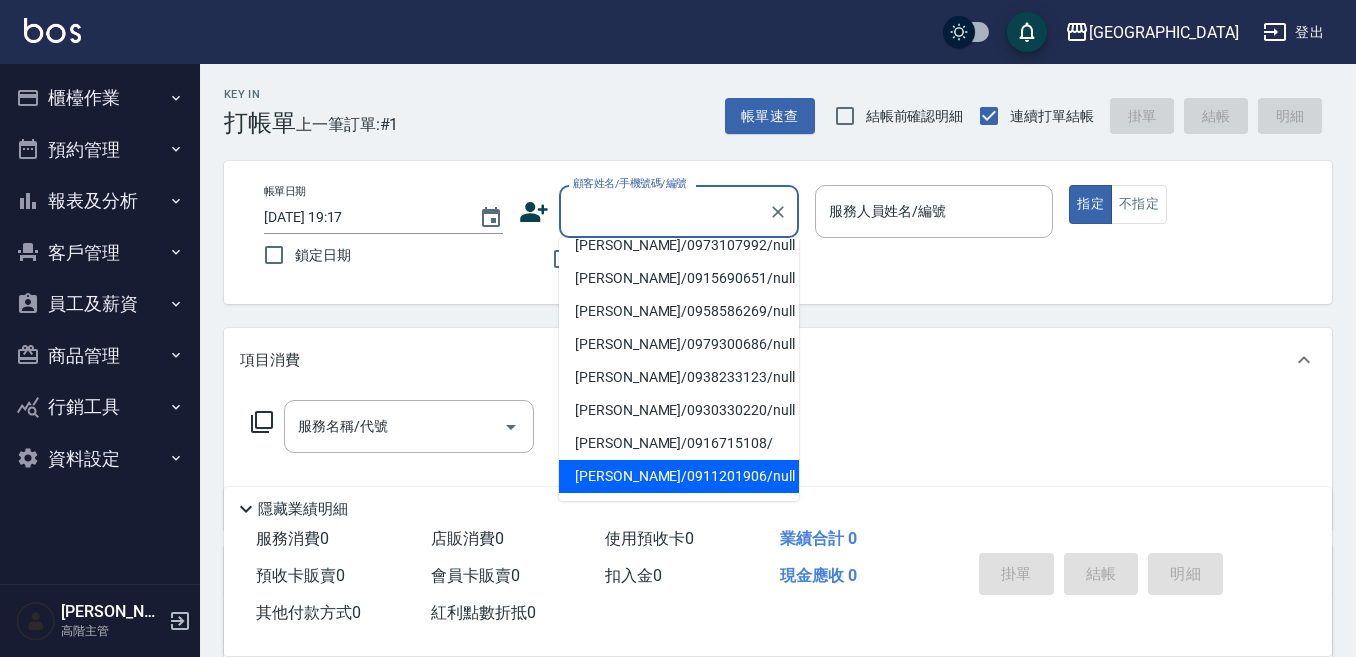 click at bounding box center [777, 211] 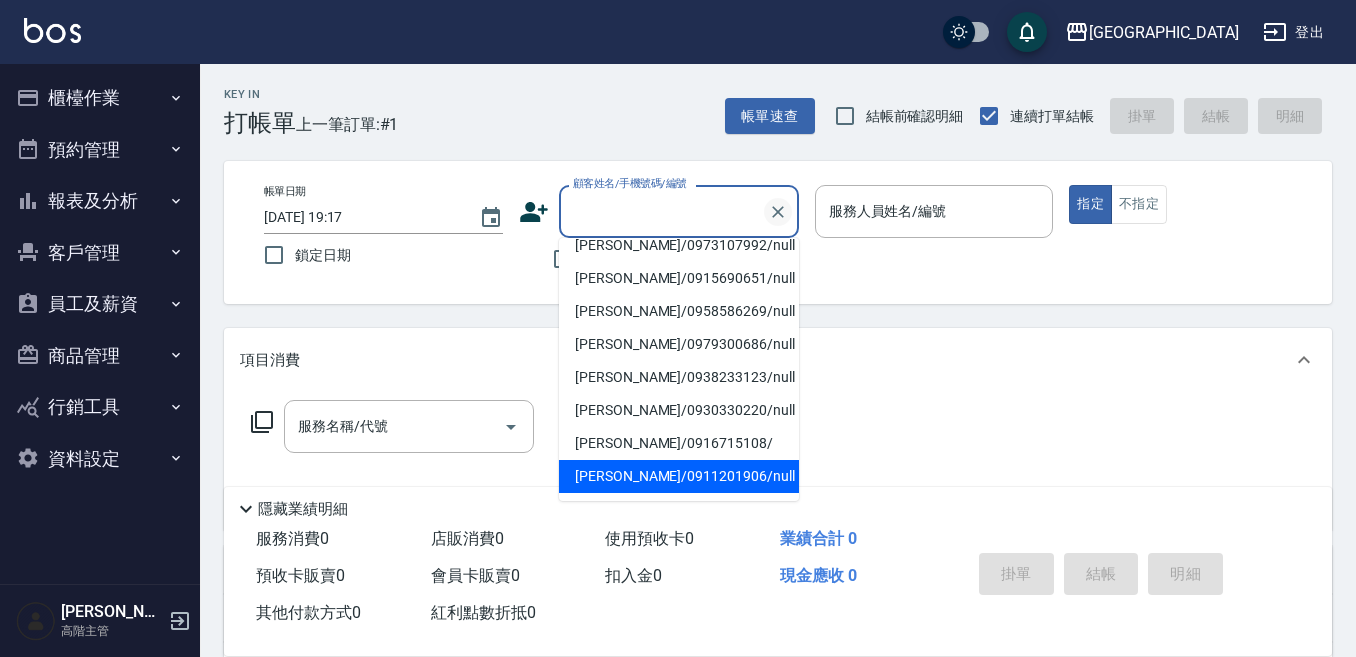 click 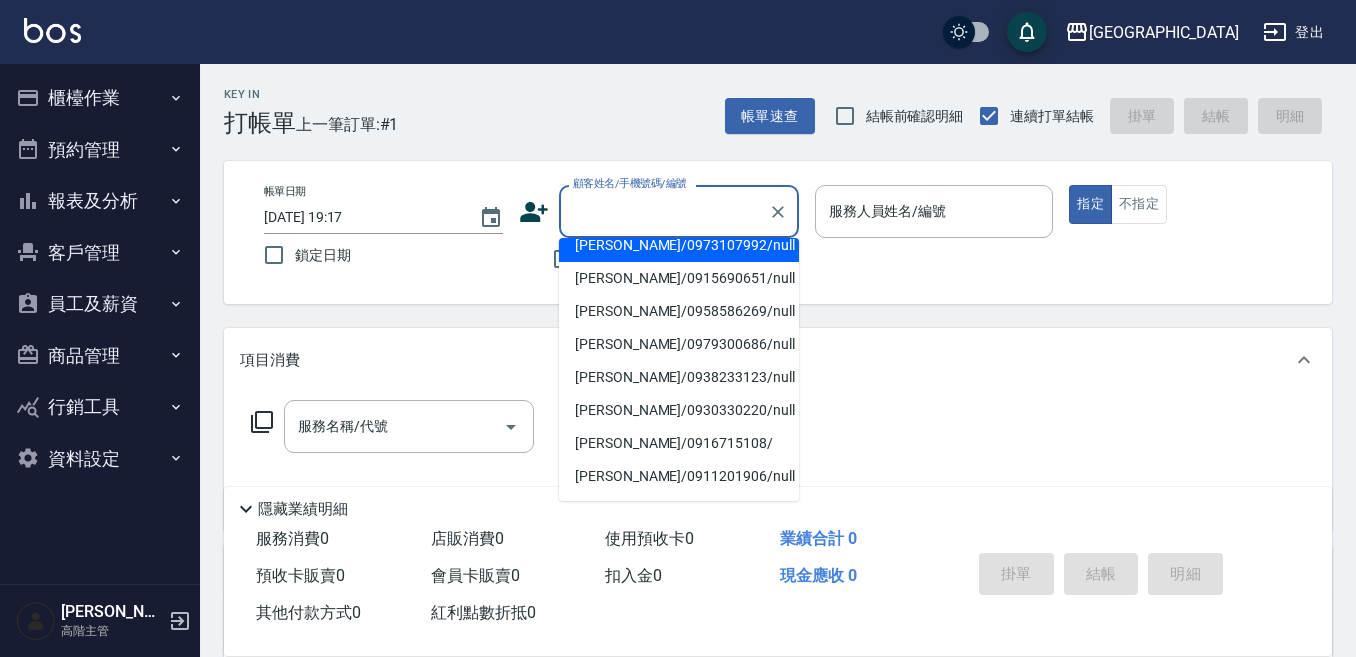 click on "帳單日期 [DATE] 19:17 鎖定日期 顧客姓名/手機號碼/編號 顧客姓名/手機號碼/編號 不留客資 服務人員姓名/編號 服務人員姓名/編號 指定 不指定" at bounding box center (778, 232) 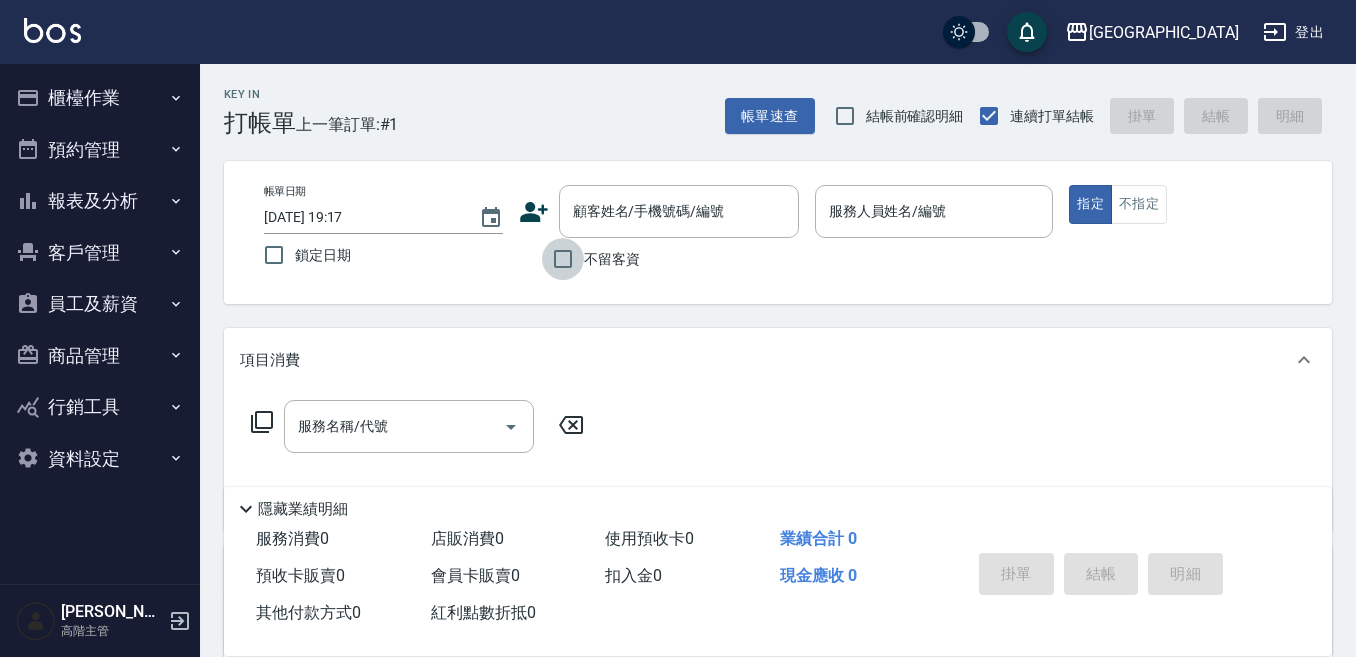 drag, startPoint x: 573, startPoint y: 252, endPoint x: 564, endPoint y: 288, distance: 37.107952 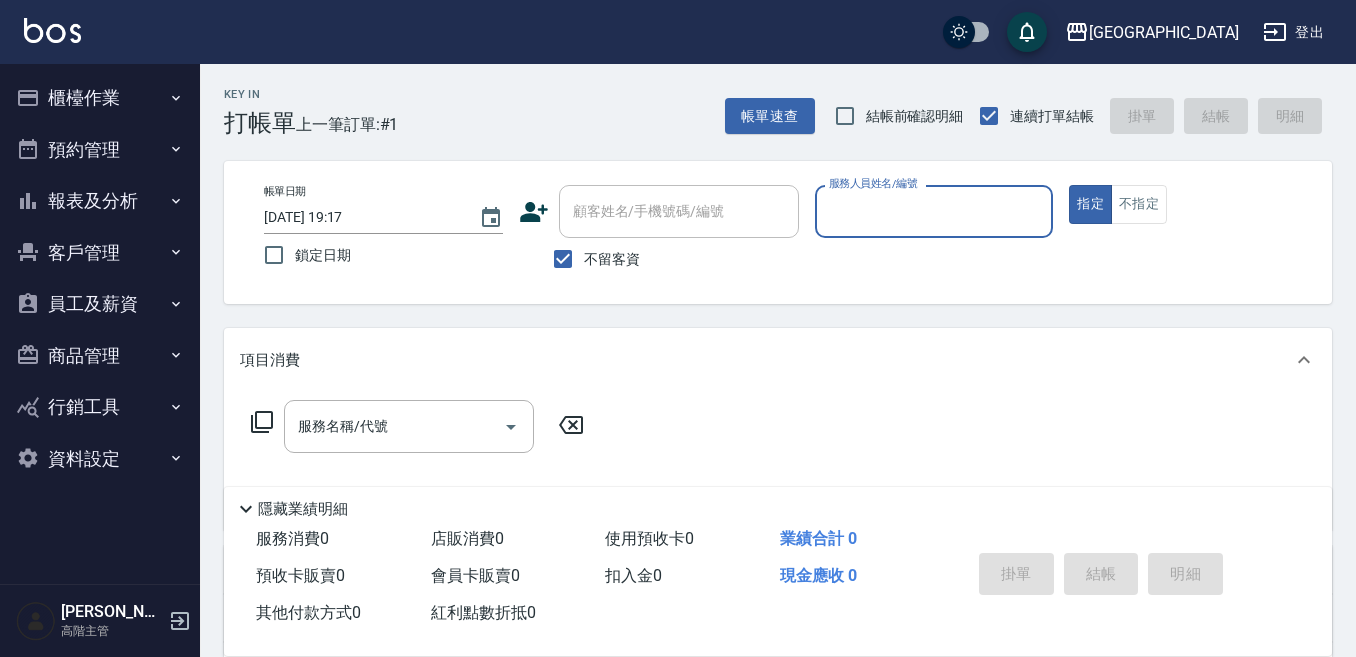 click on "櫃檯作業" at bounding box center (100, 98) 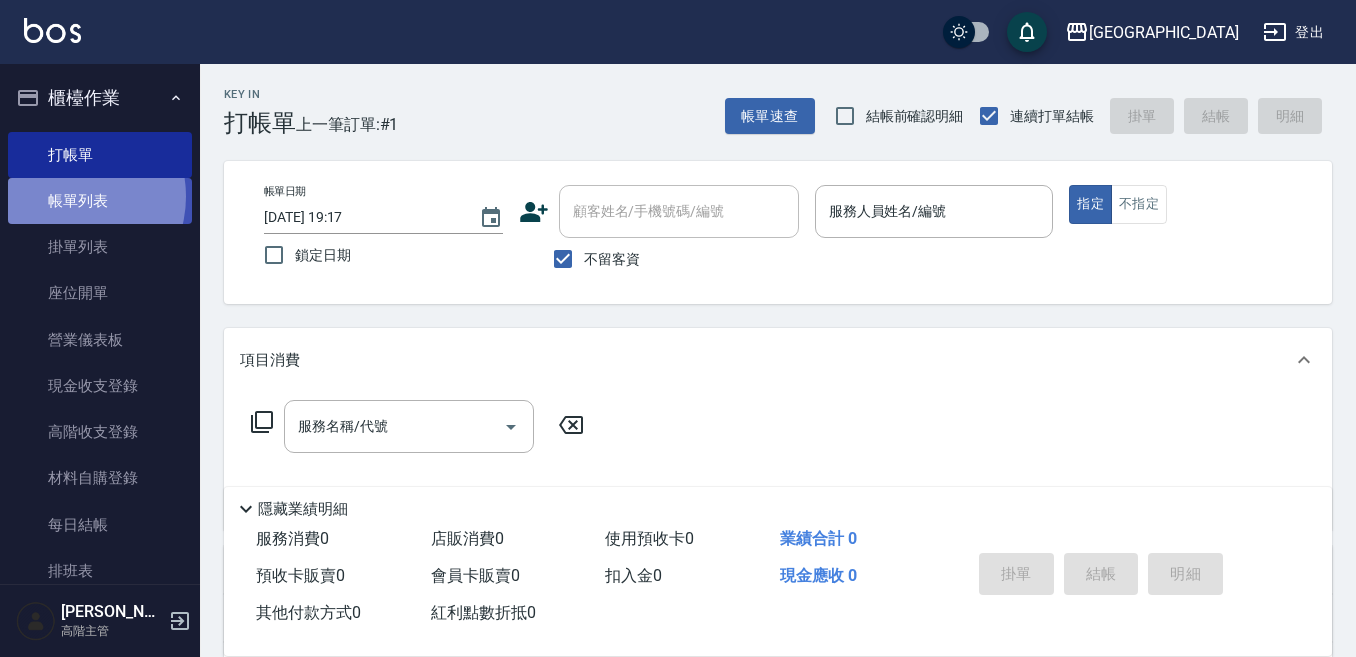 click on "帳單列表" at bounding box center [100, 201] 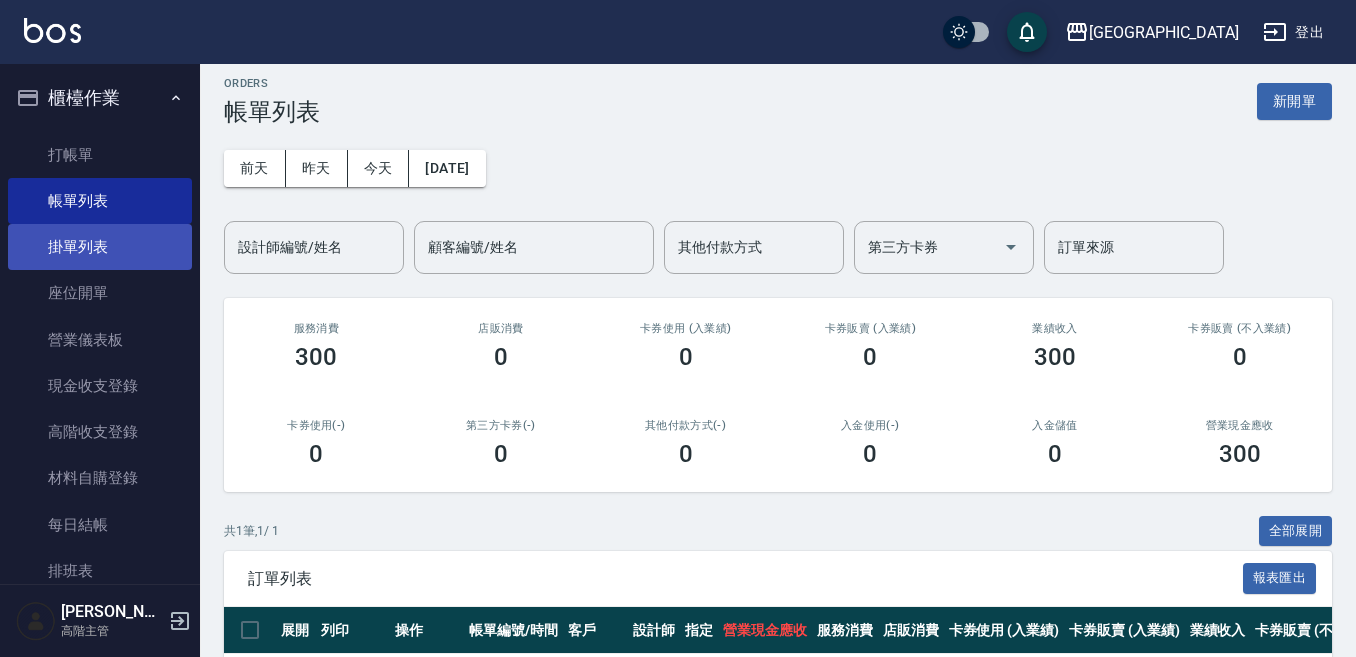 scroll, scrollTop: 0, scrollLeft: 0, axis: both 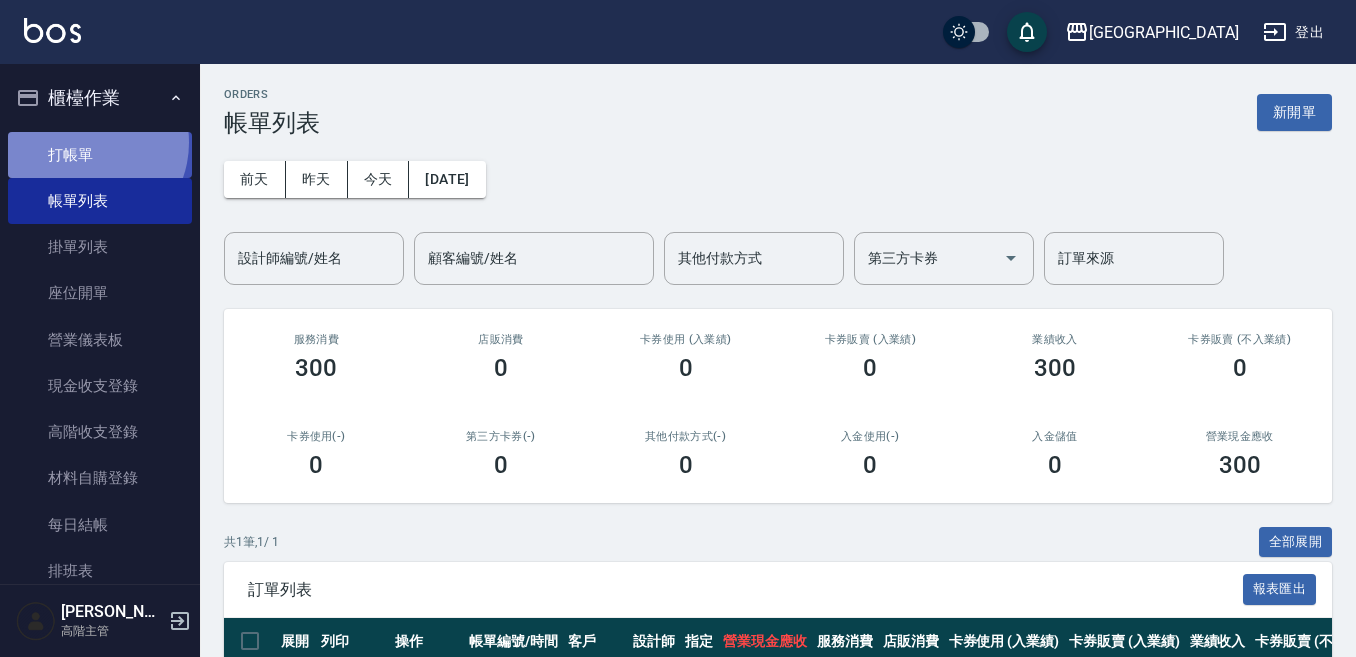 click on "打帳單" at bounding box center (100, 155) 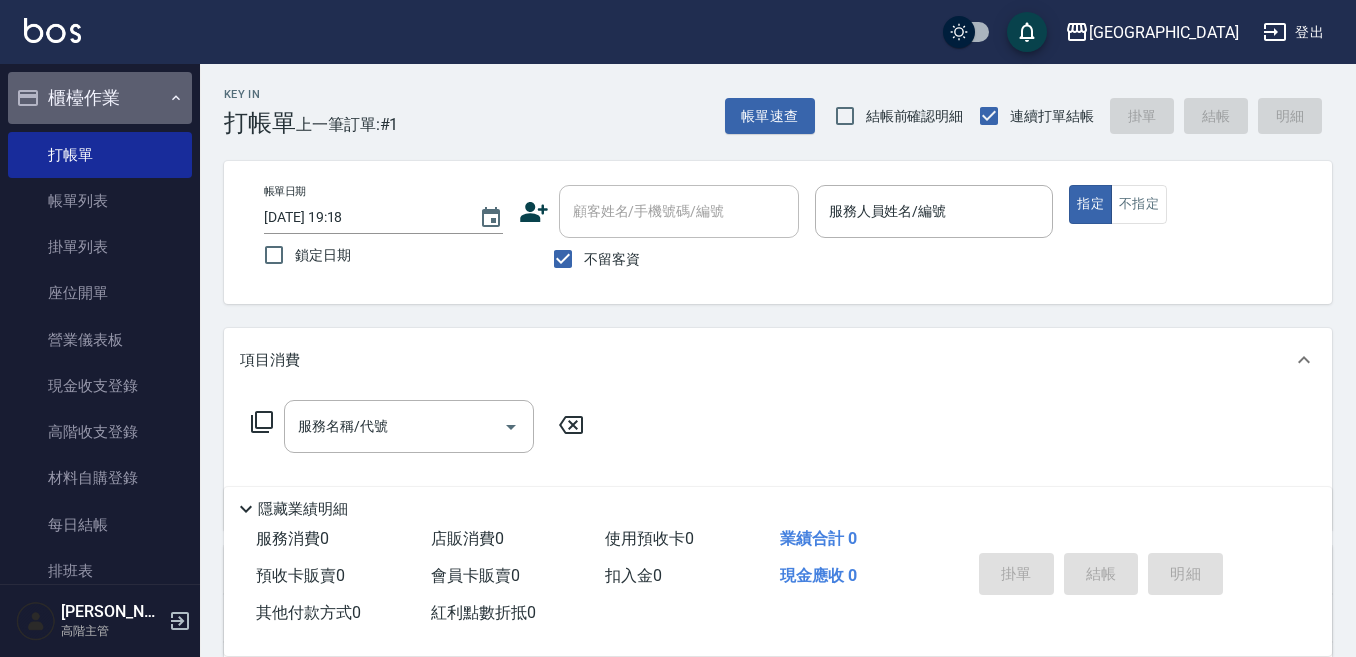 click on "櫃檯作業" at bounding box center [100, 98] 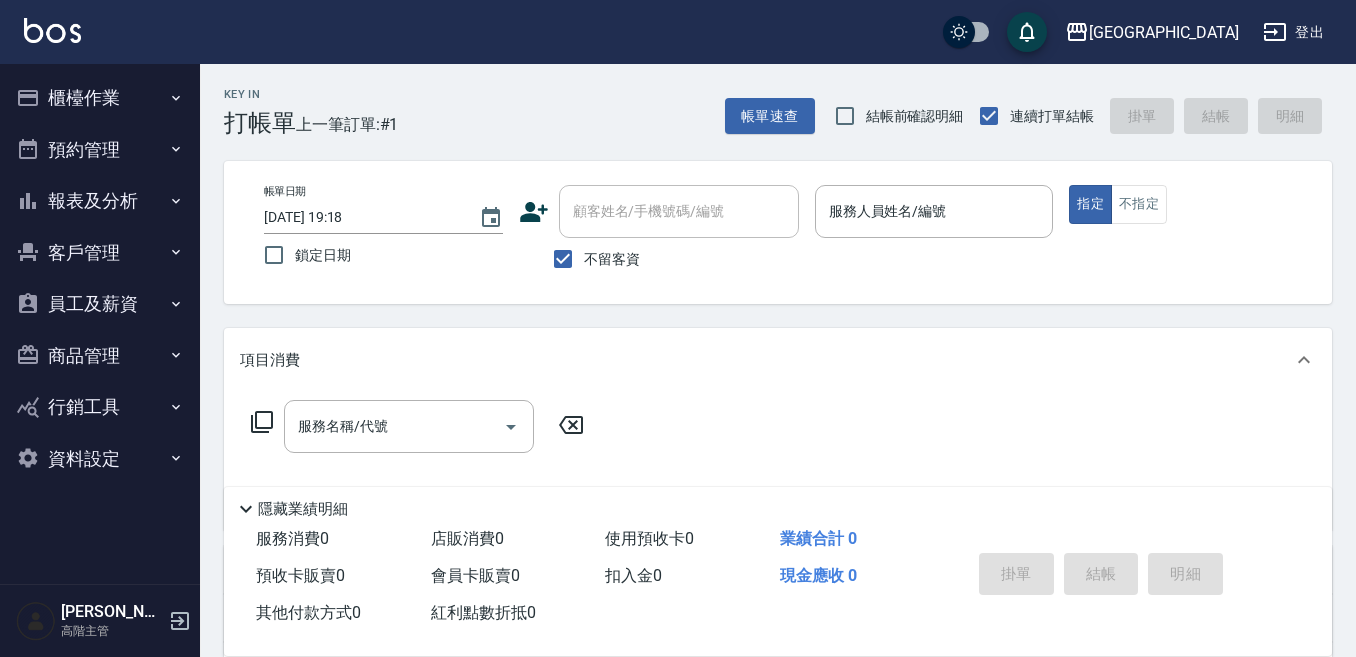 type 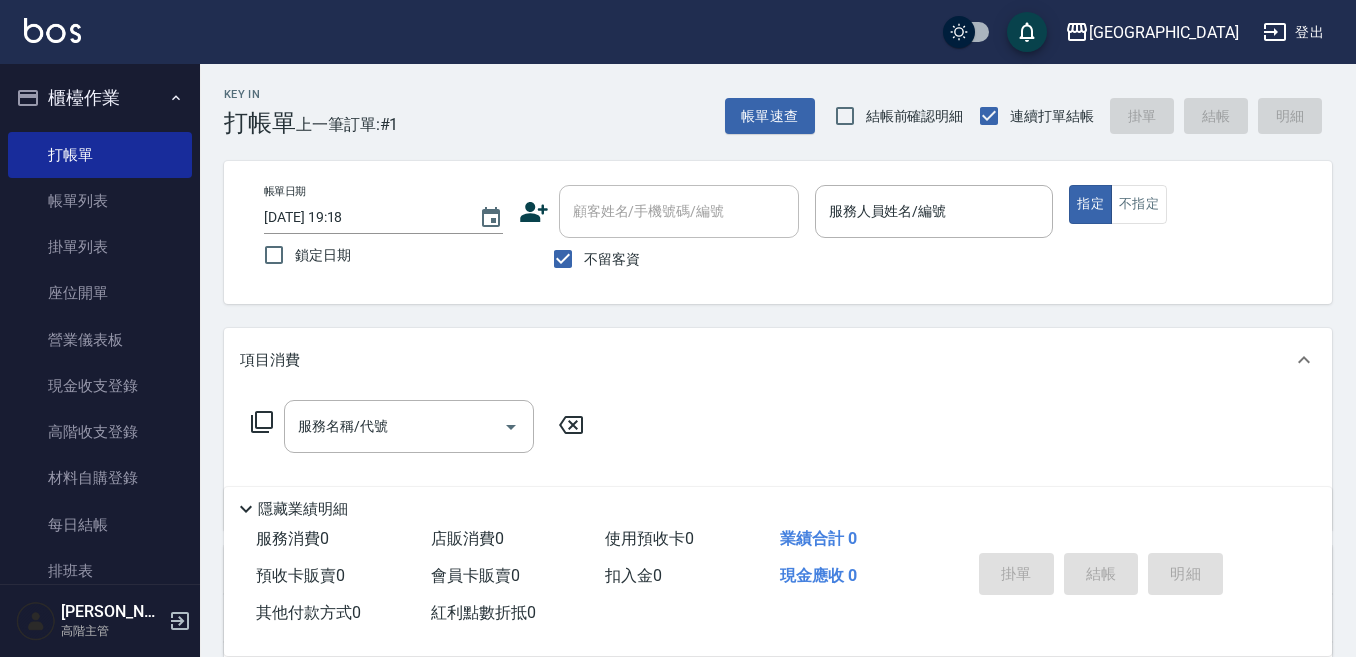drag, startPoint x: 156, startPoint y: 105, endPoint x: 195, endPoint y: 99, distance: 39.45884 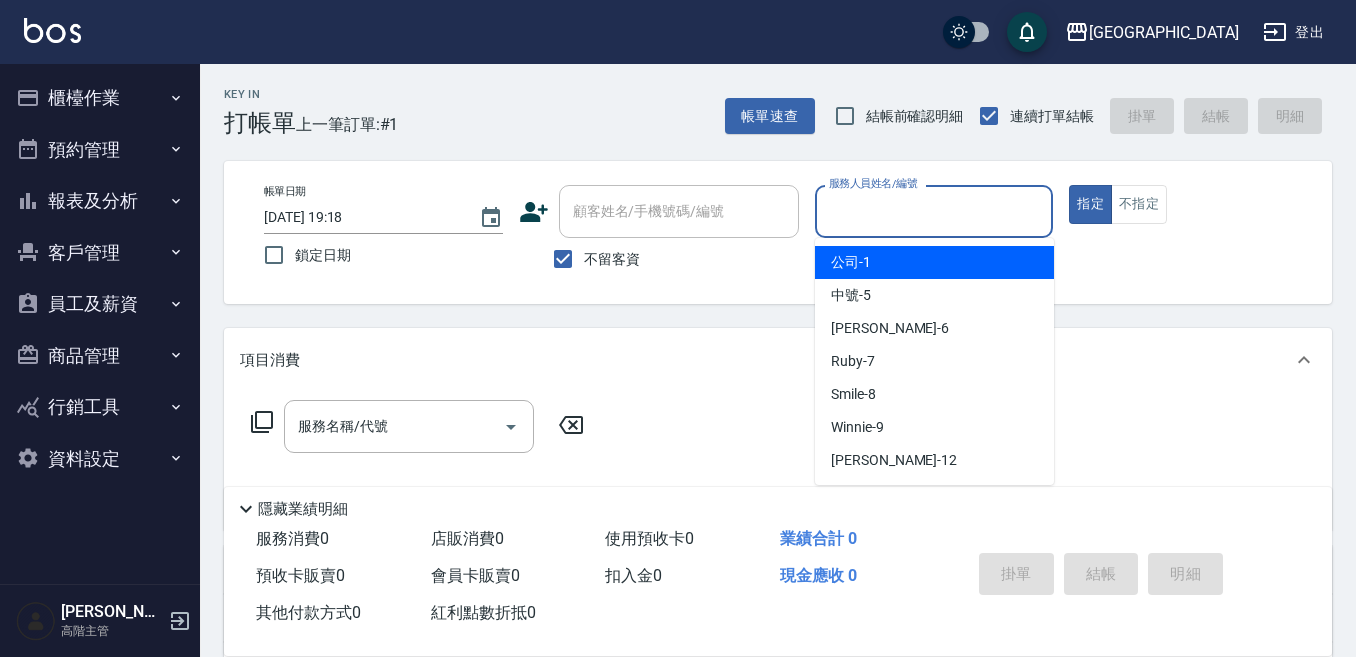 click on "服務人員姓名/編號" at bounding box center [934, 211] 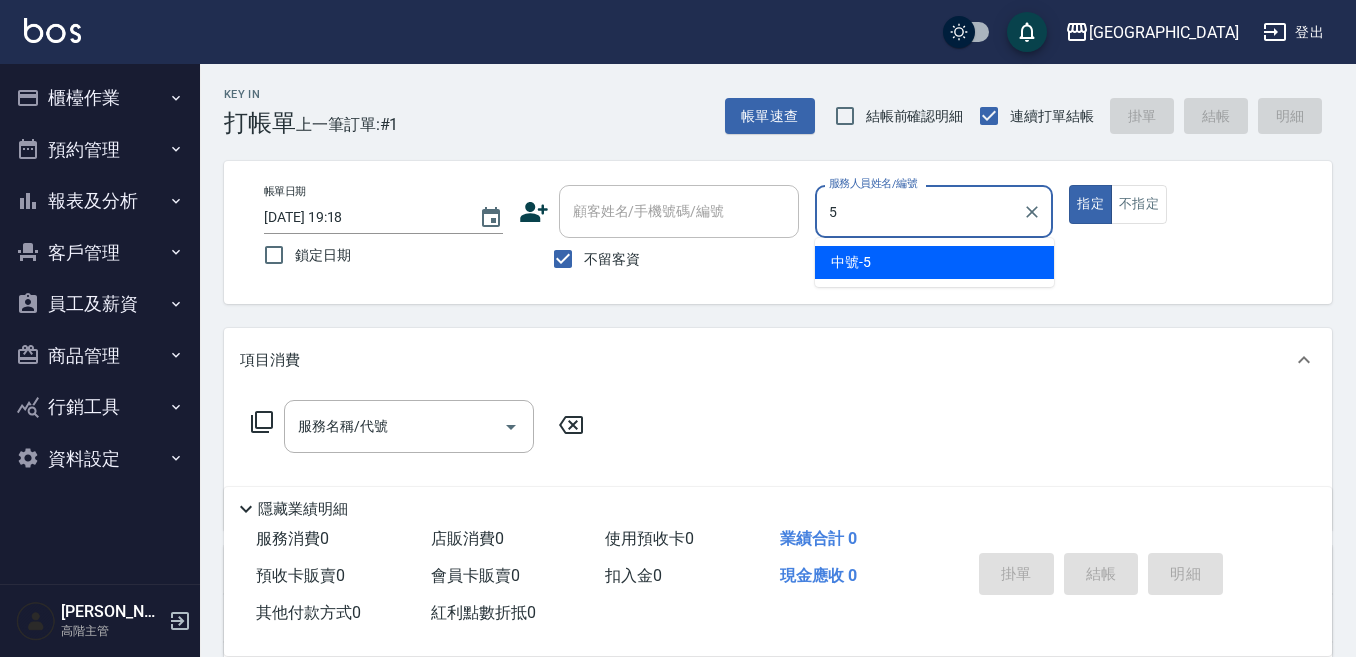 type on "中號-5" 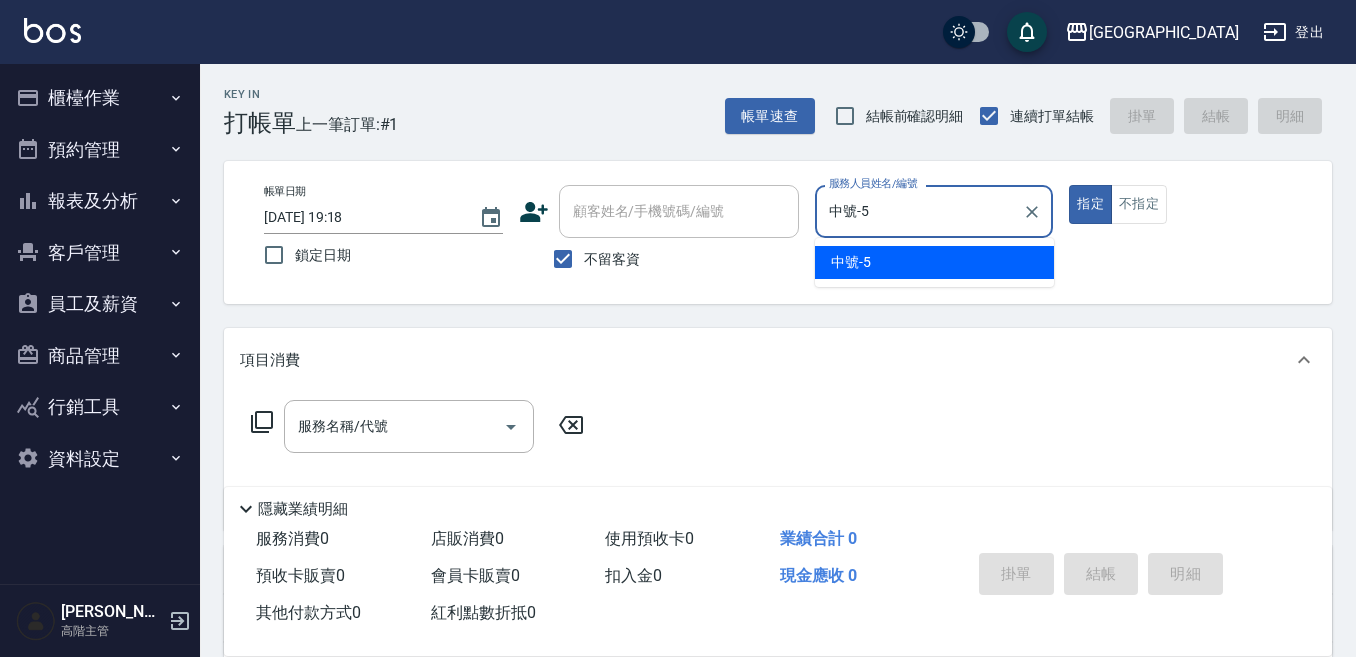 type on "true" 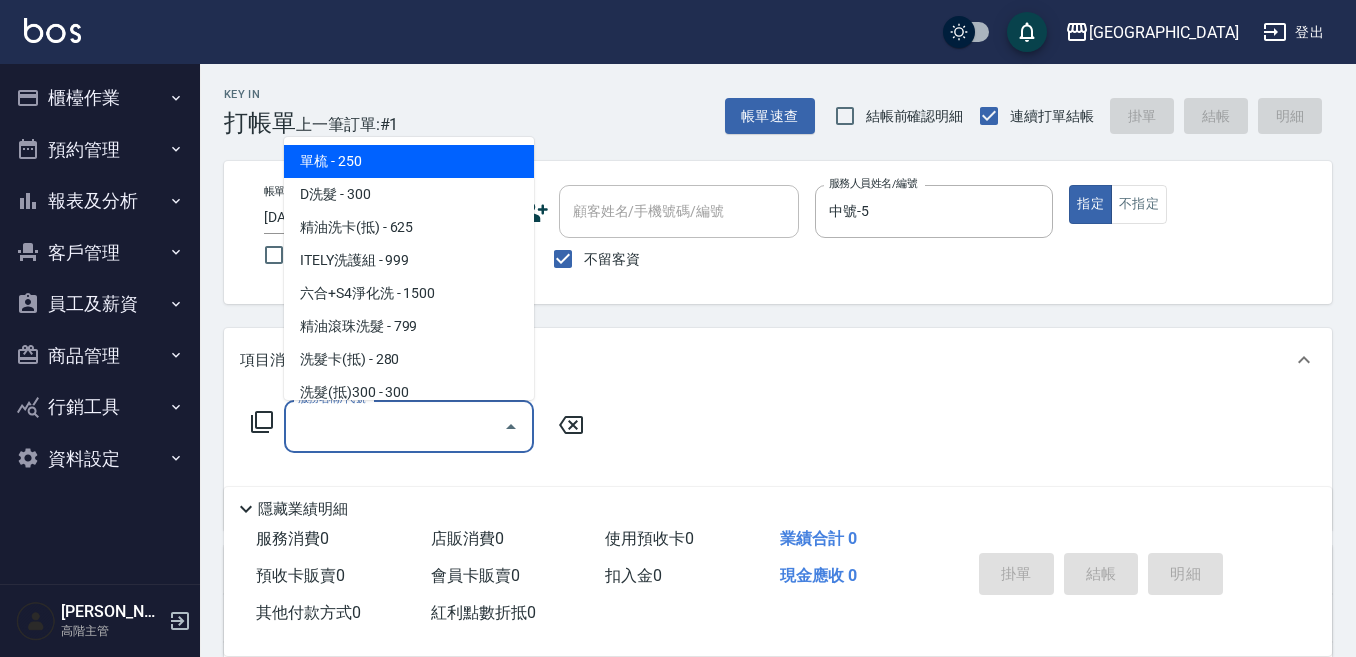 click on "服務名稱/代號" at bounding box center [394, 426] 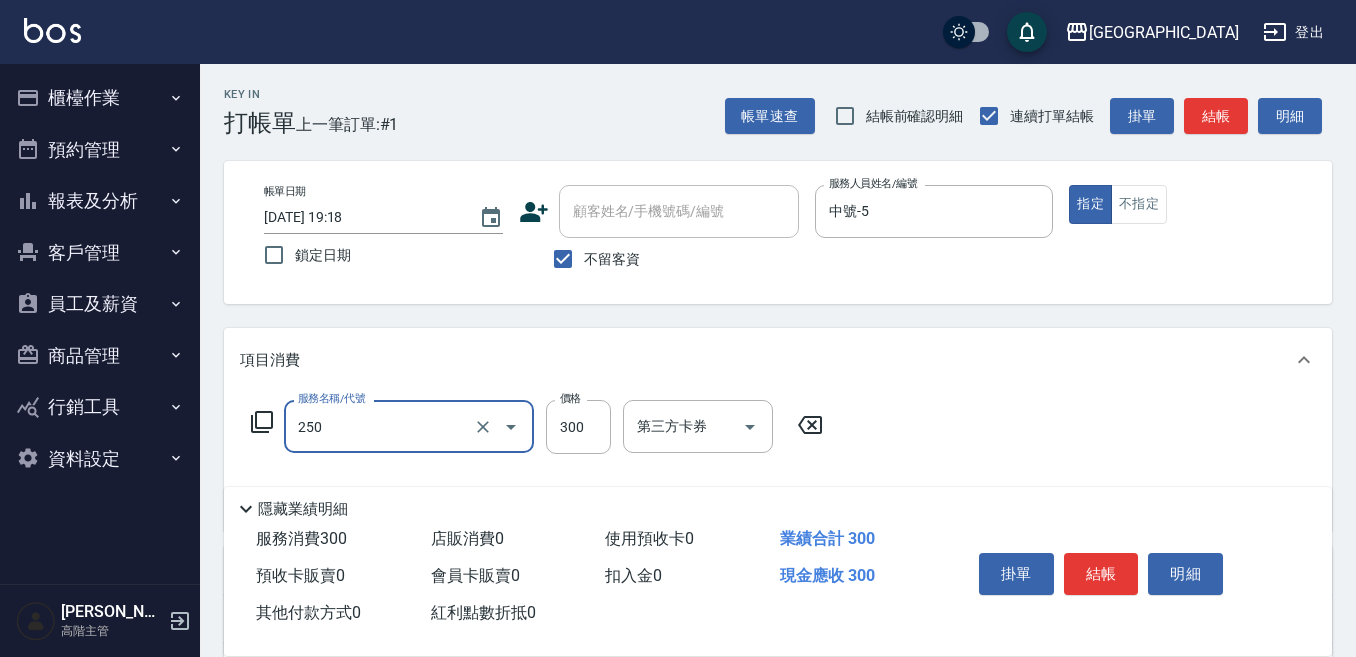 type on "日式洗髮(250)" 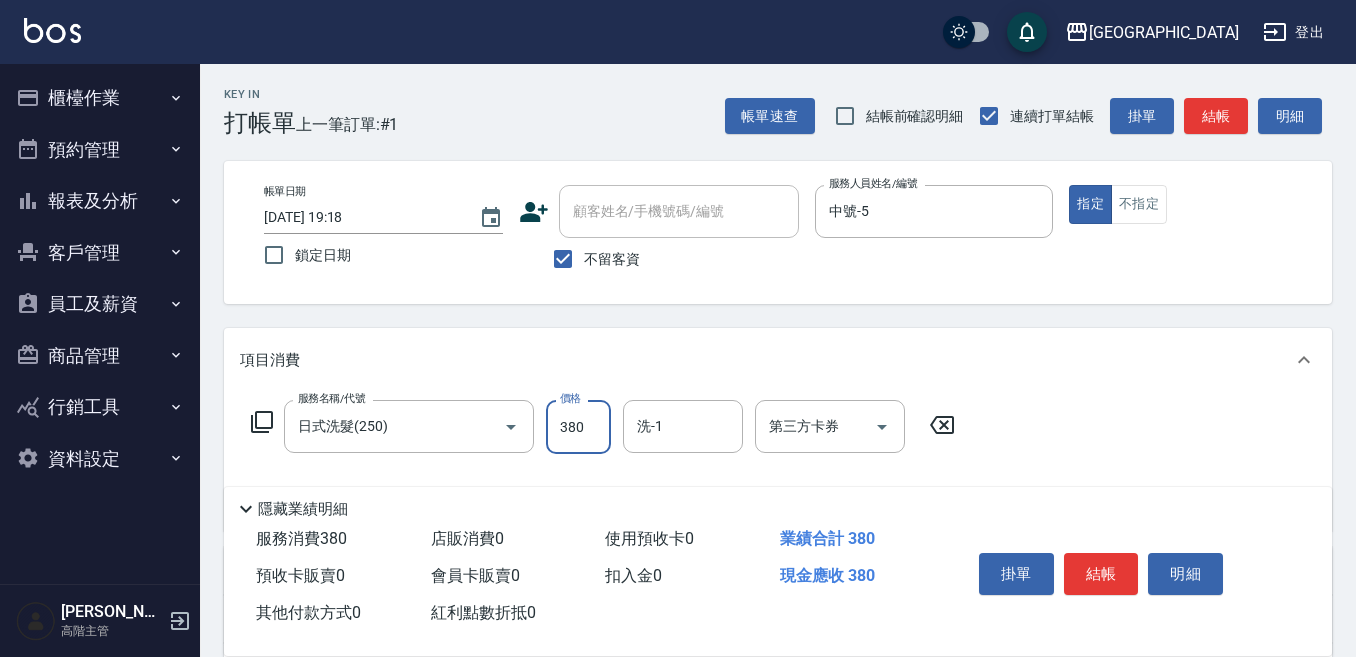 type on "380" 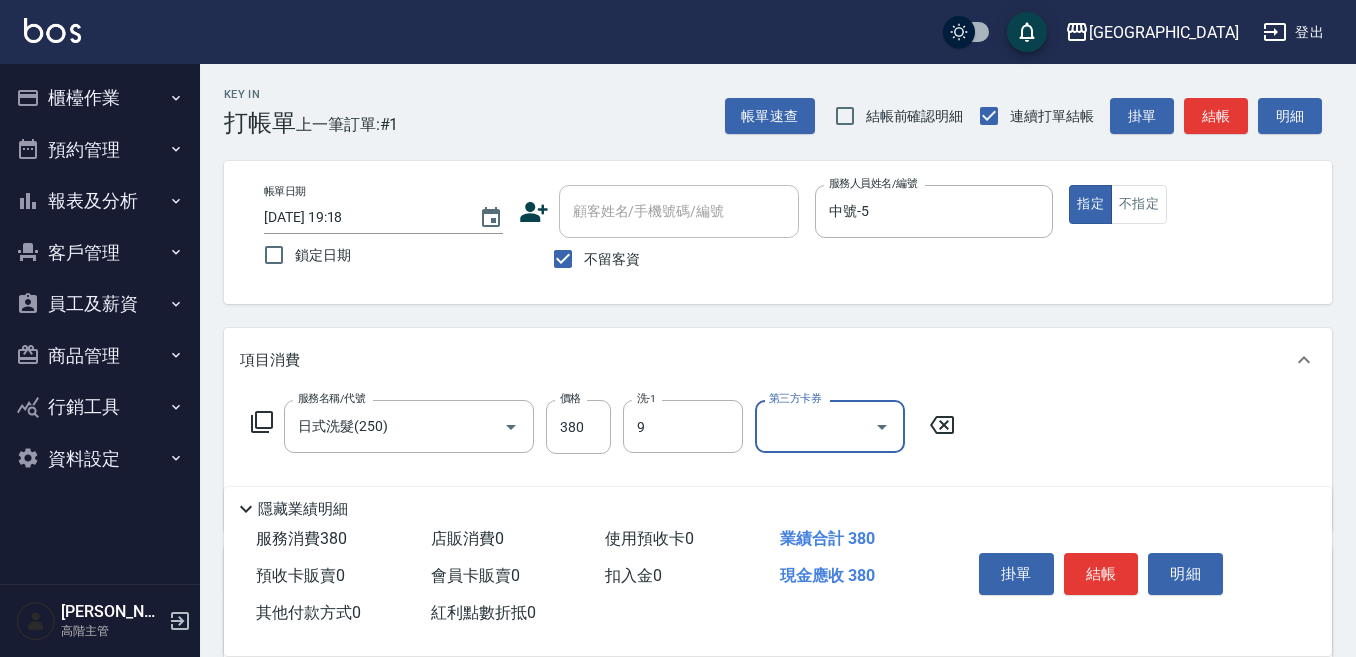 type on "Winnie-9" 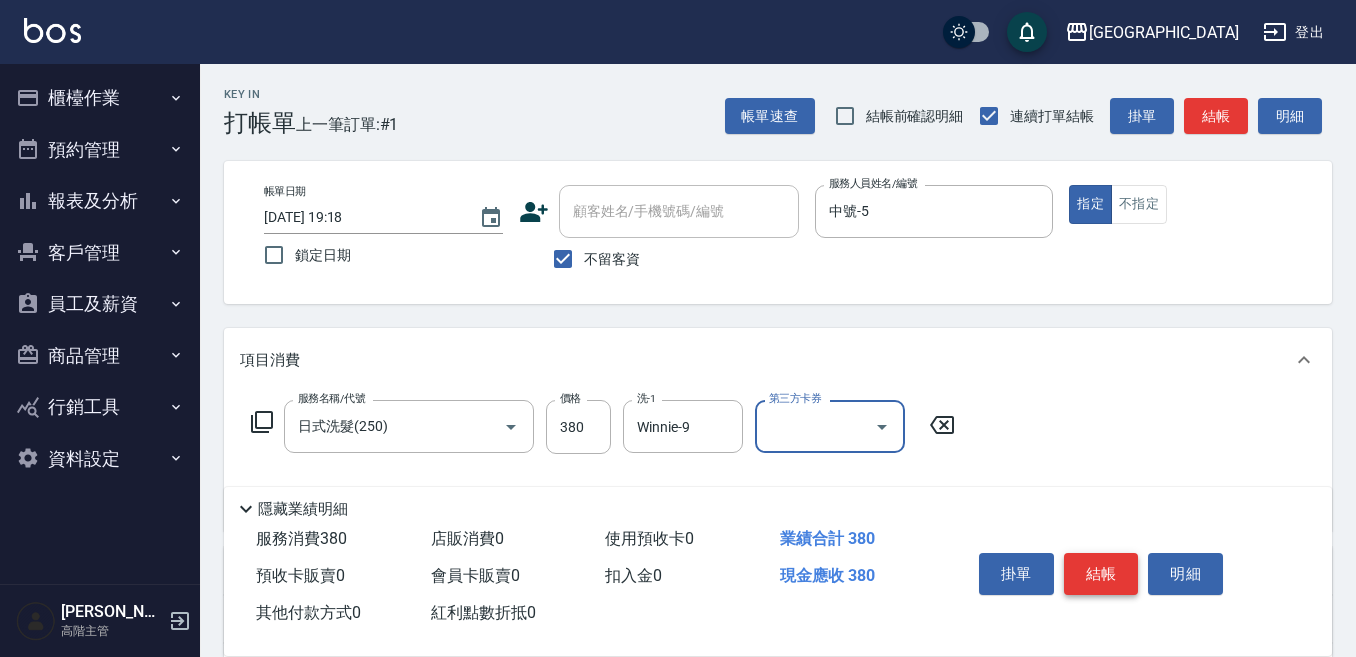 click on "結帳" at bounding box center [1101, 574] 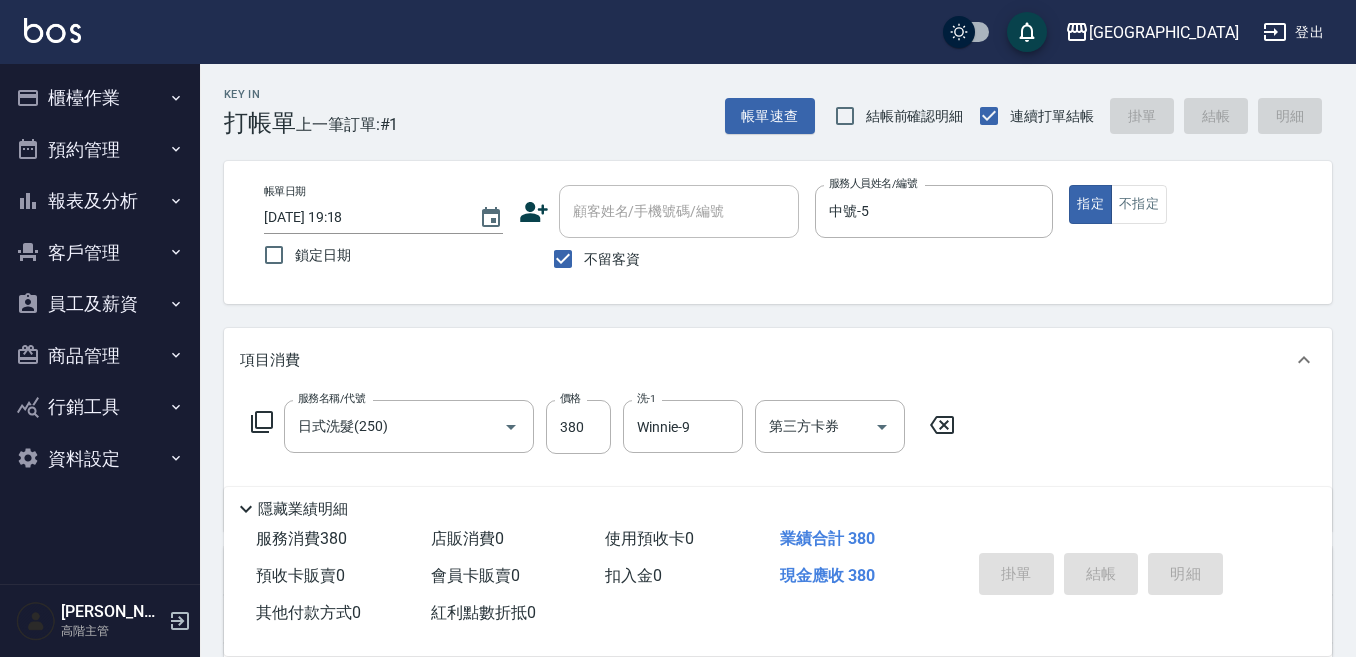 type 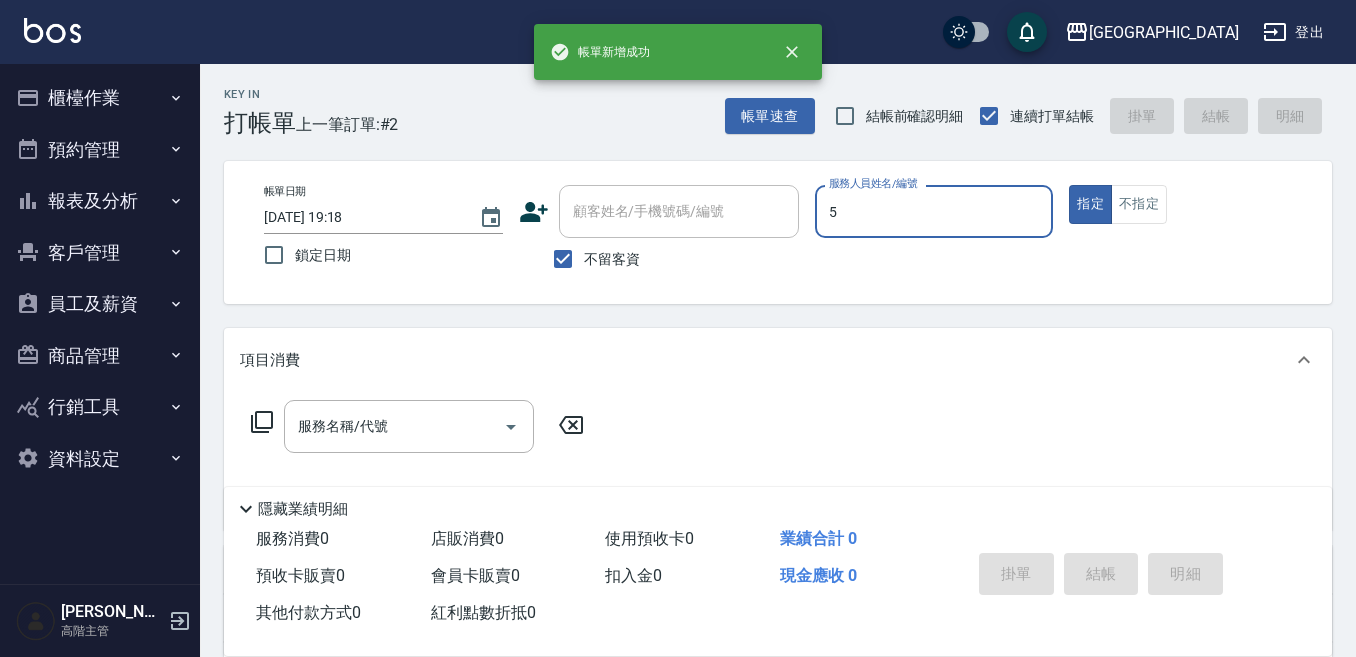 type on "中號-5" 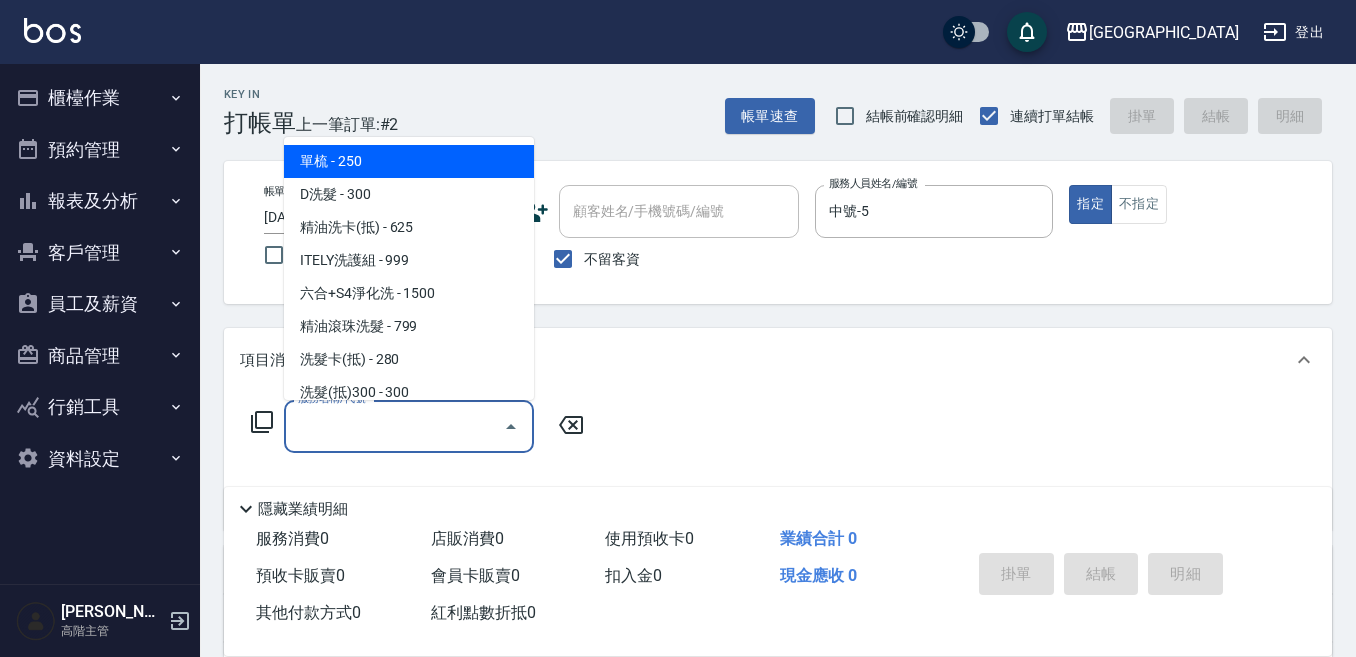 click on "服務名稱/代號" at bounding box center [394, 426] 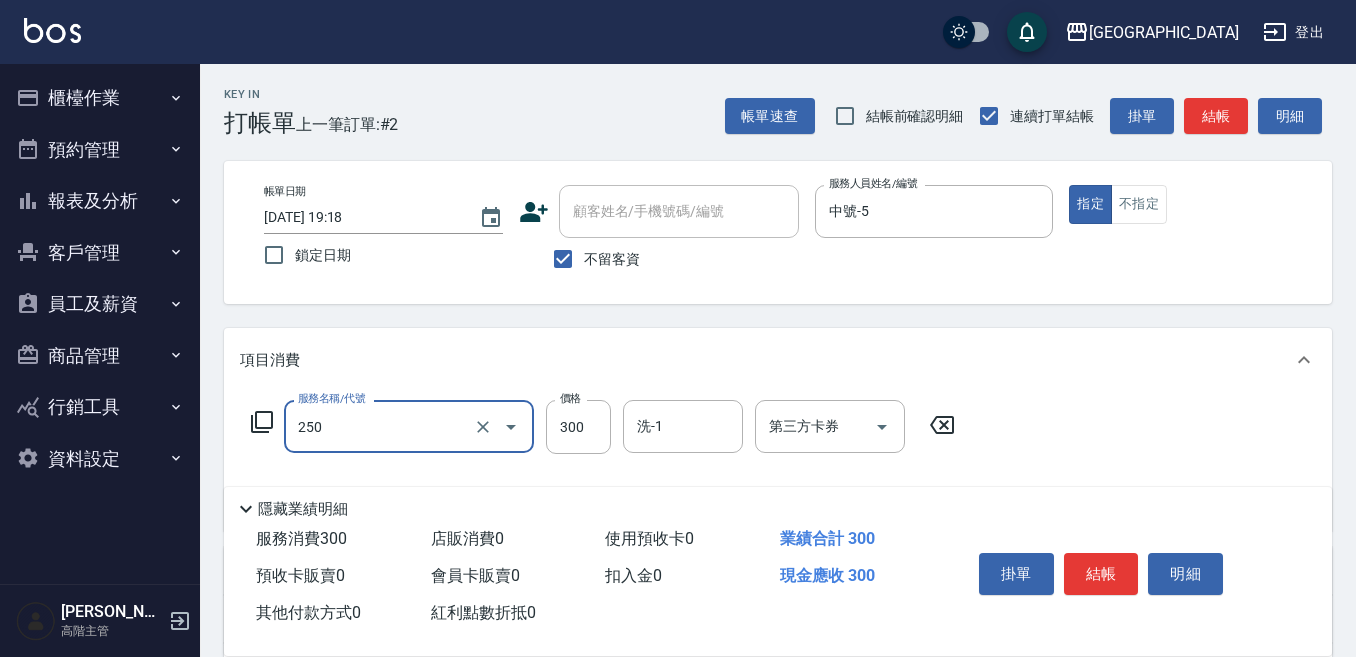 type on "日式洗髮(250)" 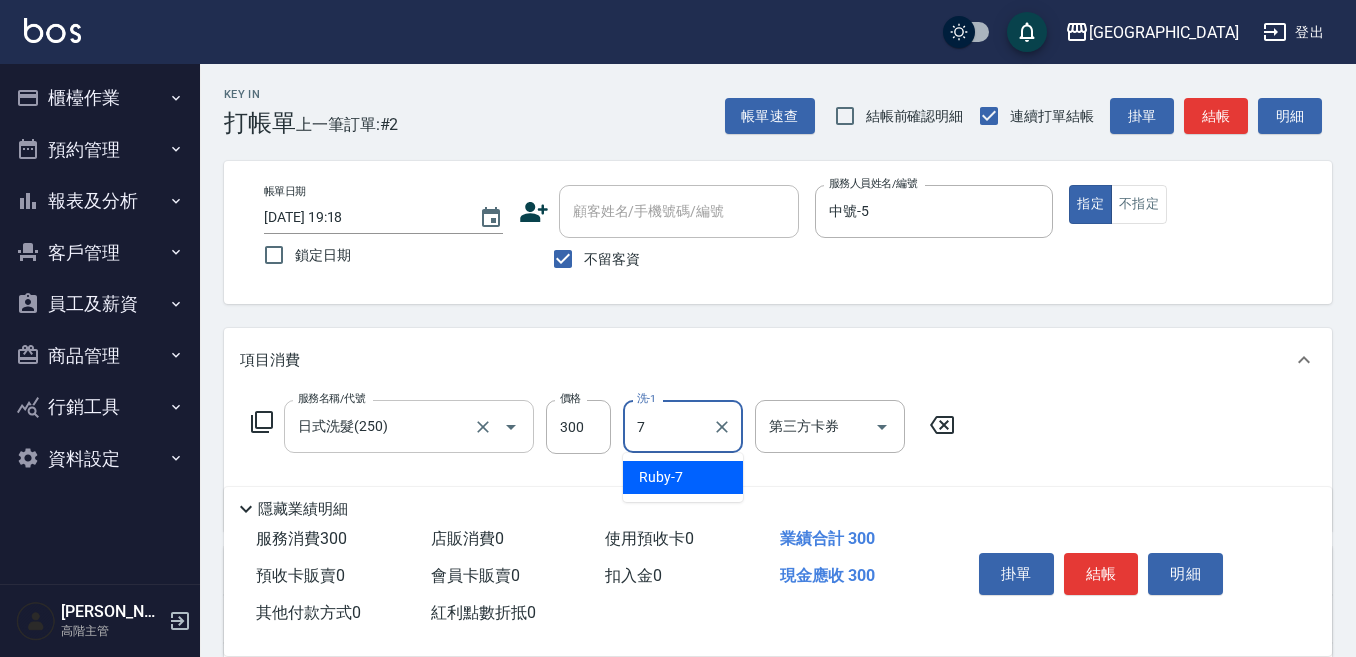 type on "Ruby-7" 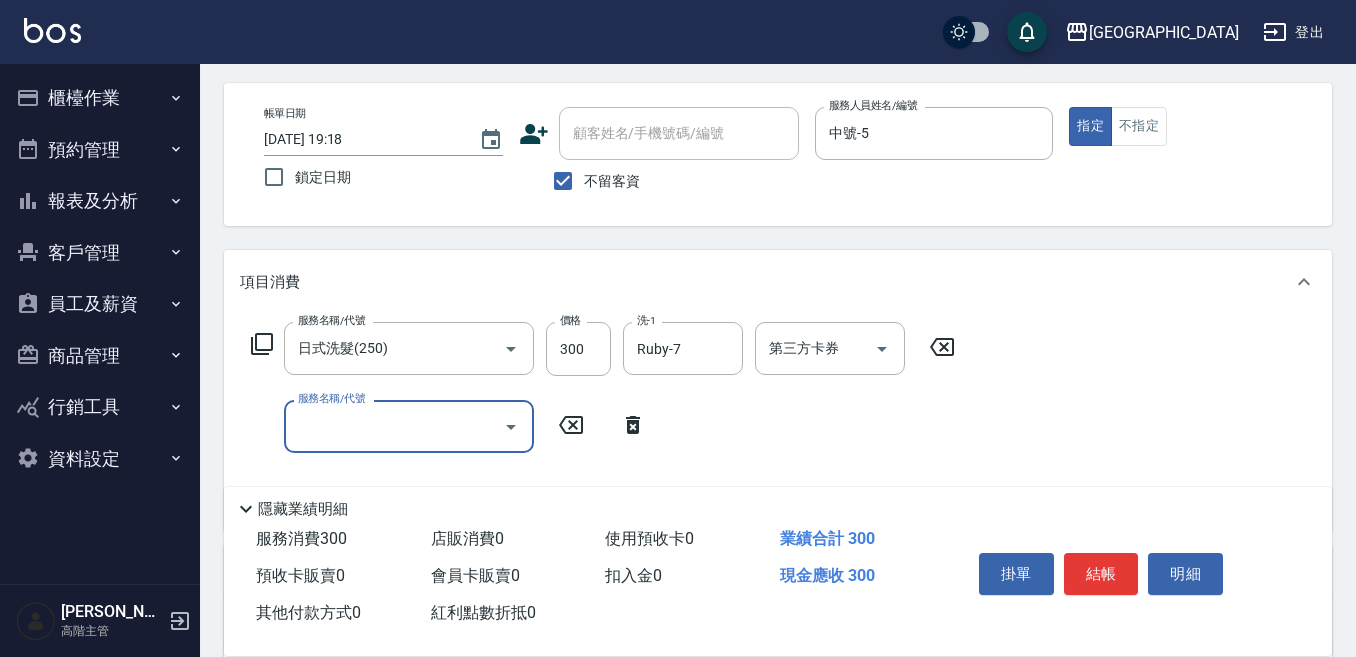 scroll, scrollTop: 100, scrollLeft: 0, axis: vertical 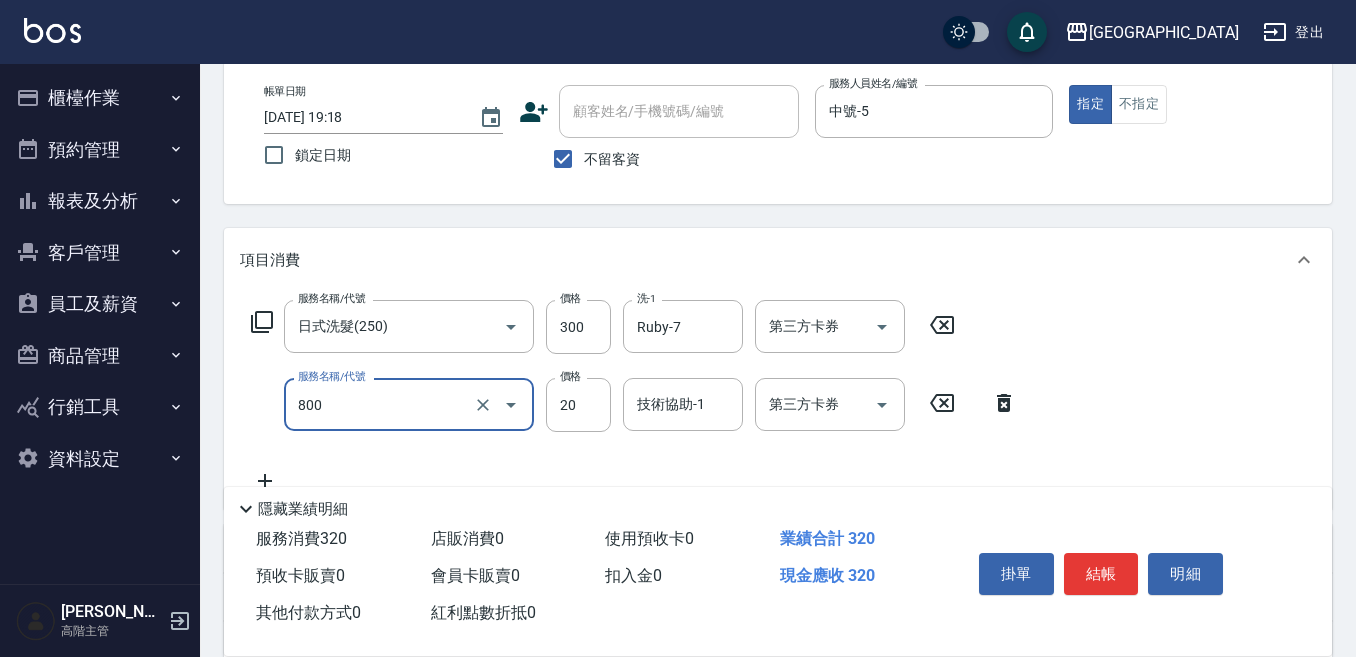 type on "潤絲精(800)" 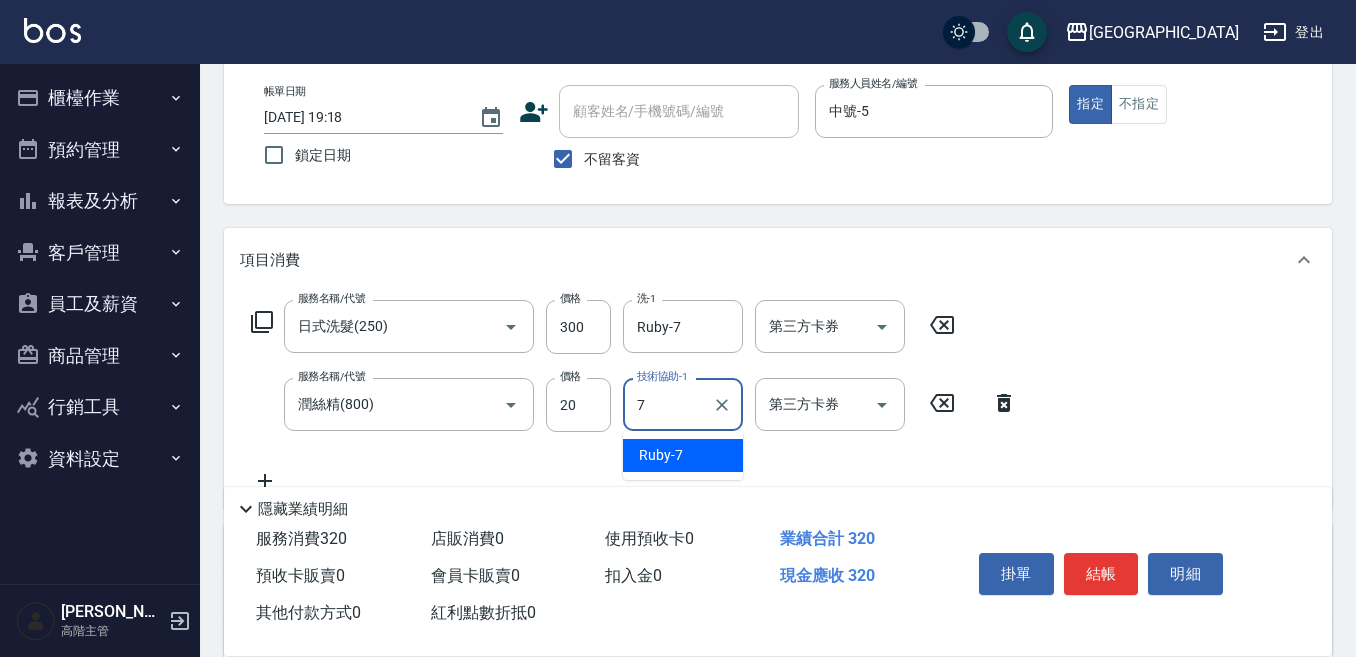 type on "Ruby-7" 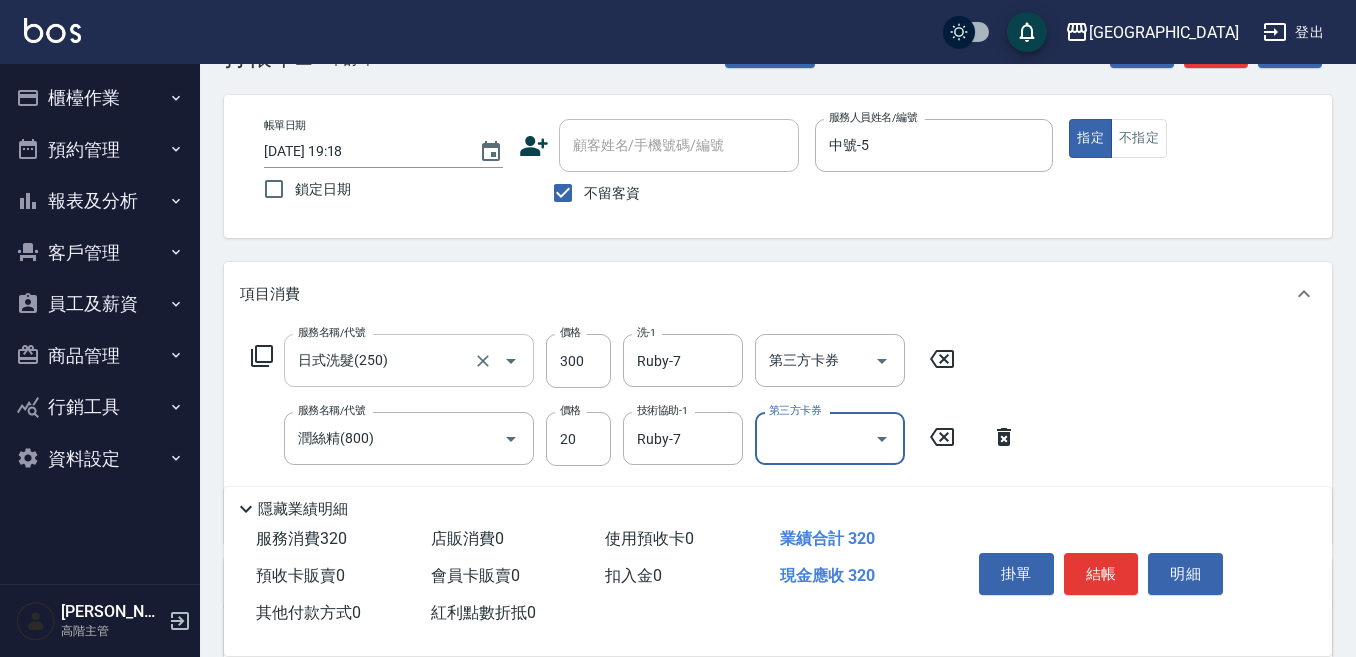 scroll, scrollTop: 100, scrollLeft: 0, axis: vertical 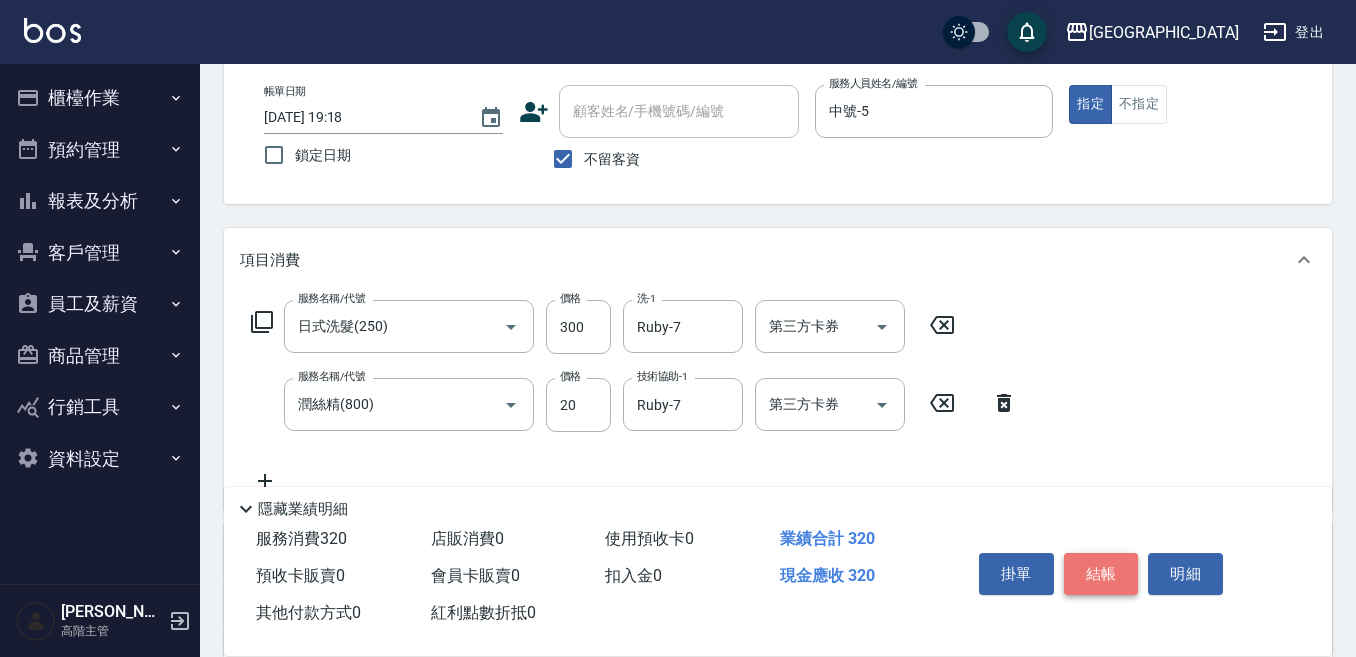 click on "結帳" at bounding box center (1101, 574) 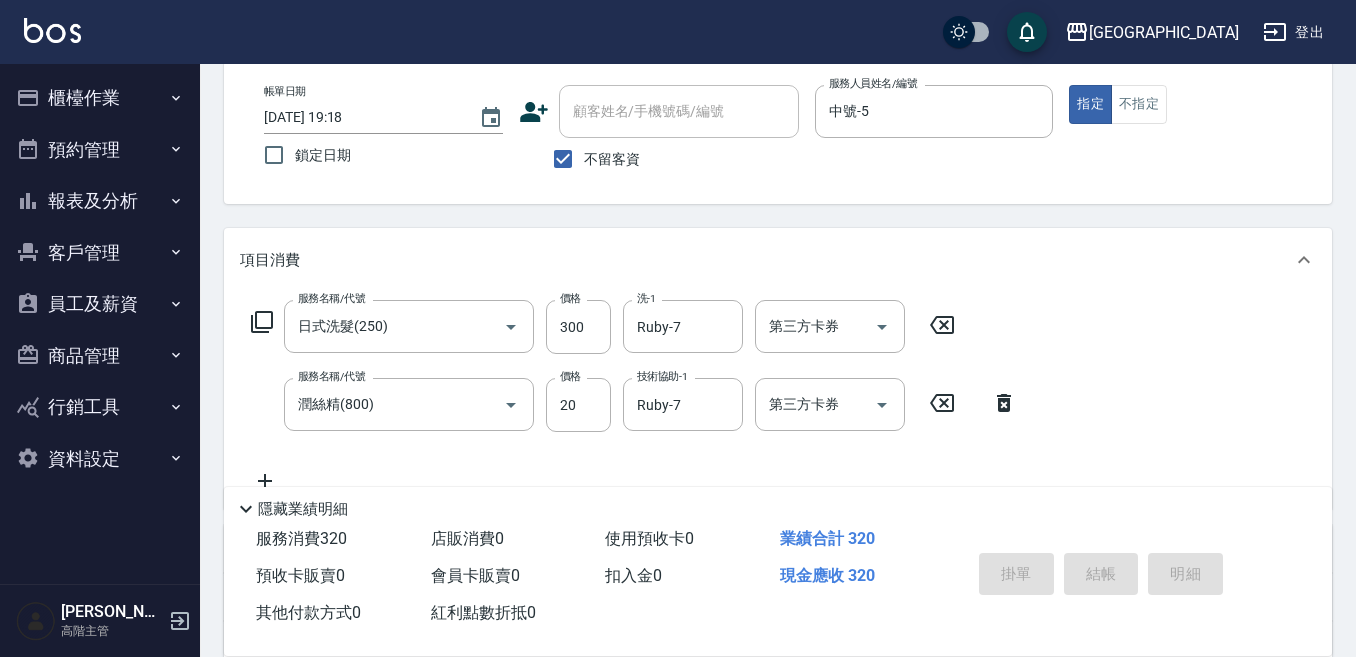 type on "[DATE] 19:19" 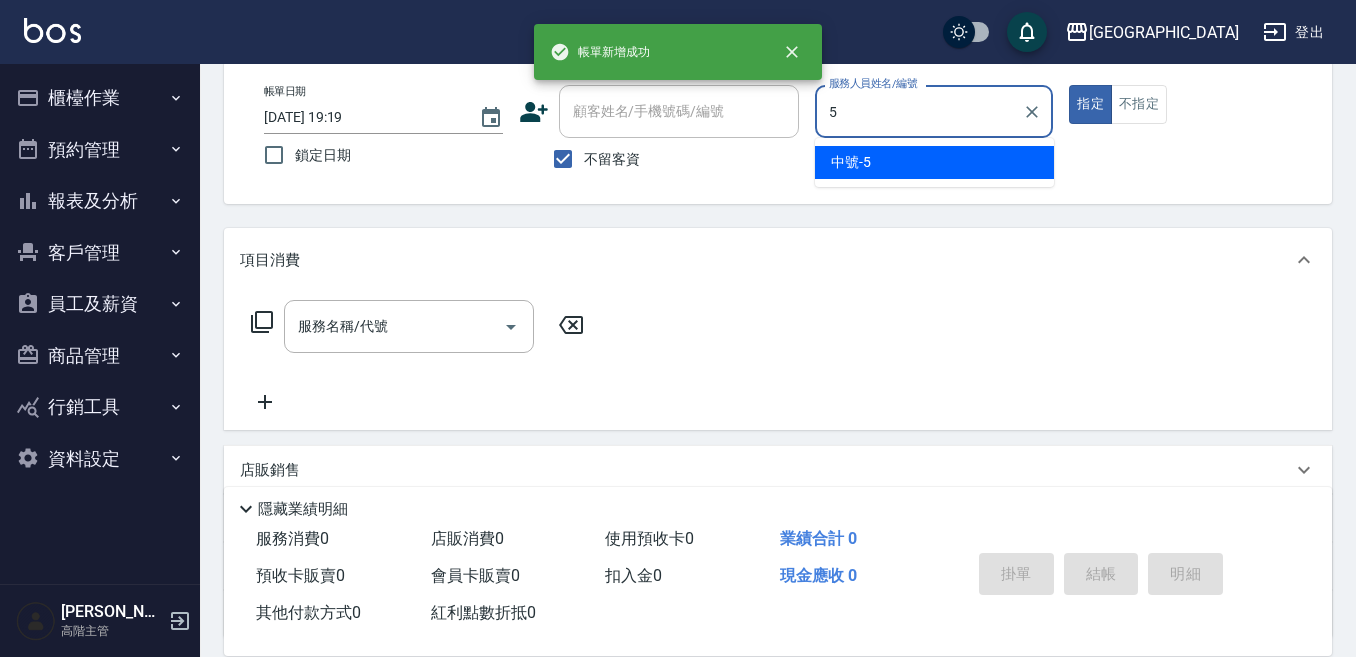 type on "中號-5" 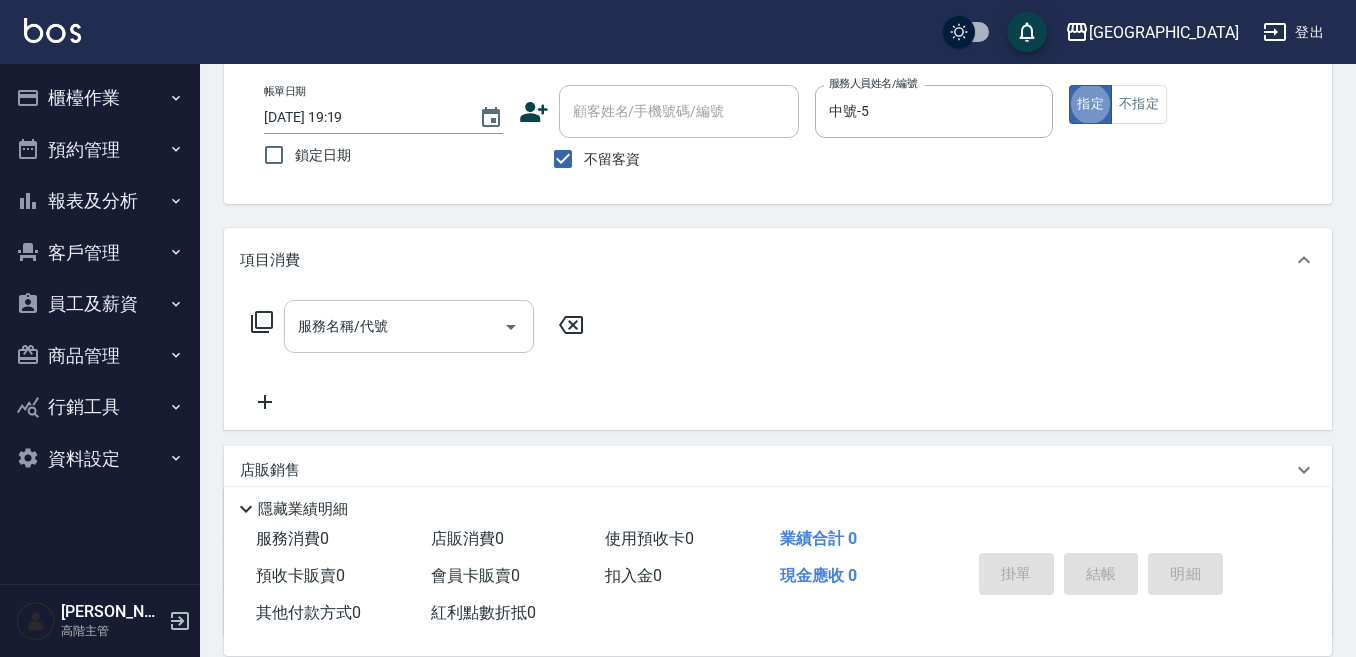 click on "服務名稱/代號" at bounding box center [394, 326] 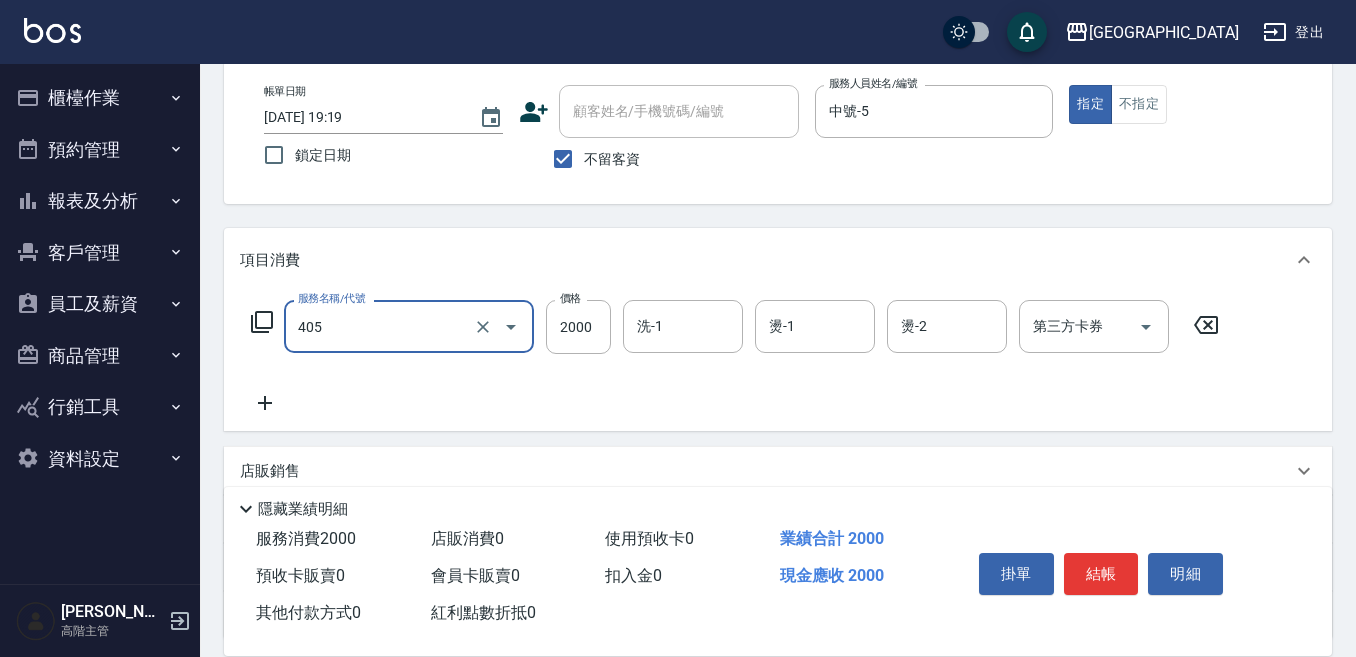 type on "燙髮(2000)(405)" 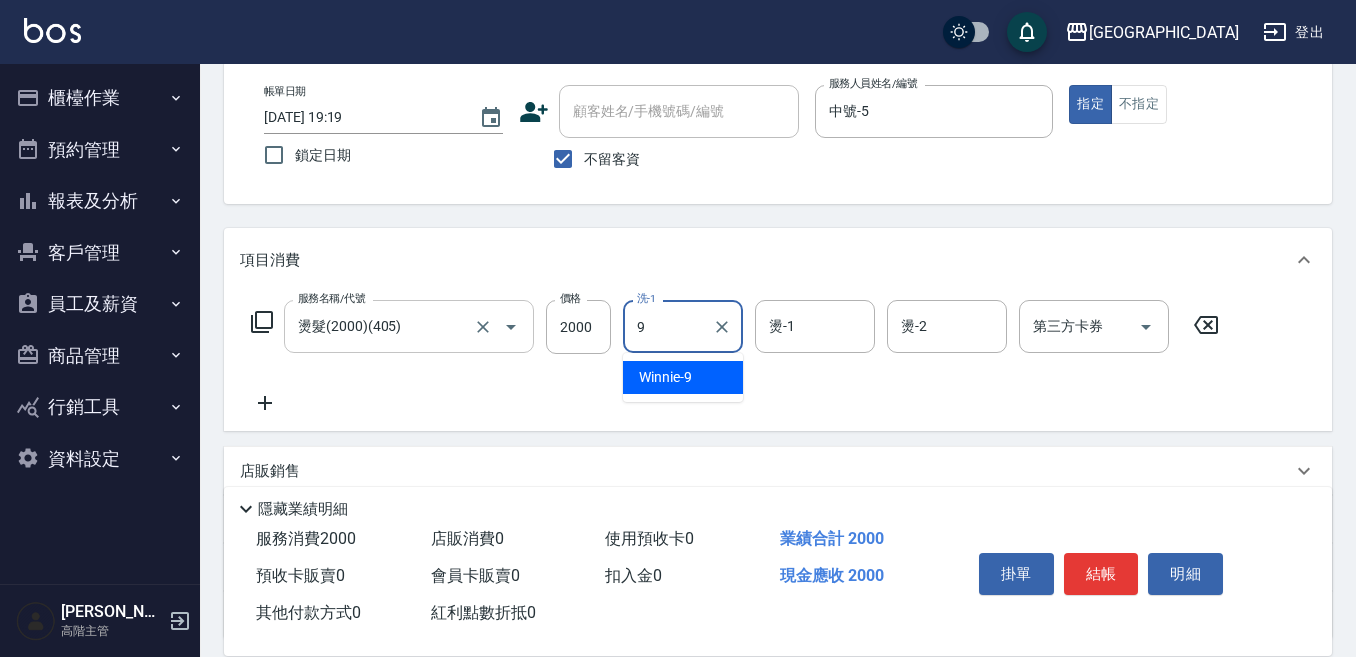 type on "Winnie-9" 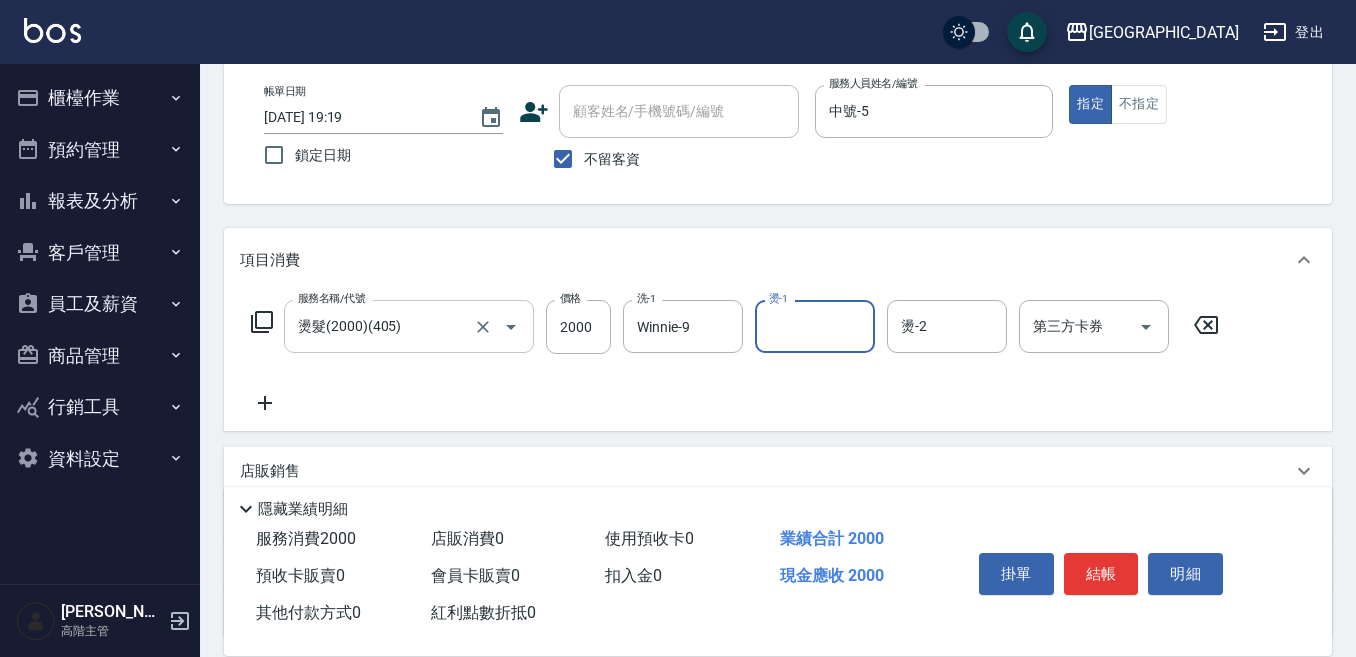 type on "9" 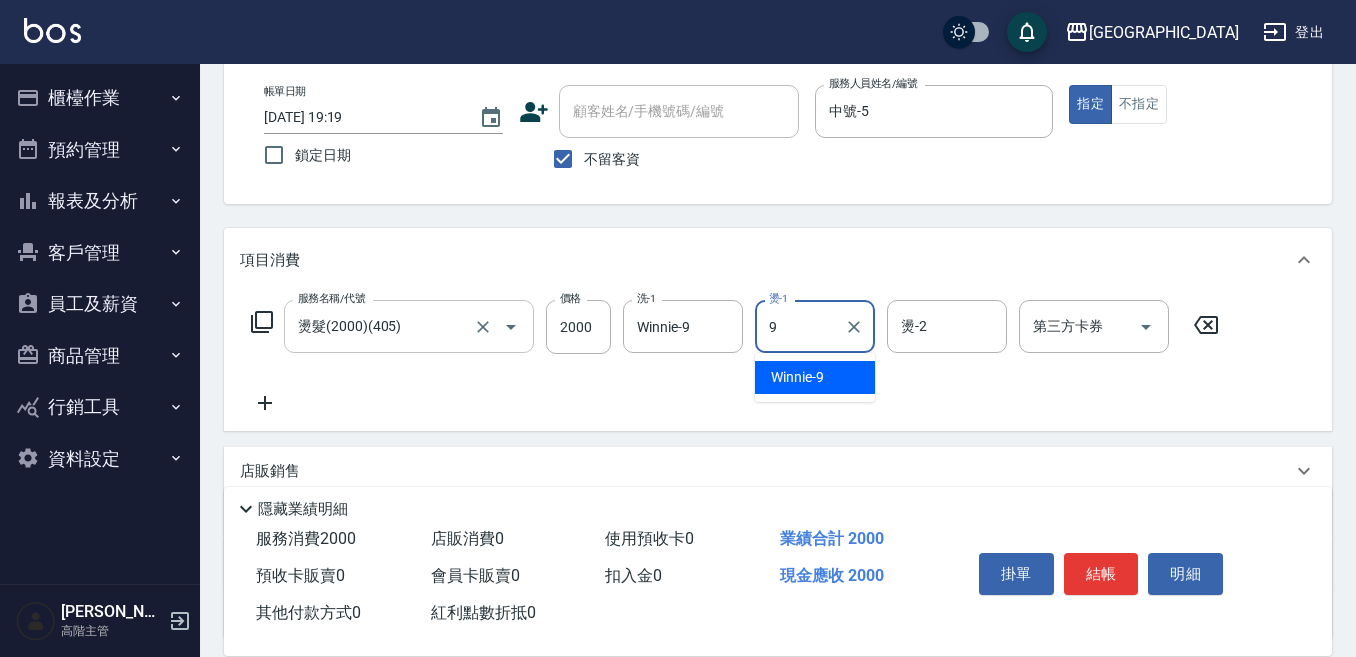 type on "Winnie-9" 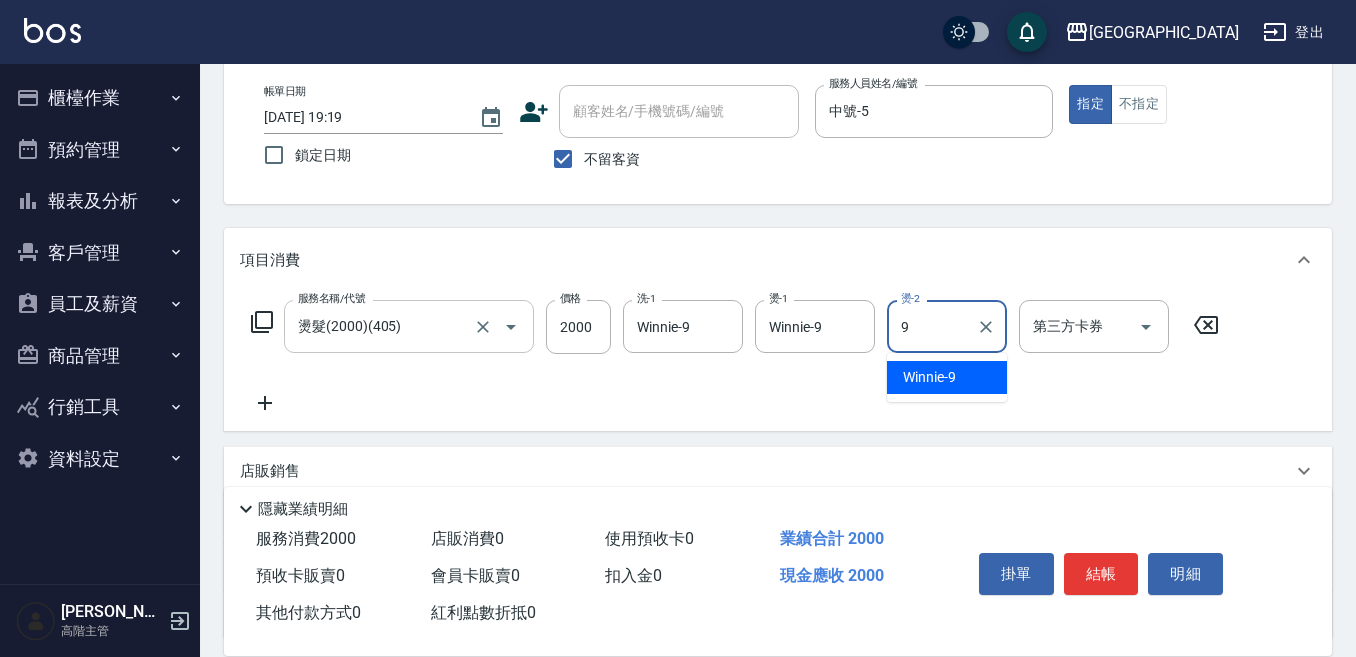 type on "Winnie-9" 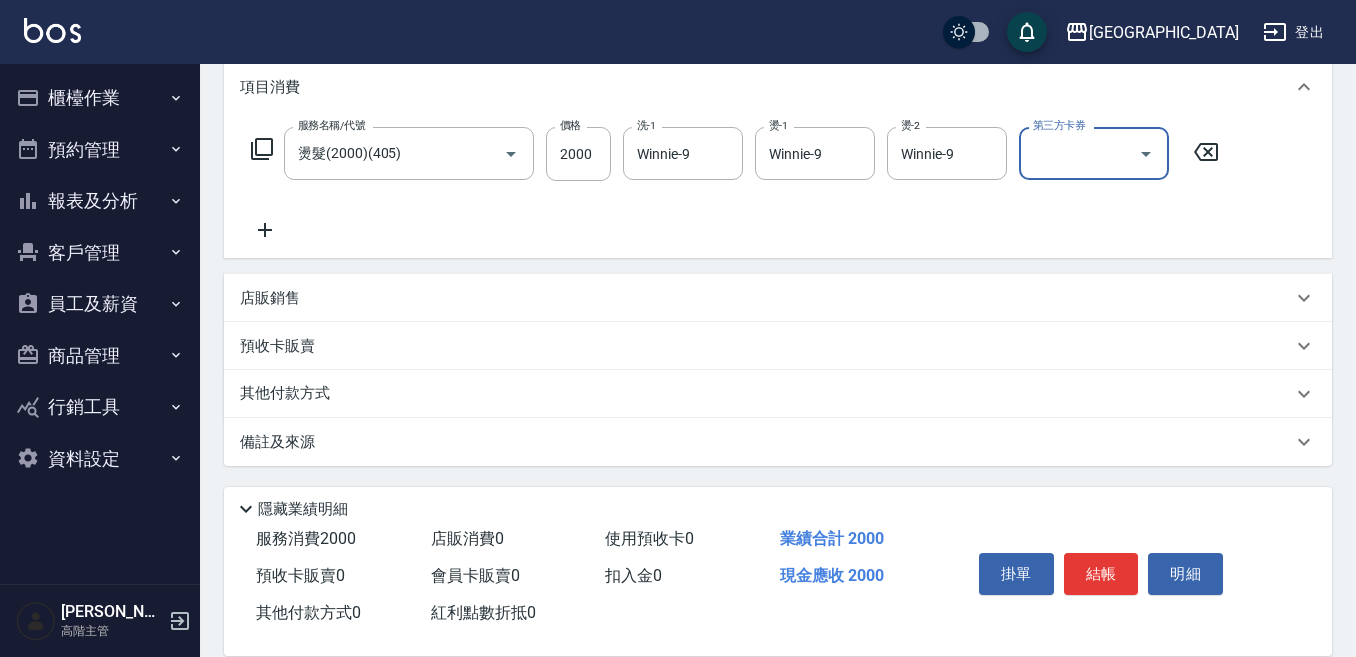scroll, scrollTop: 274, scrollLeft: 0, axis: vertical 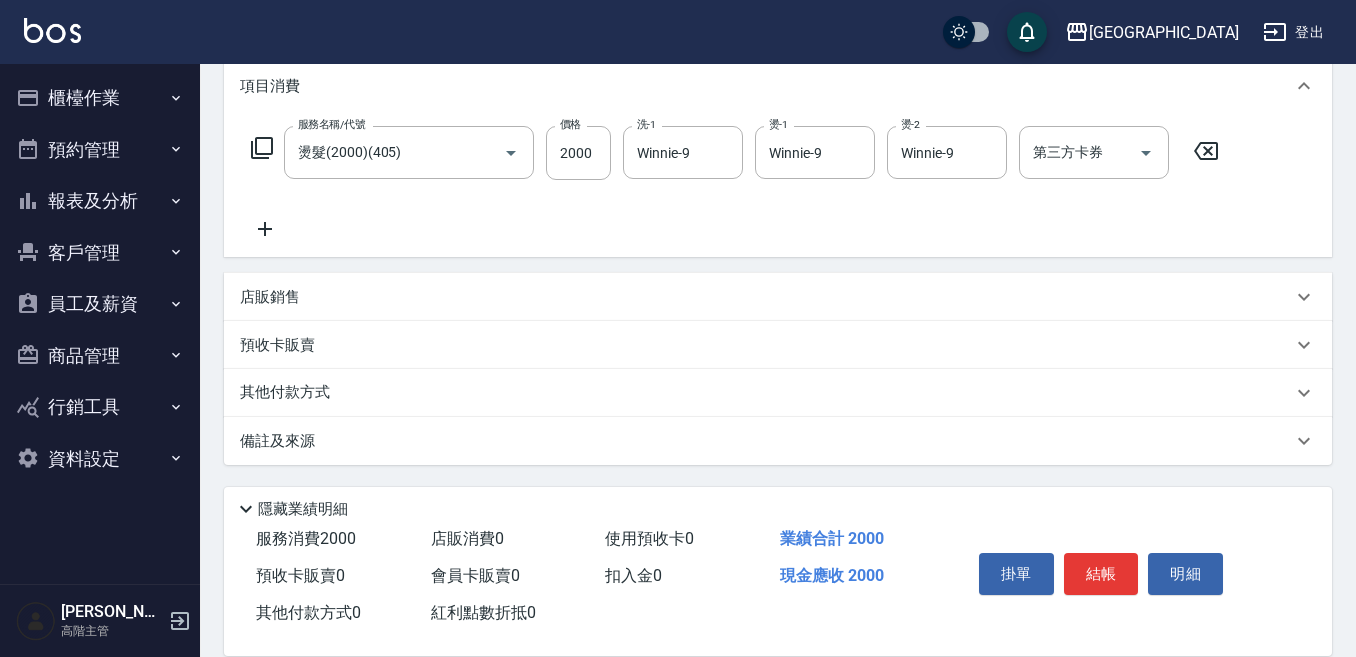 click on "店販銷售" at bounding box center [766, 297] 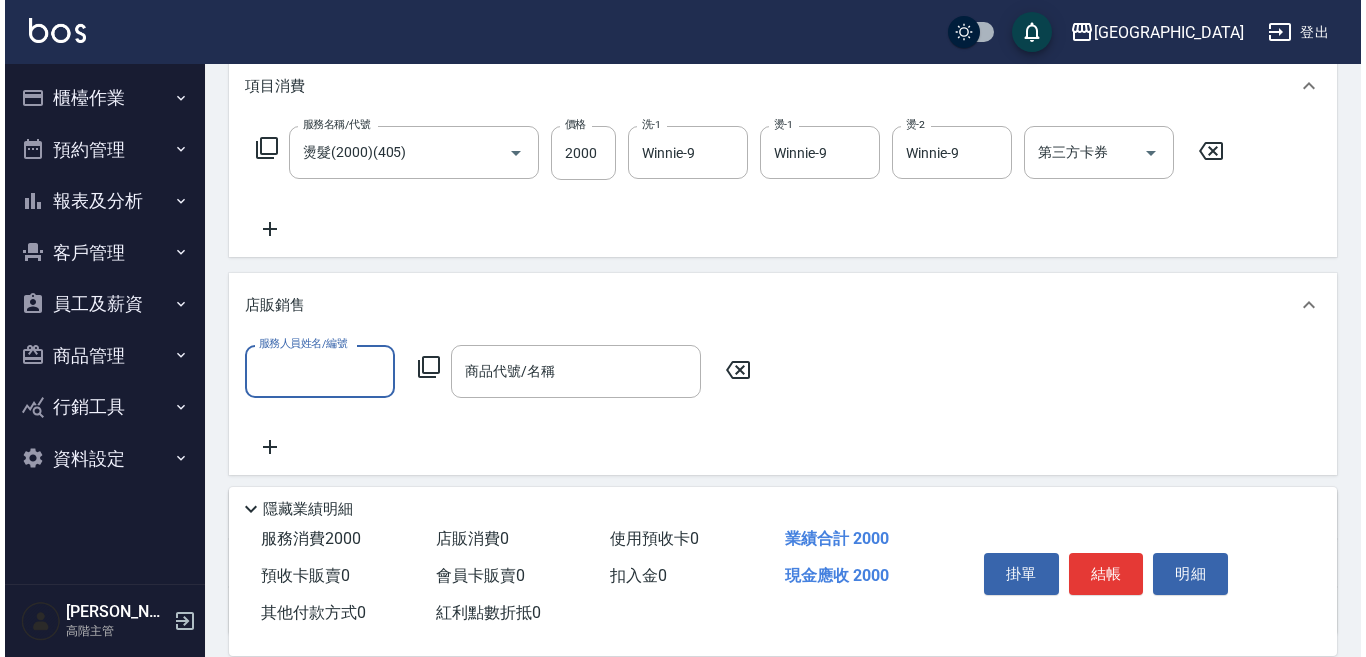 scroll, scrollTop: 0, scrollLeft: 0, axis: both 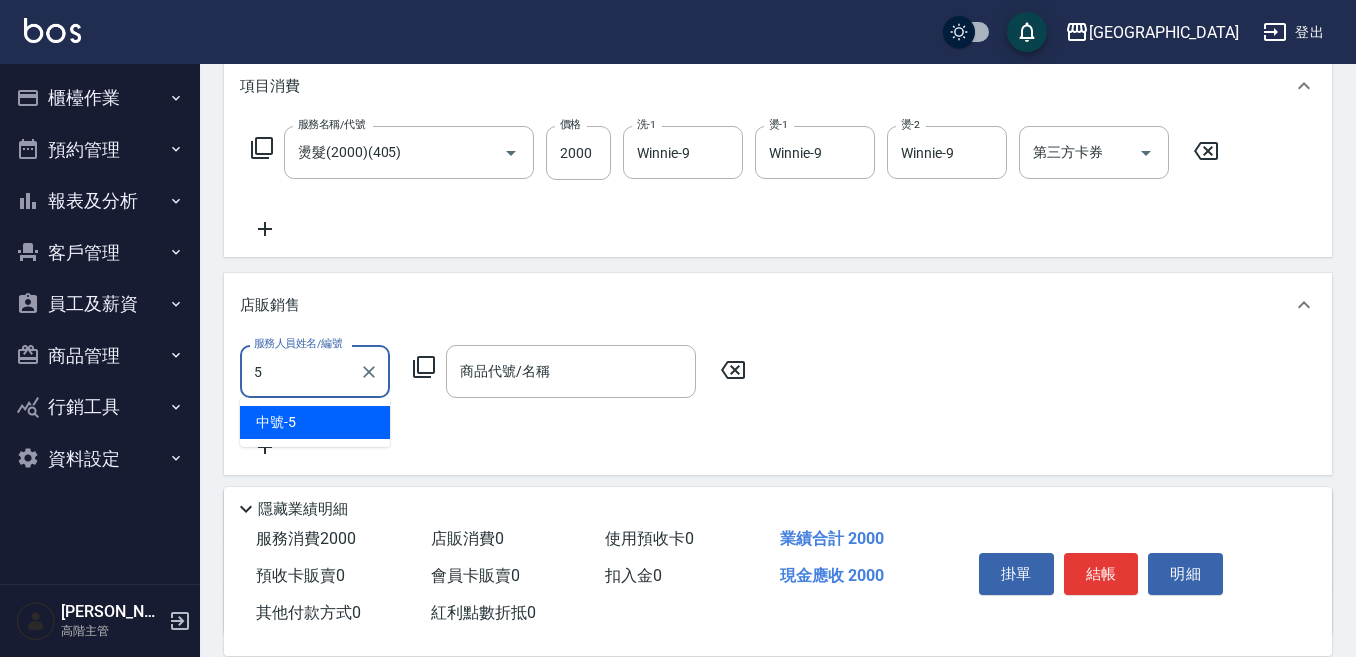 type on "中號-5" 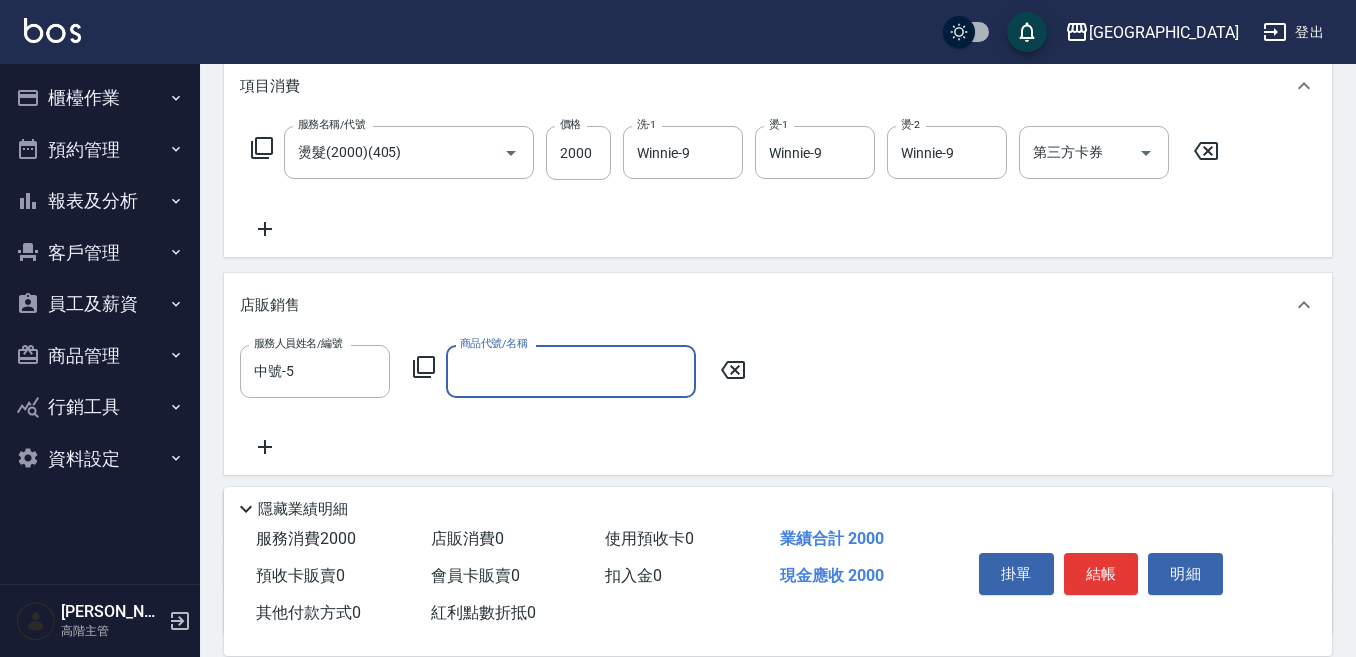 click 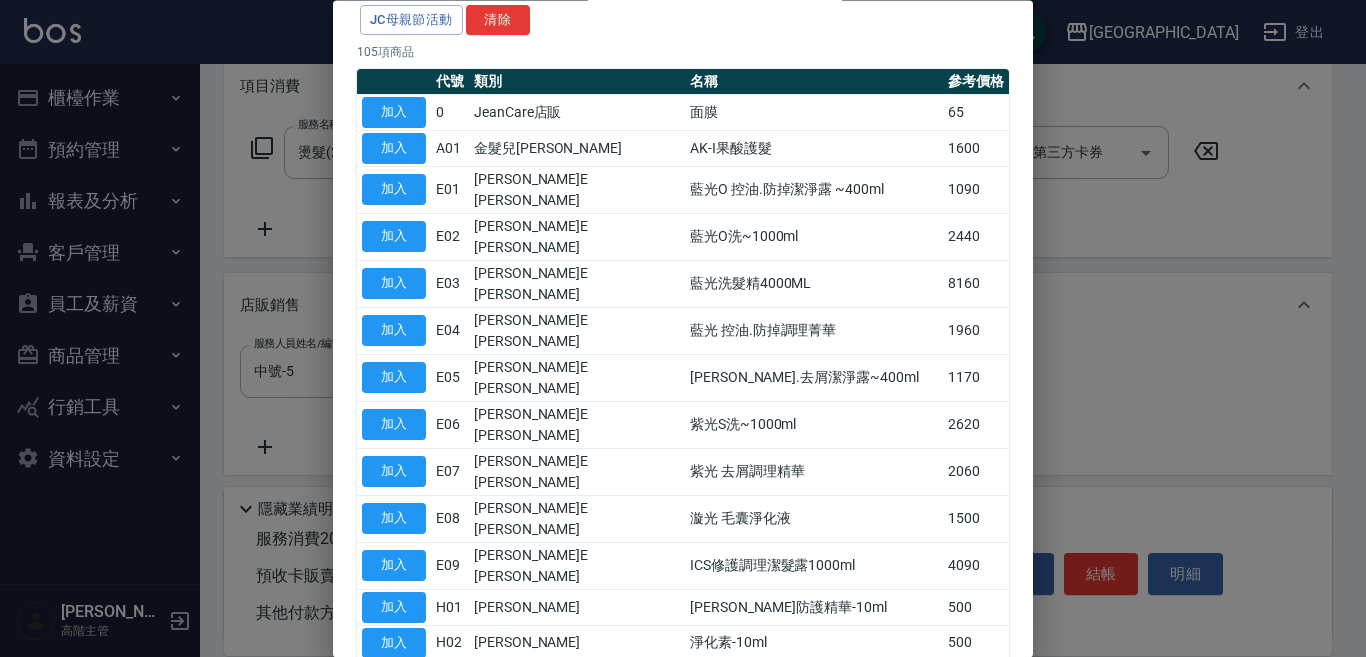 scroll, scrollTop: 200, scrollLeft: 0, axis: vertical 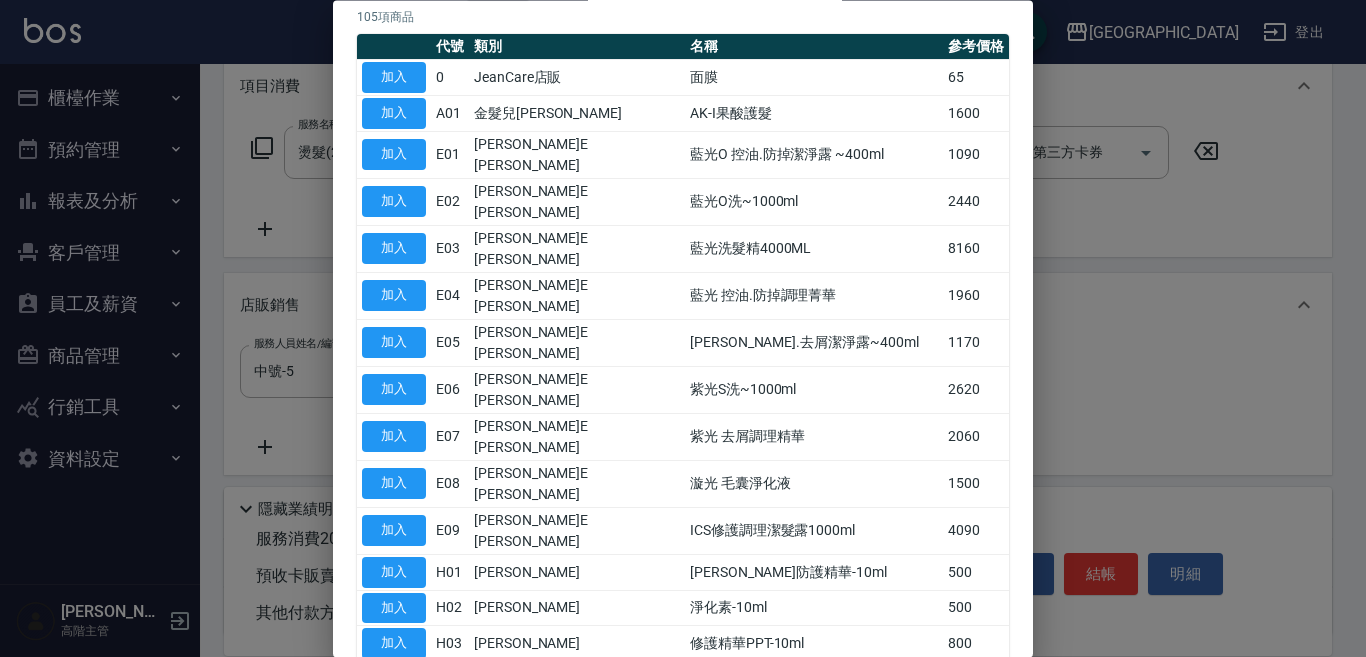 click on "加入" at bounding box center (394, 680) 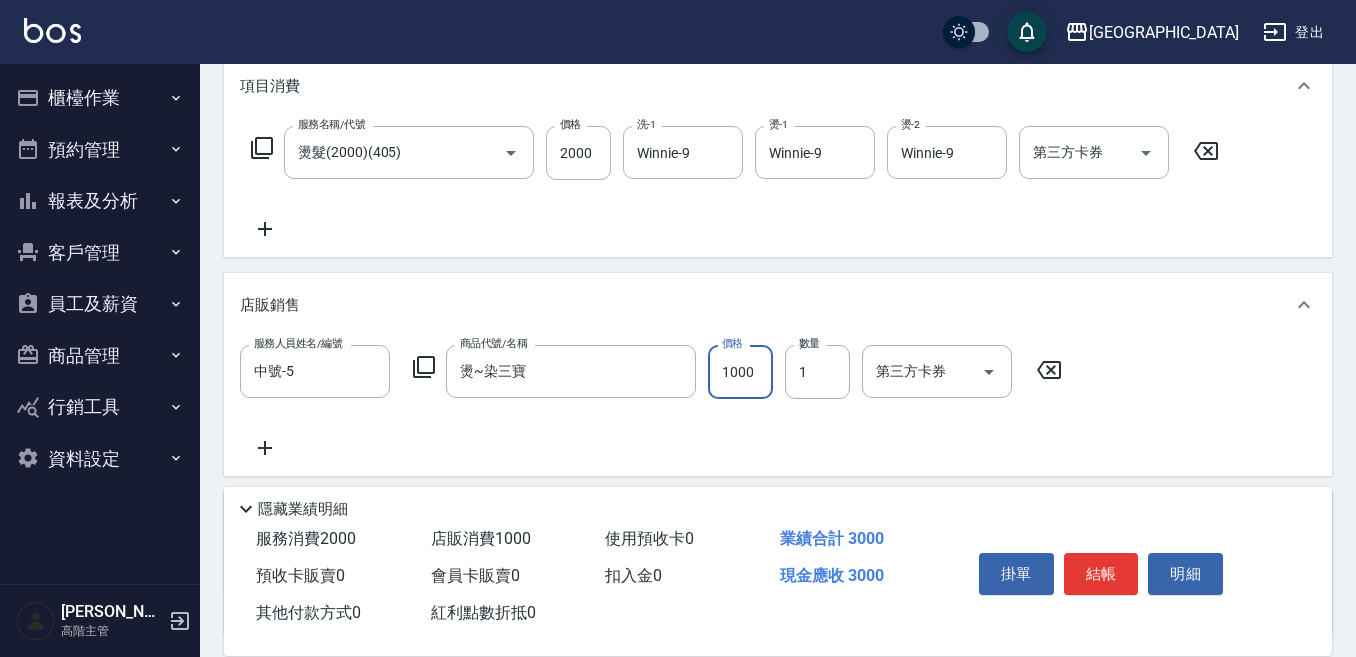 click on "1000" at bounding box center [740, 372] 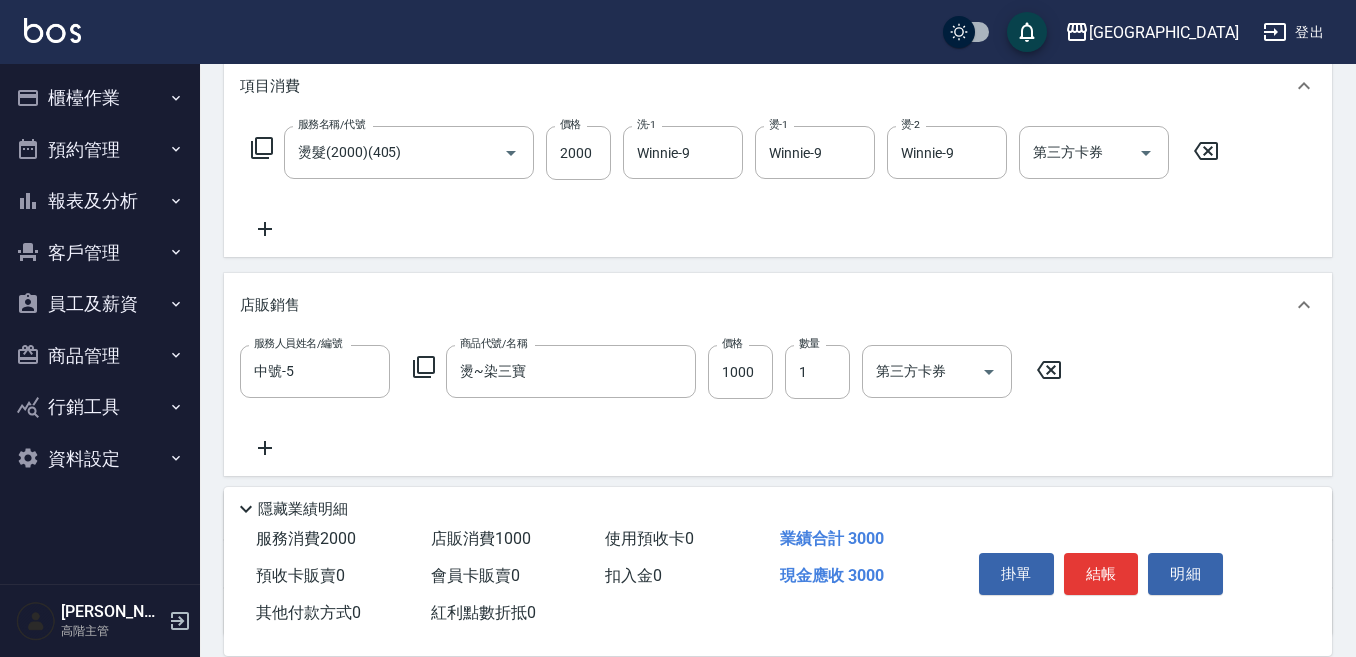 click 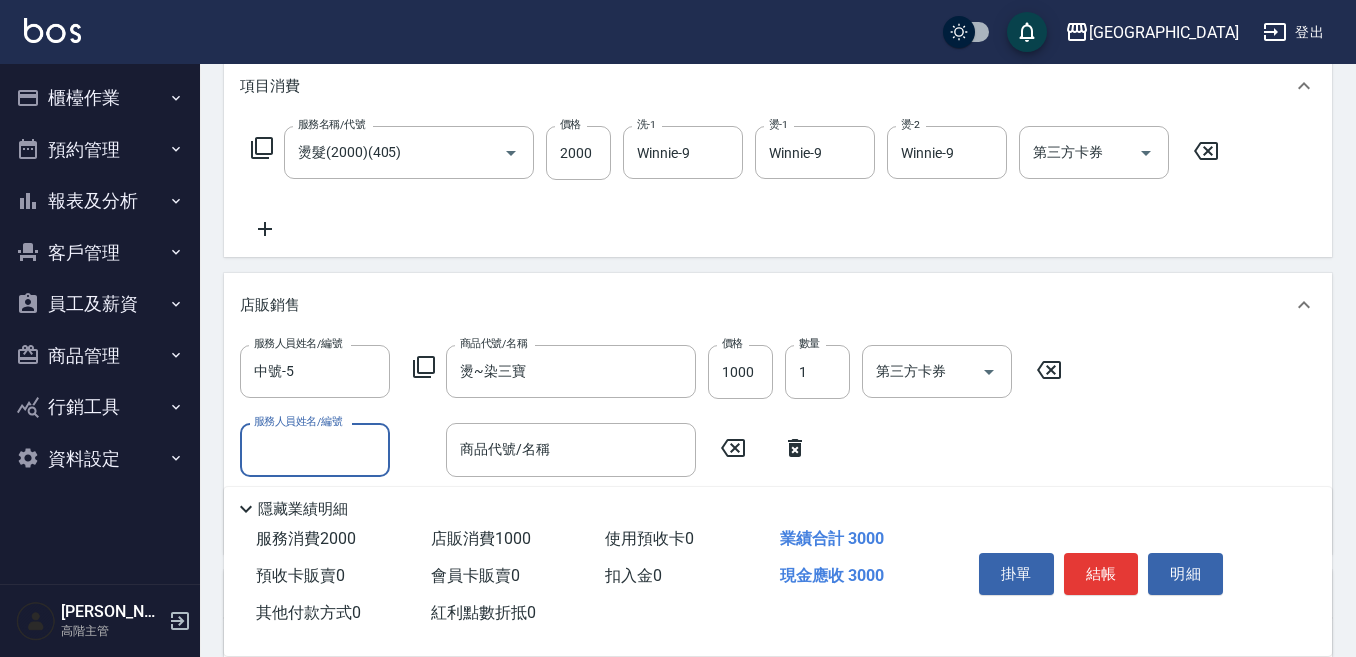 click 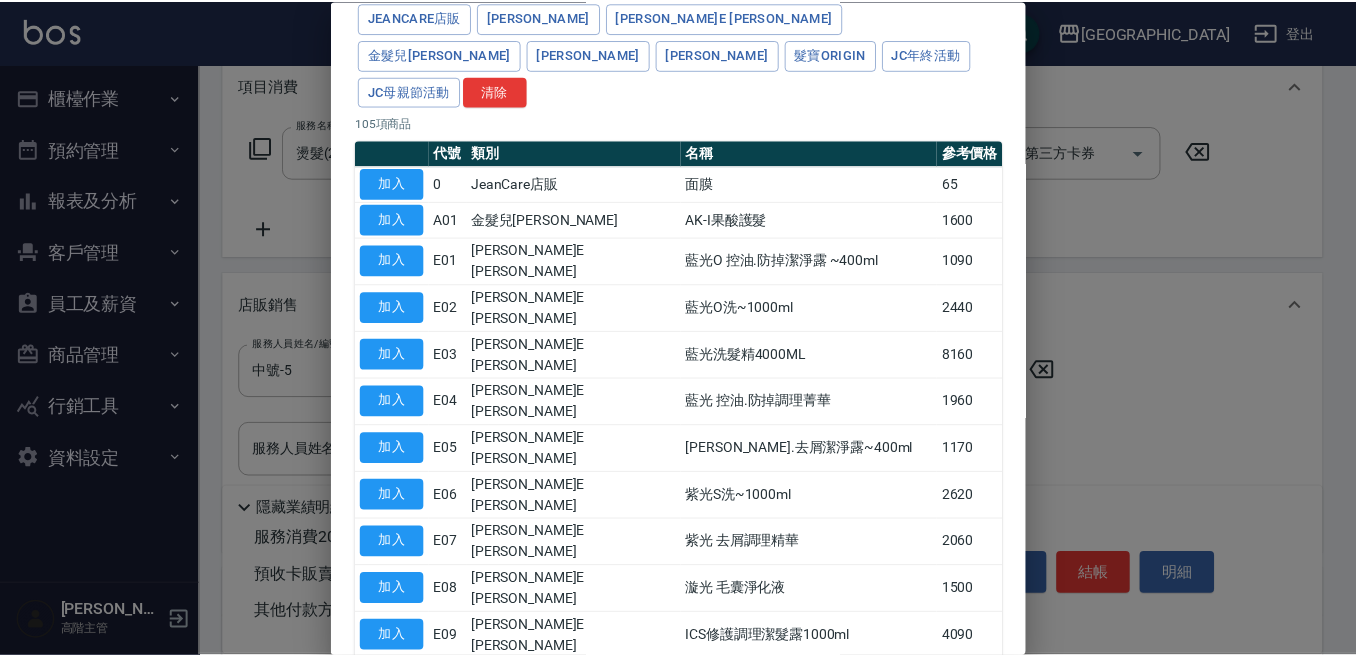 scroll, scrollTop: 0, scrollLeft: 0, axis: both 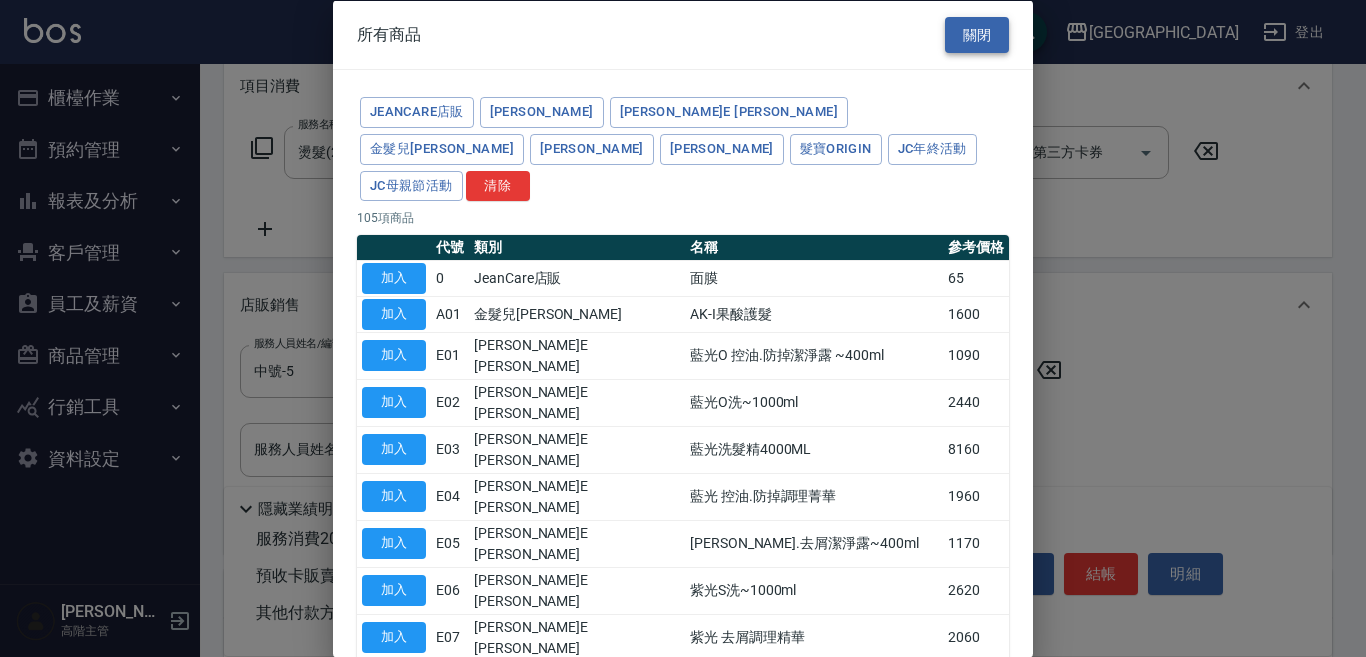 click on "關閉" at bounding box center (977, 34) 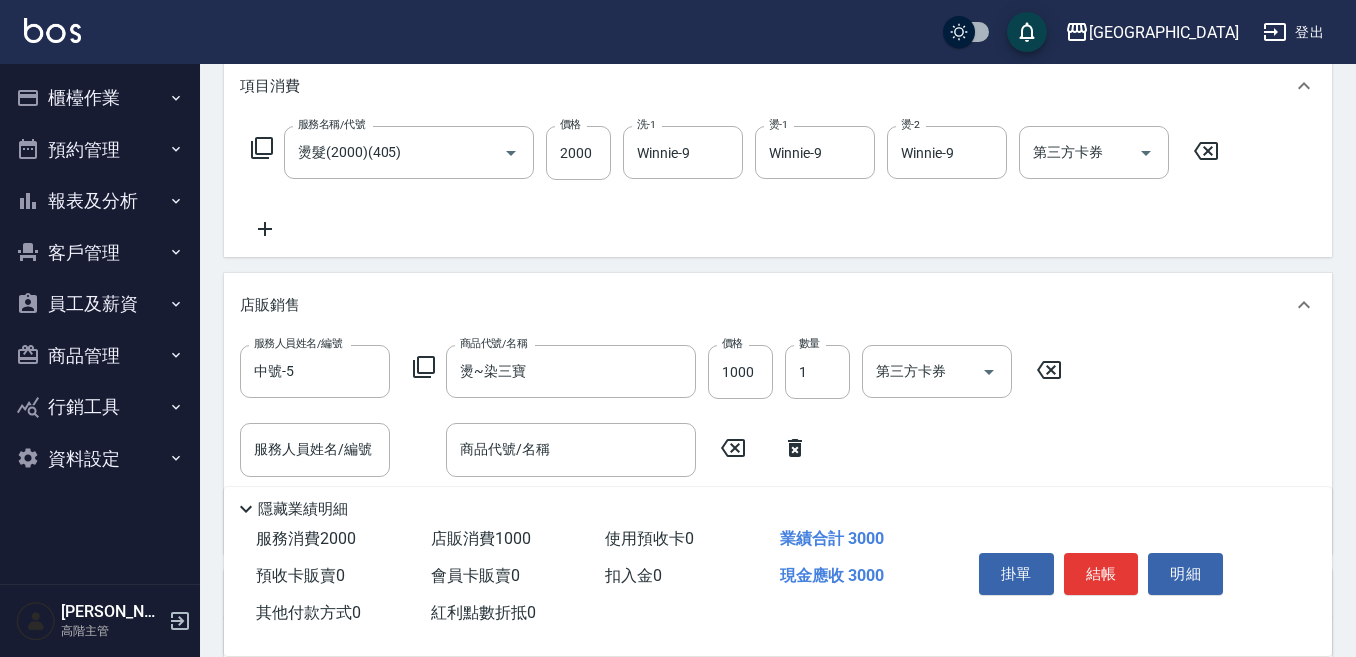 drag, startPoint x: 726, startPoint y: 451, endPoint x: 724, endPoint y: 428, distance: 23.086792 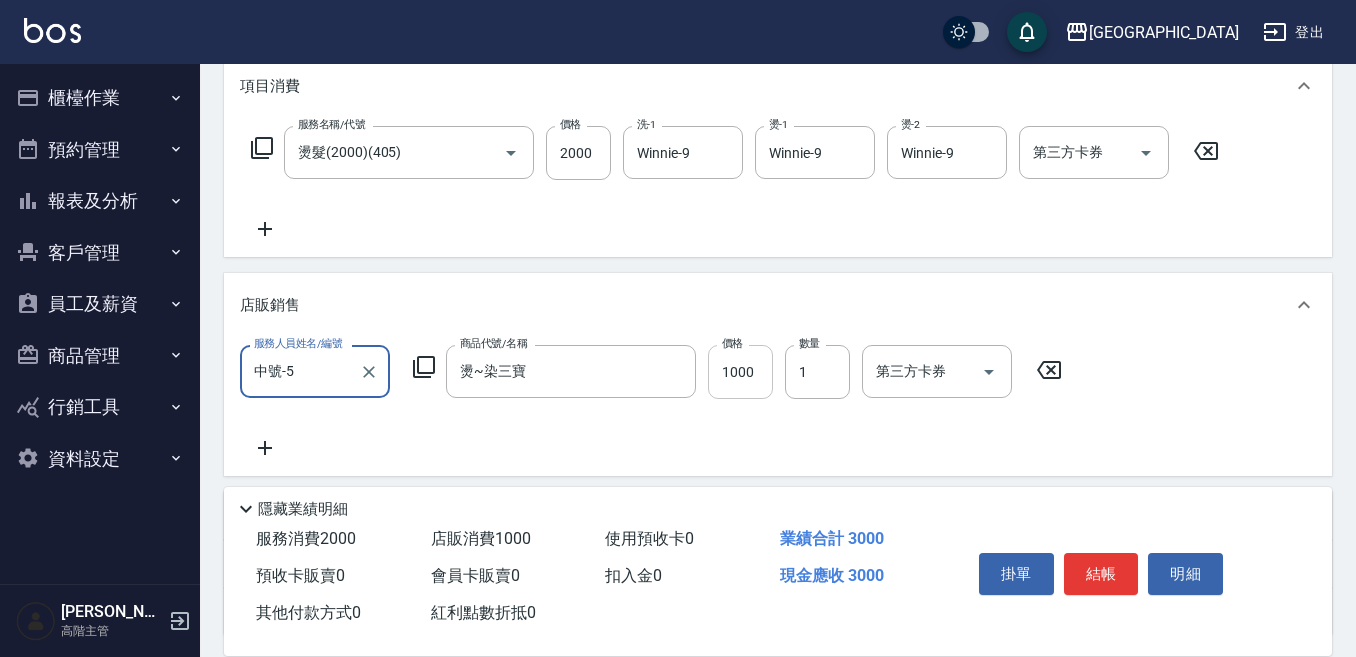 click on "1000" at bounding box center (740, 372) 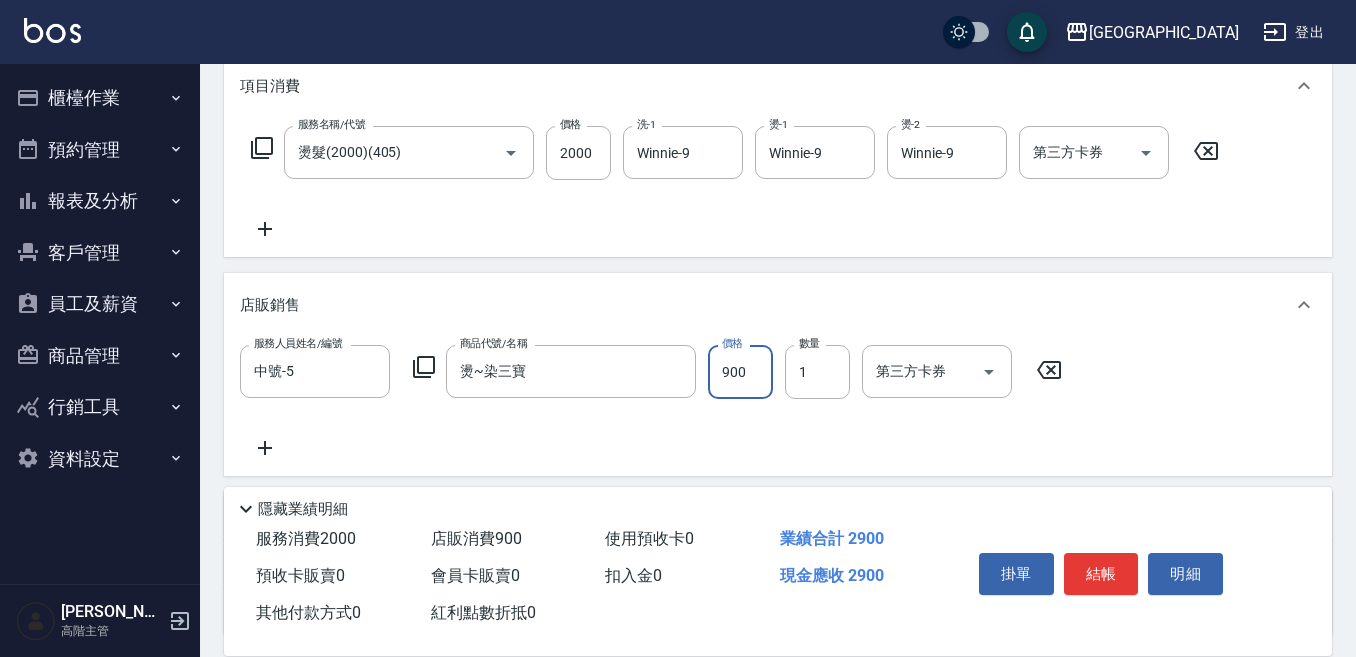 type on "900" 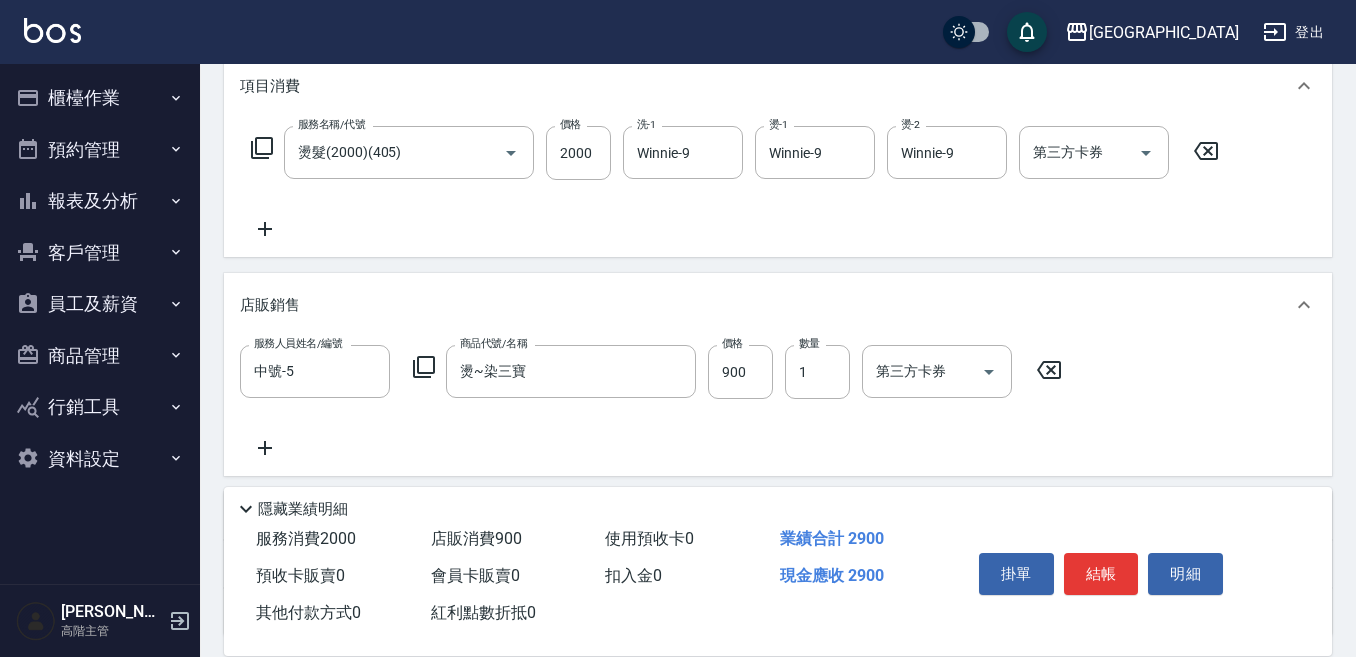 drag, startPoint x: 263, startPoint y: 234, endPoint x: 274, endPoint y: 234, distance: 11 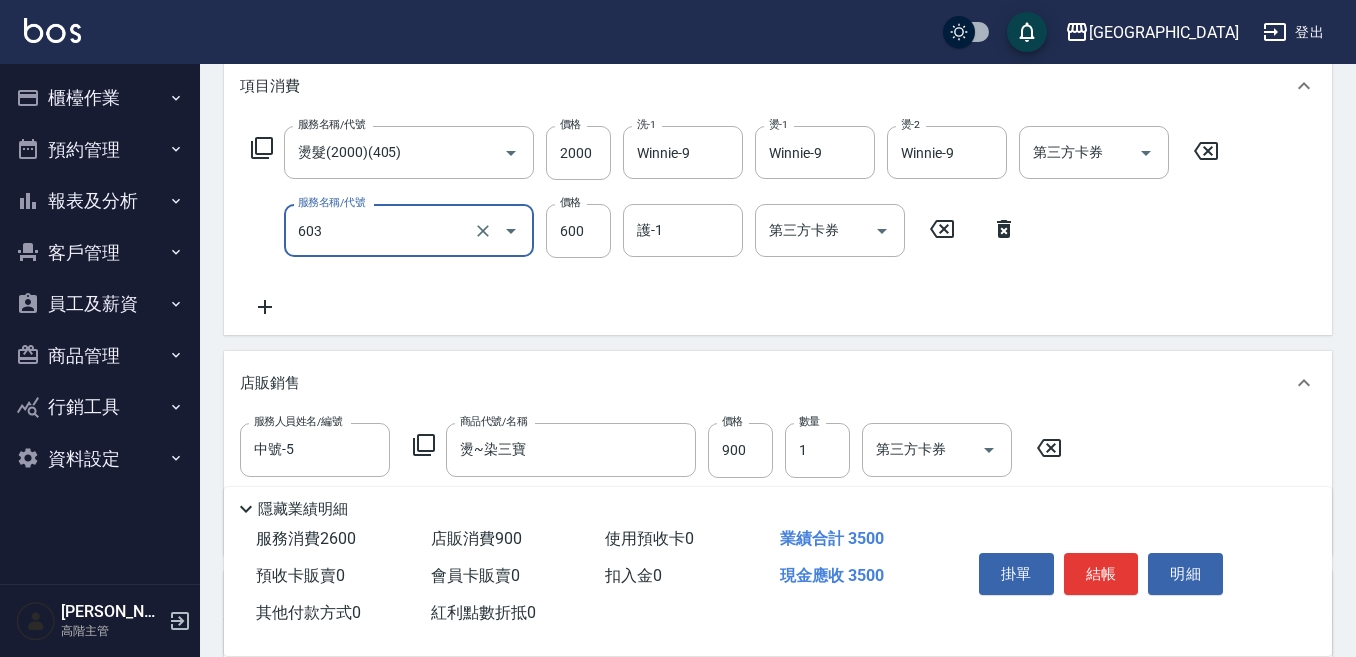 type on "DP水導素(603)" 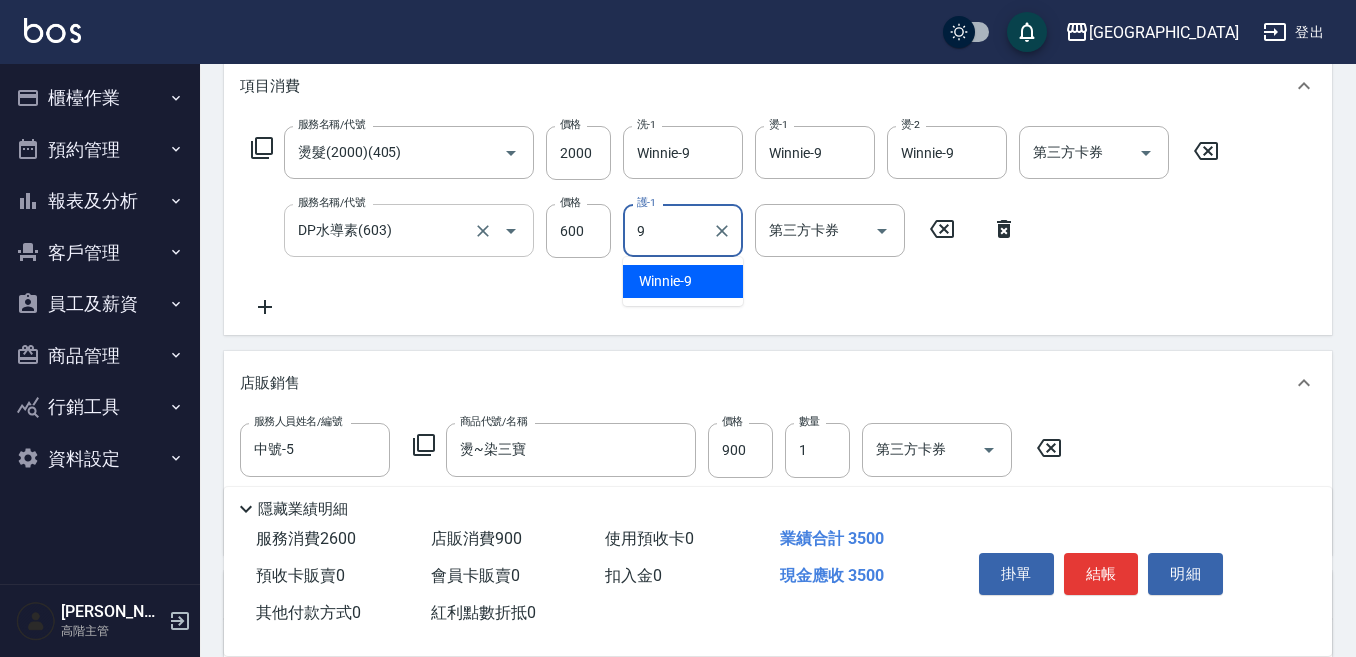 type on "Winnie-9" 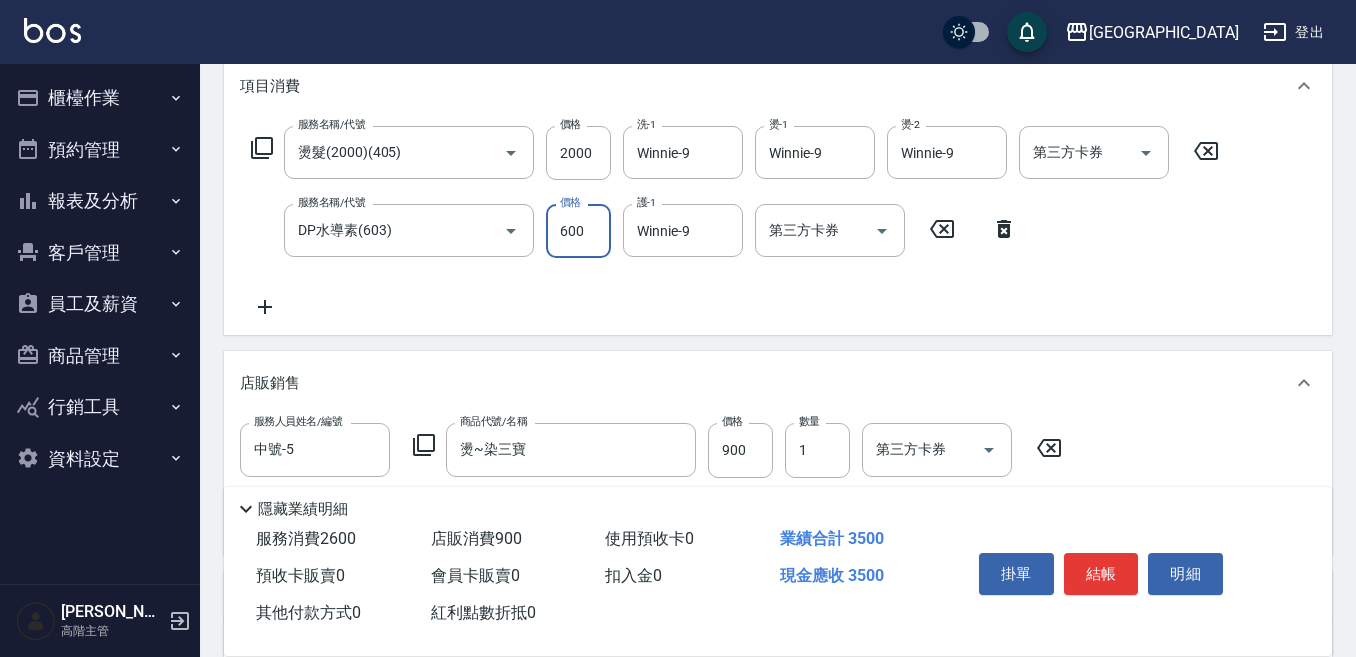 click on "600" at bounding box center (578, 231) 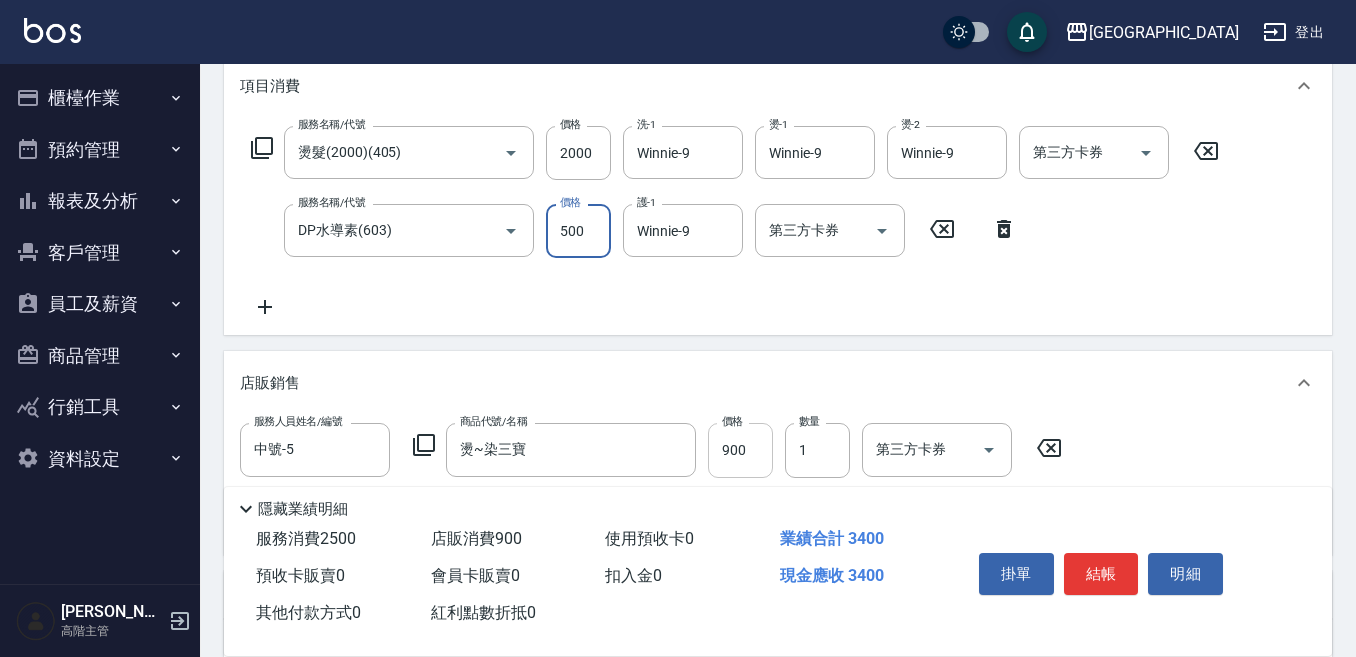 type on "500" 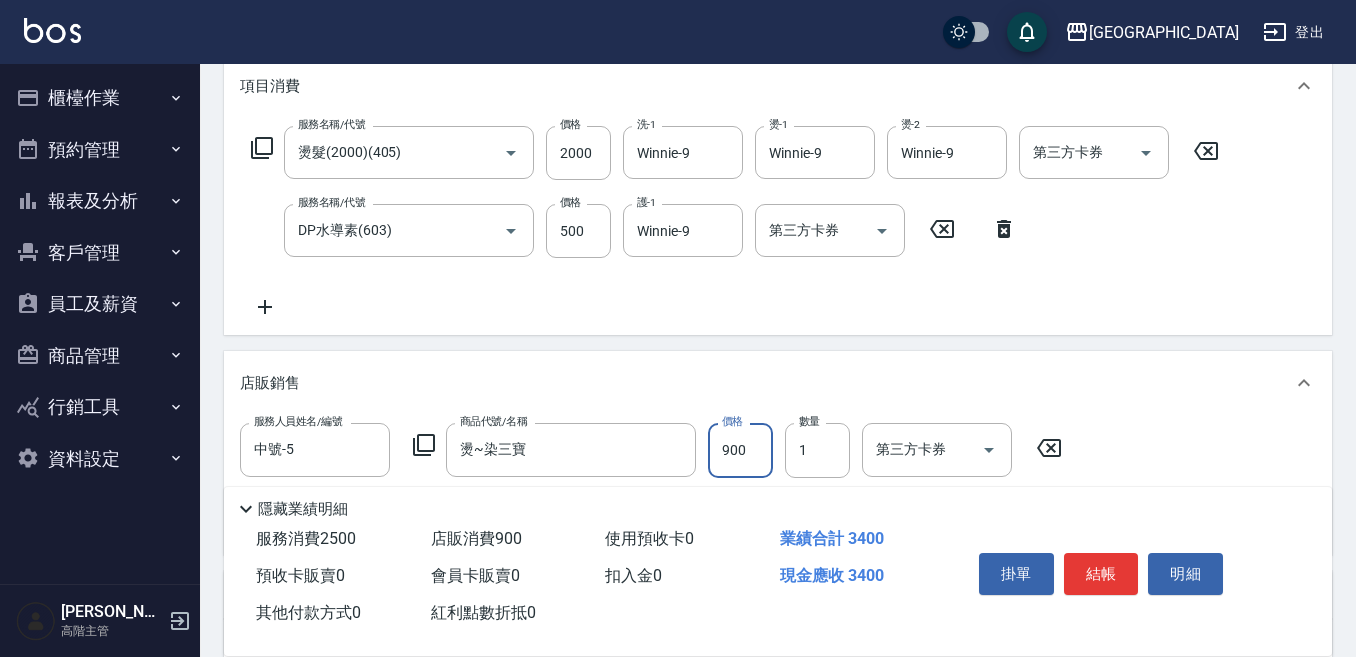 click on "900" at bounding box center (740, 450) 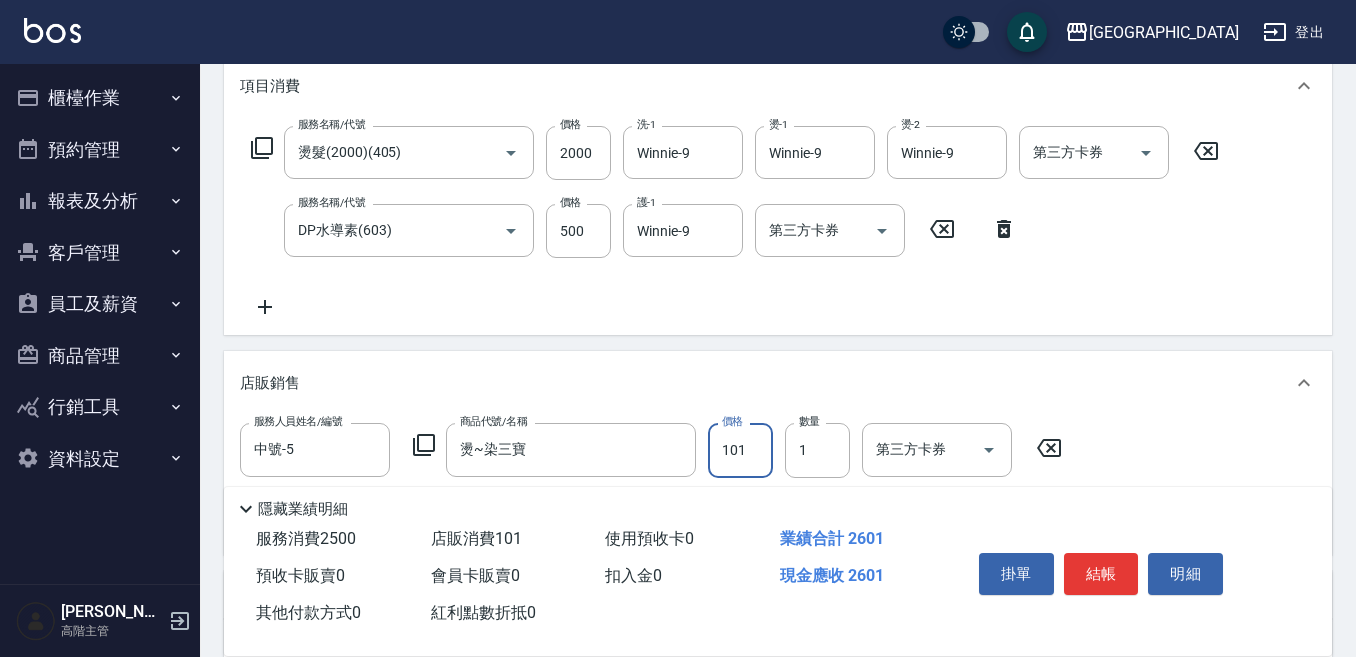 scroll, scrollTop: 0, scrollLeft: 0, axis: both 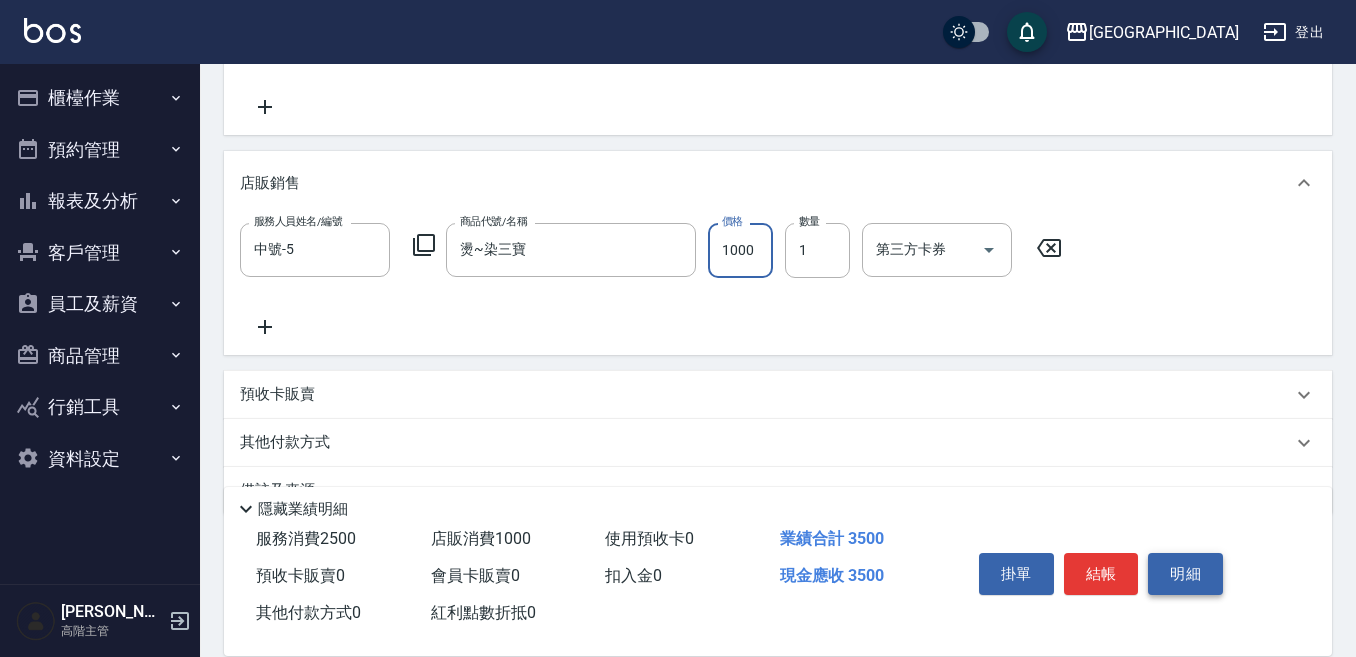 type on "1000" 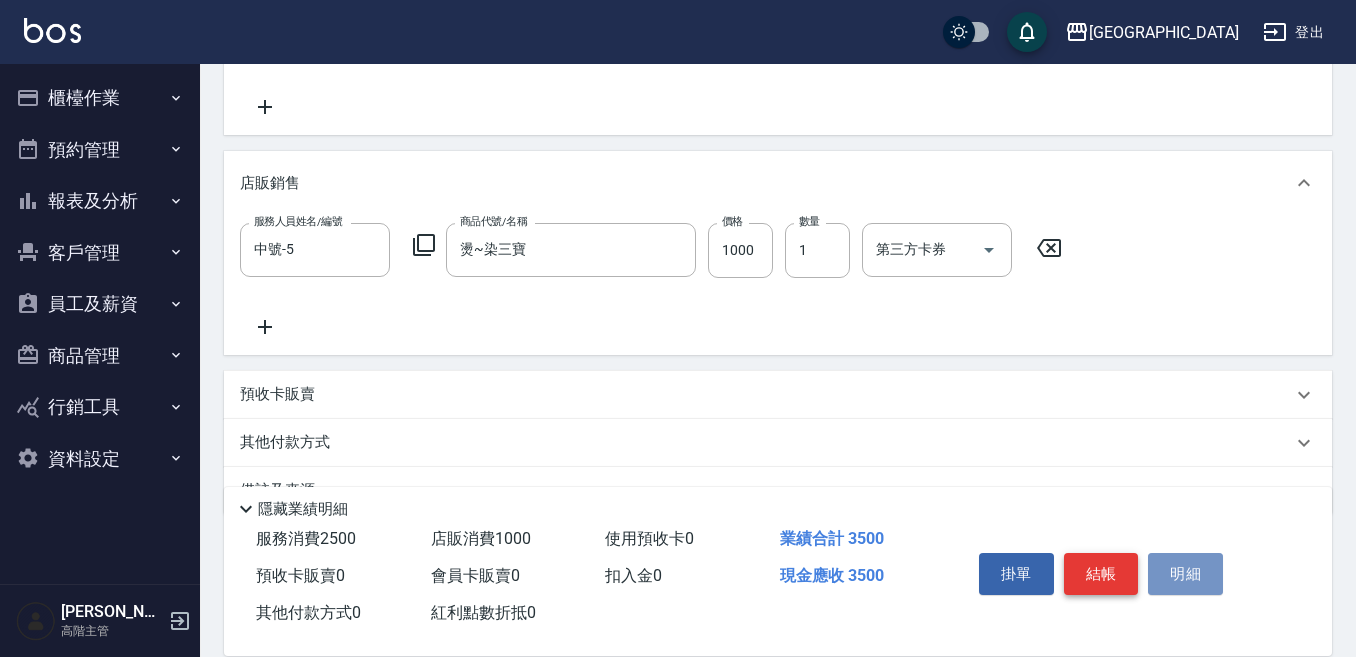 drag, startPoint x: 1156, startPoint y: 555, endPoint x: 1135, endPoint y: 562, distance: 22.135944 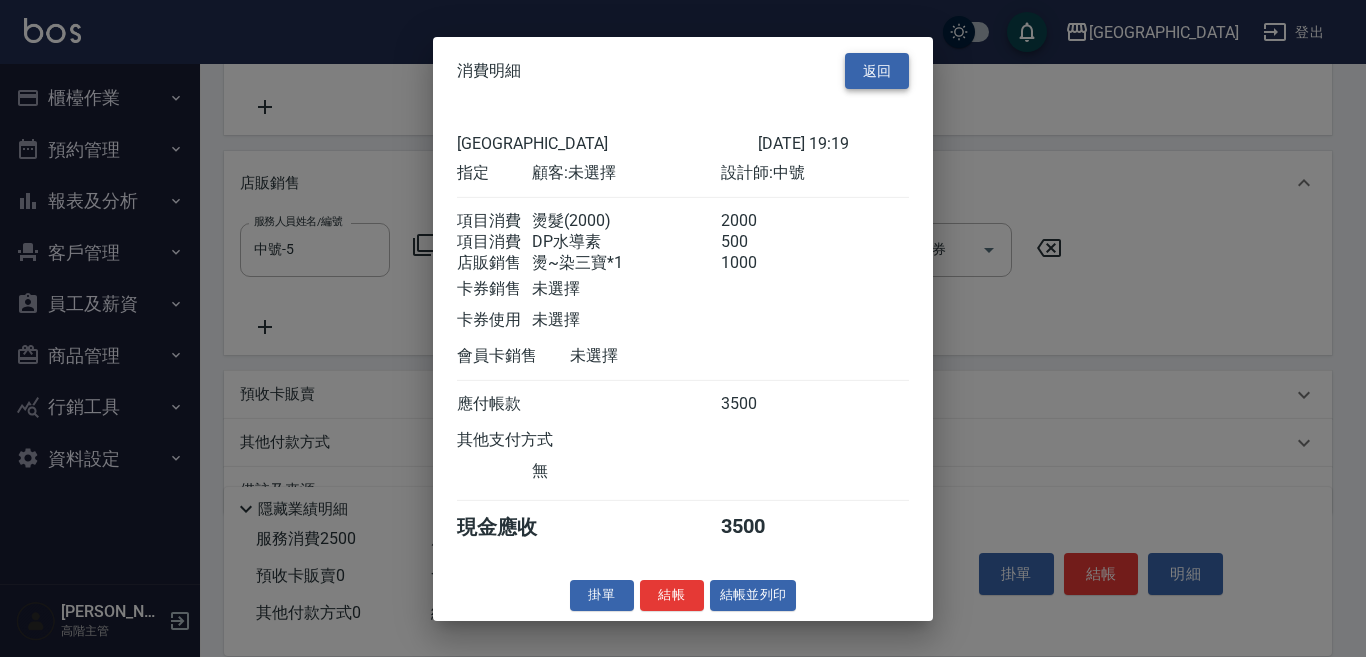 click on "返回" at bounding box center [877, 70] 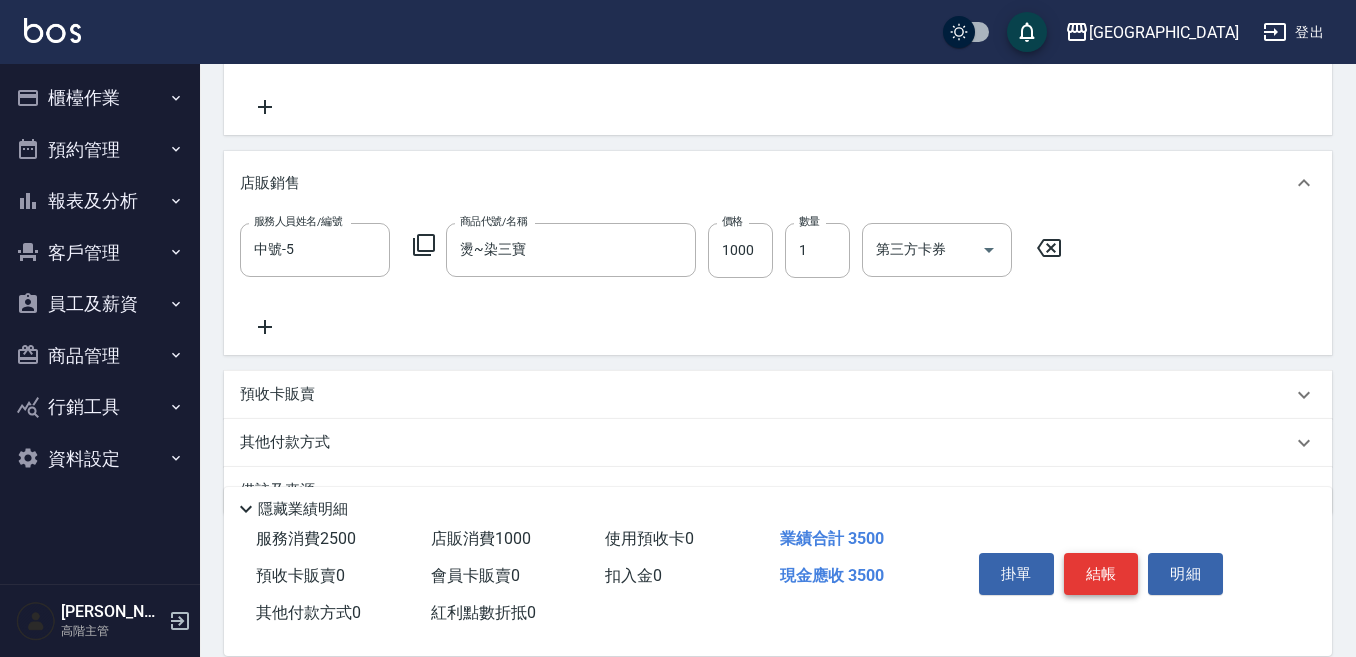 click on "結帳" at bounding box center [1101, 574] 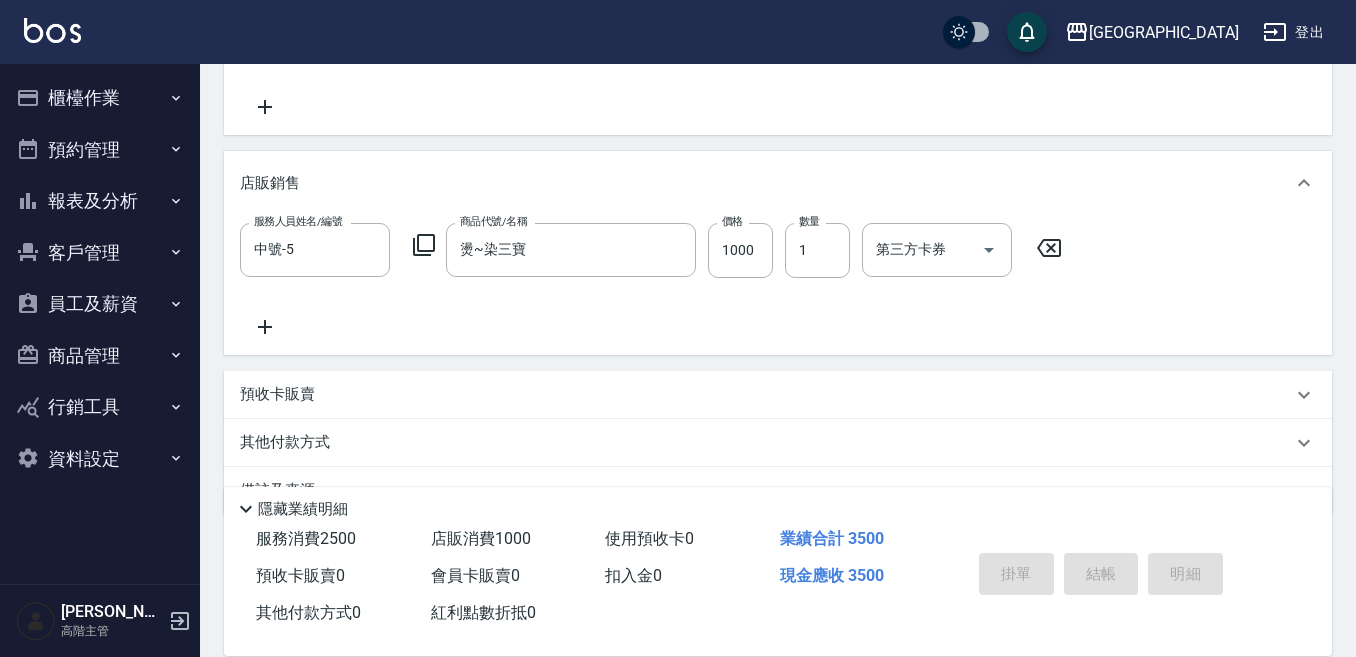 type on "[DATE] 19:22" 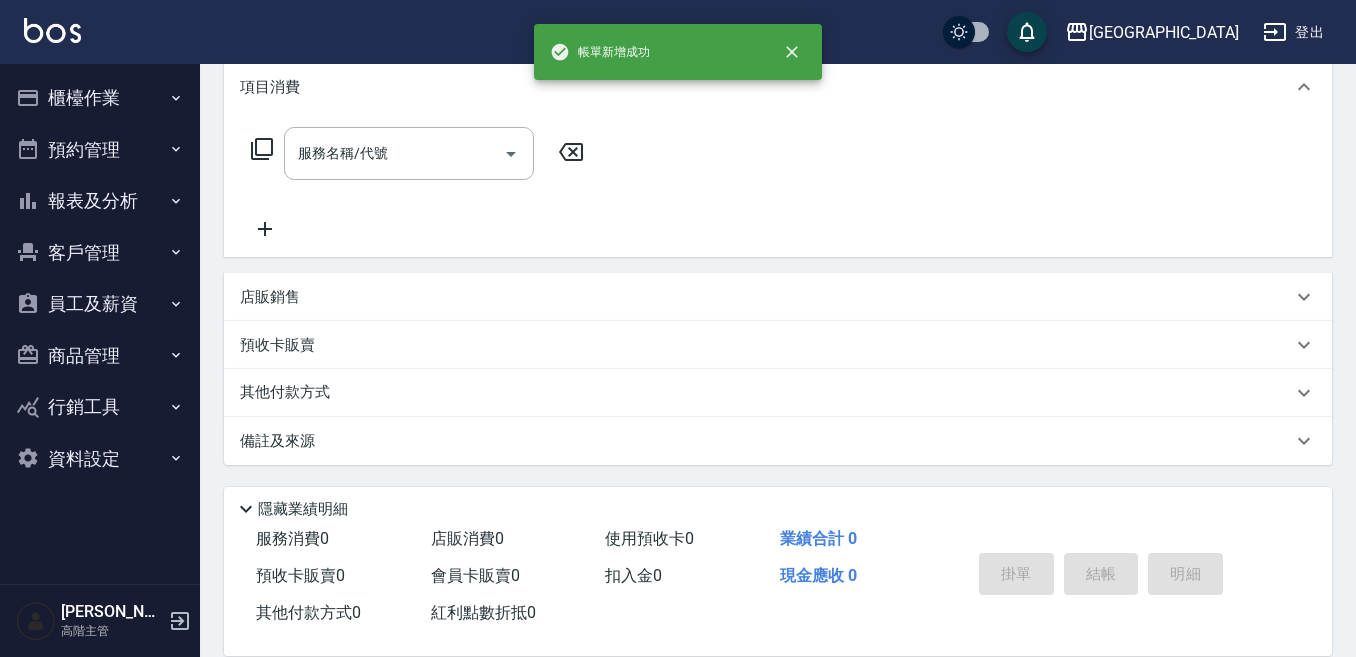 scroll, scrollTop: 0, scrollLeft: 0, axis: both 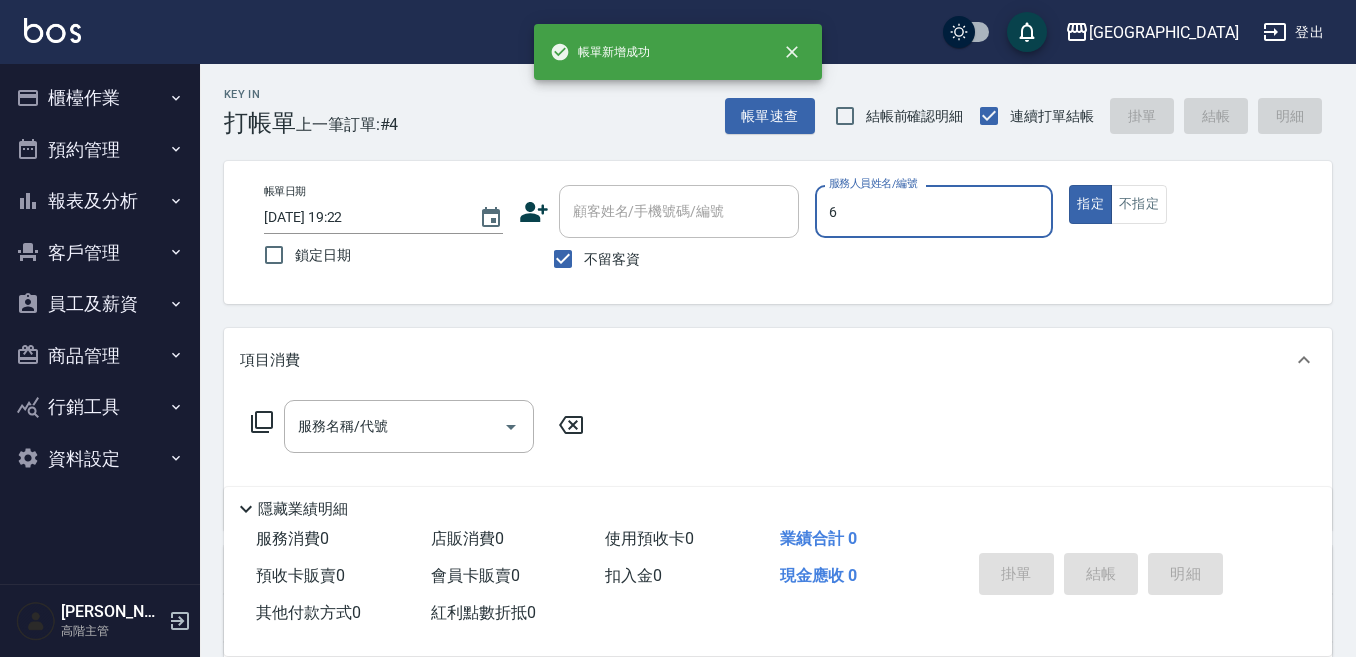 type on "[PERSON_NAME]-6" 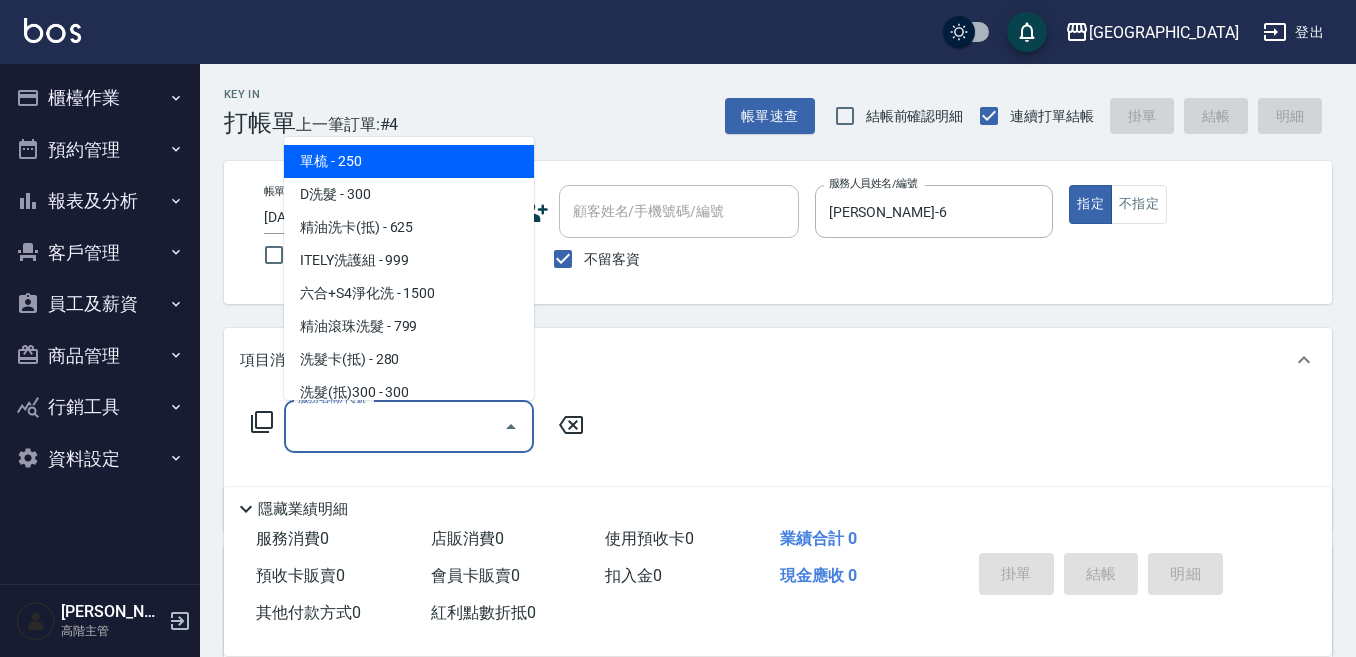 click on "服務名稱/代號" at bounding box center (394, 426) 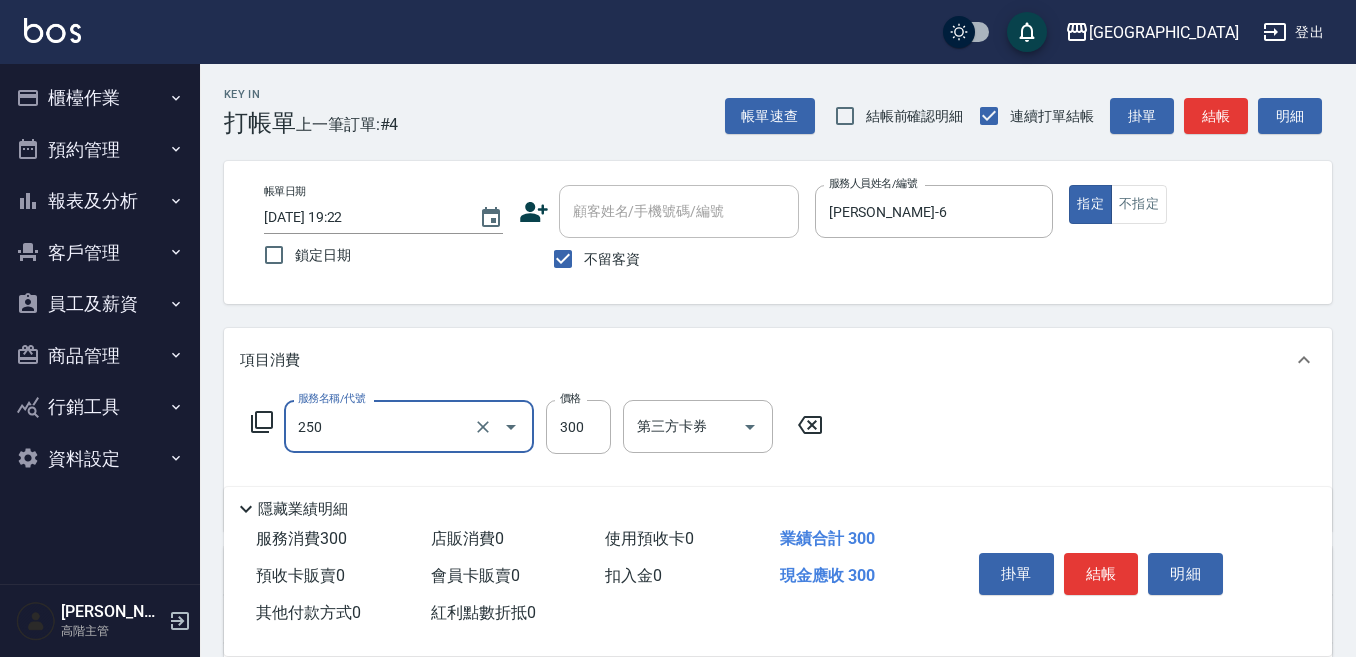 type on "日式洗髮(250)" 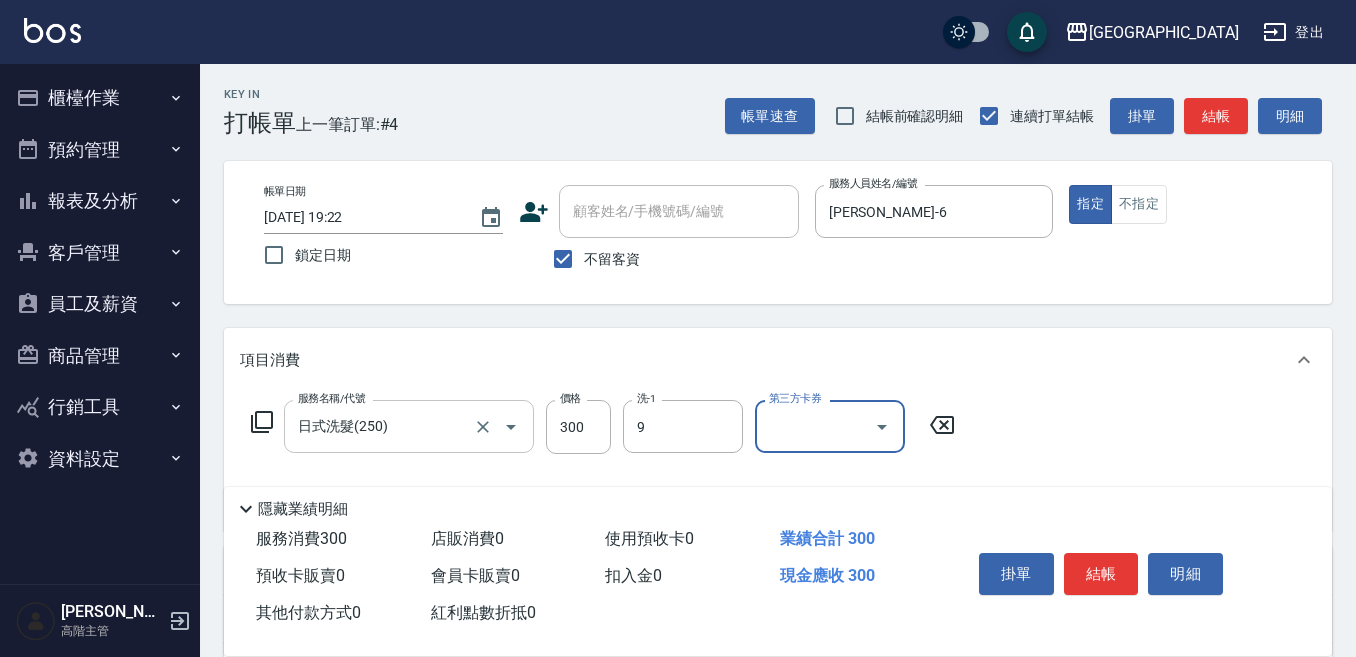 type on "Winnie-9" 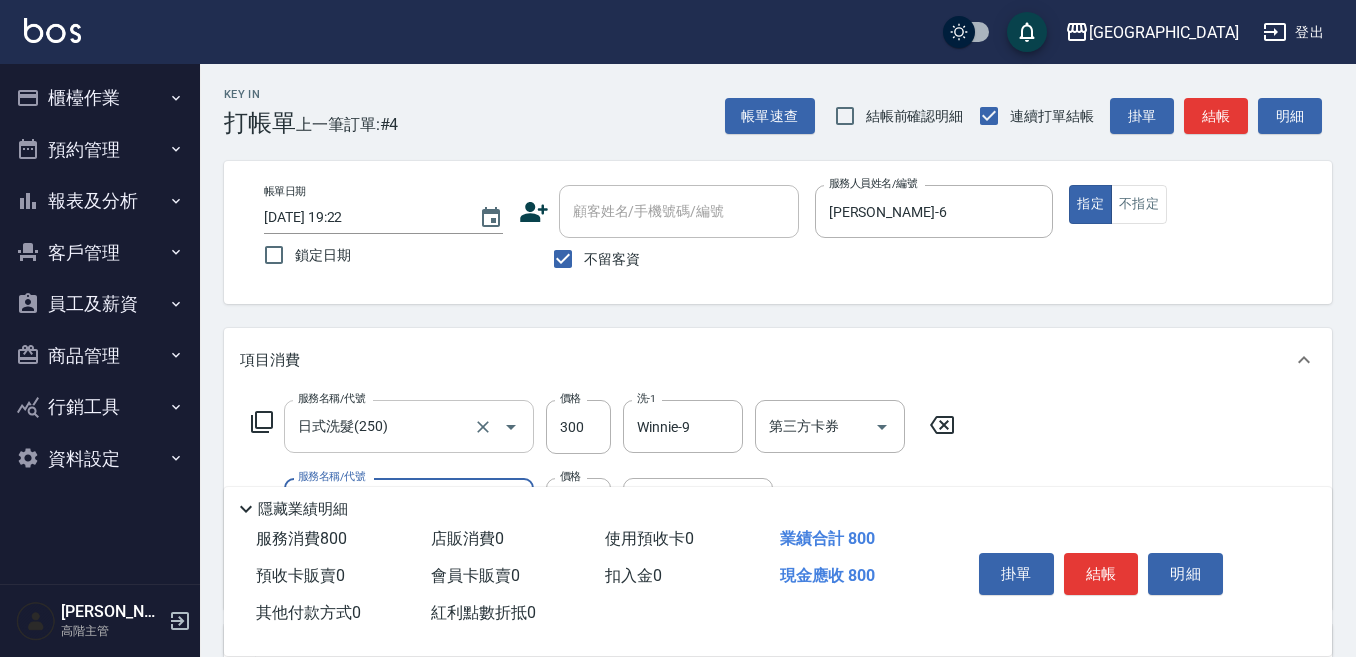 type on "剪髮500(305)" 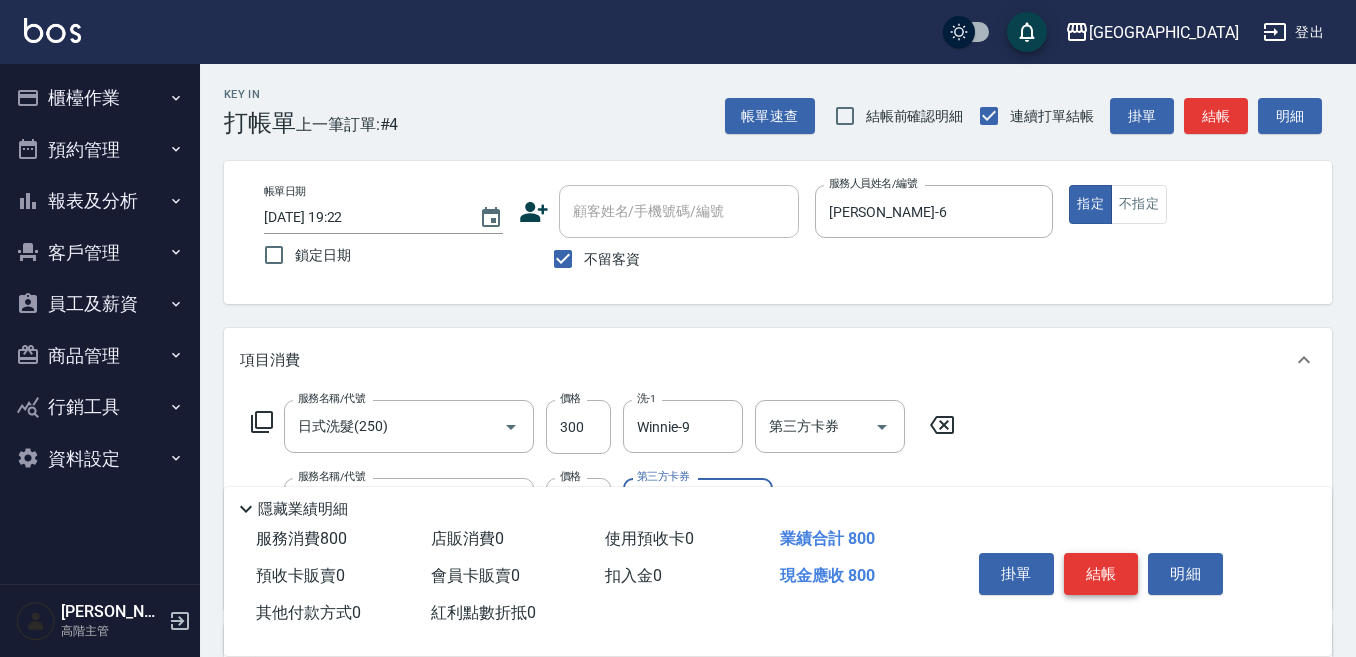 click on "結帳" at bounding box center [1101, 574] 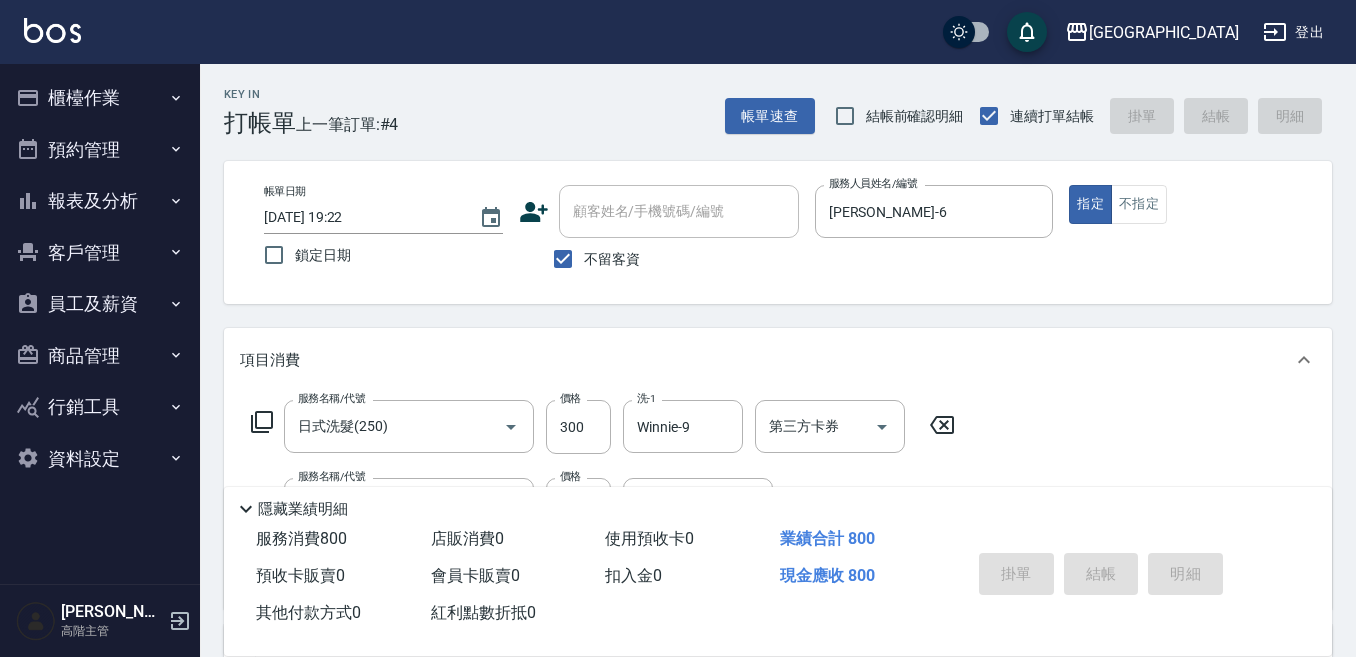 type on "[DATE] 19:23" 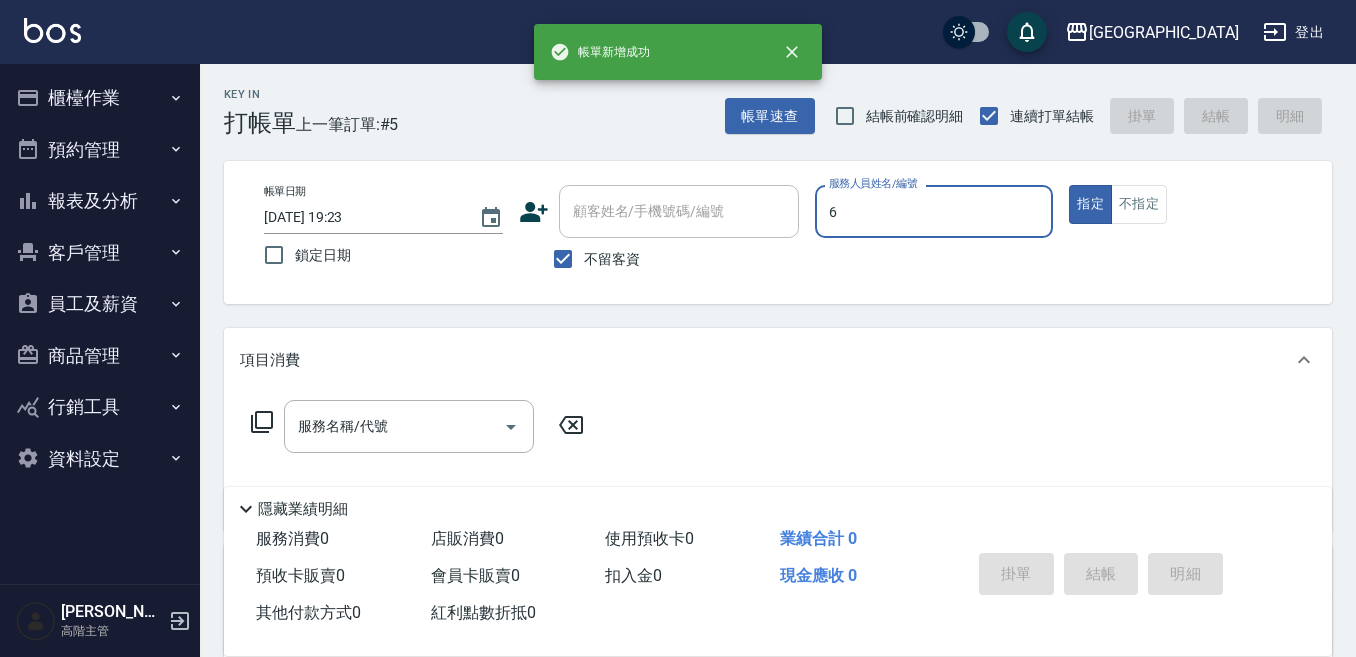 type on "[PERSON_NAME]-6" 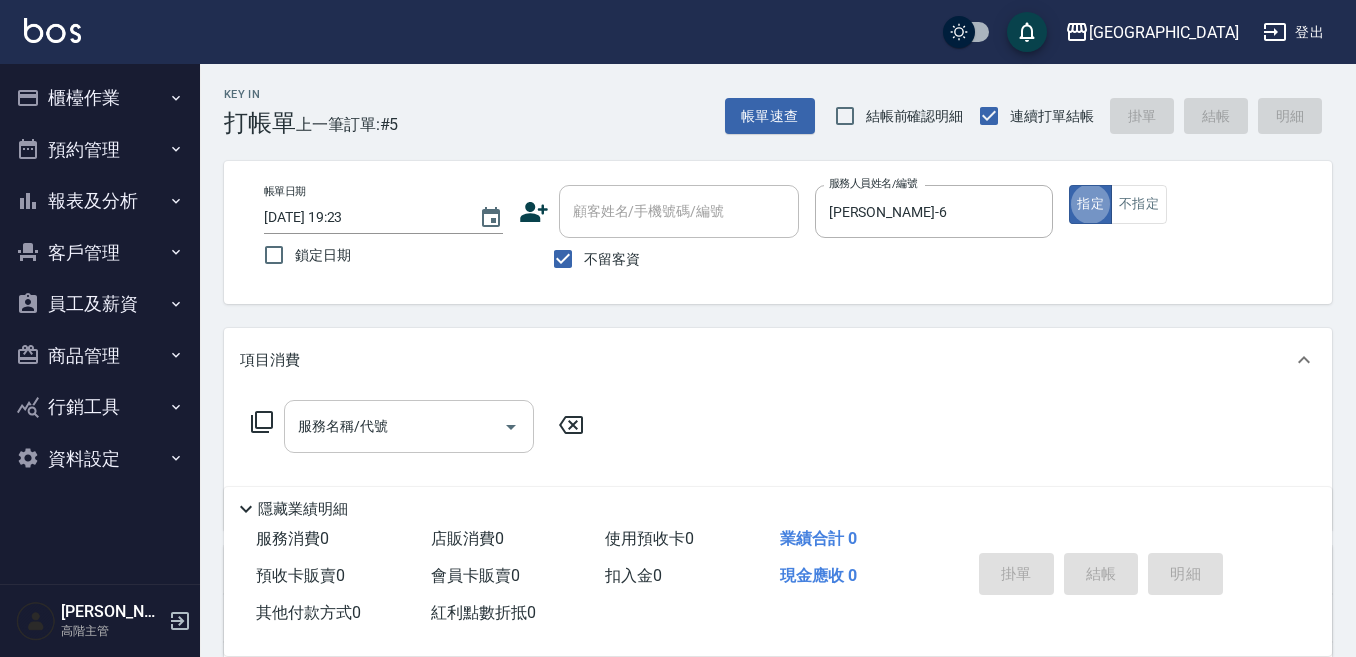 click on "服務名稱/代號" at bounding box center (394, 426) 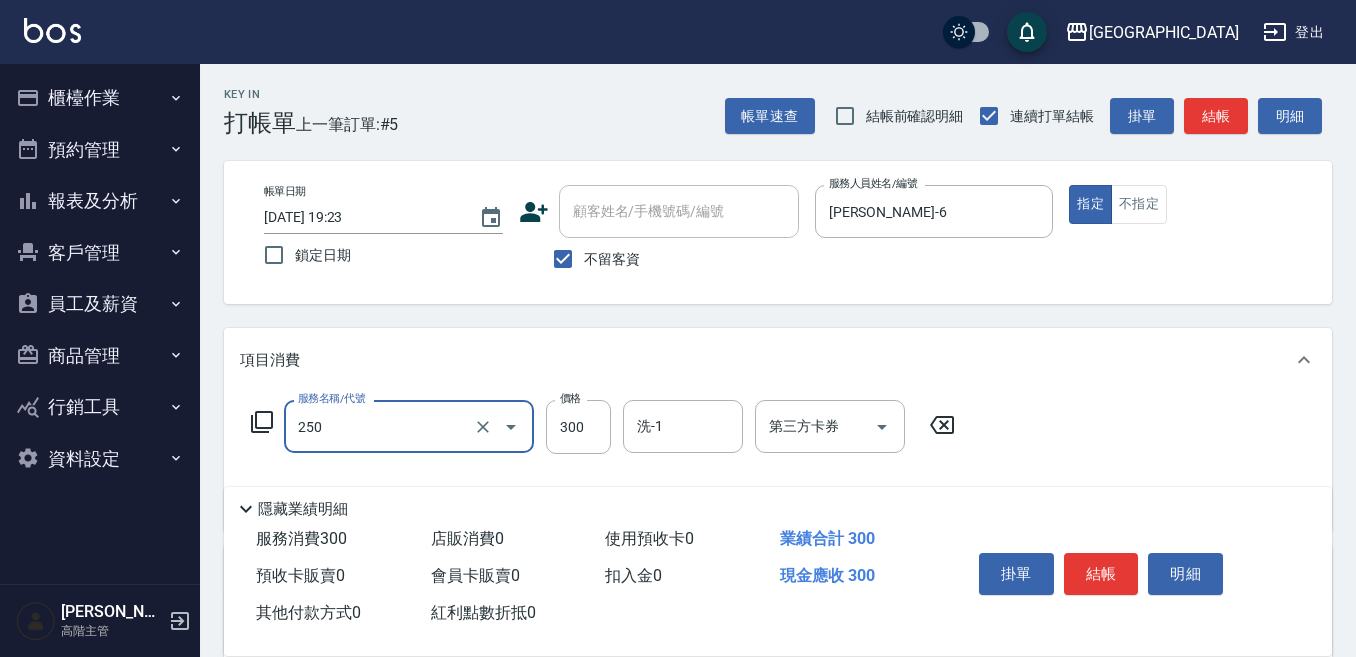 type on "日式洗髮(250)" 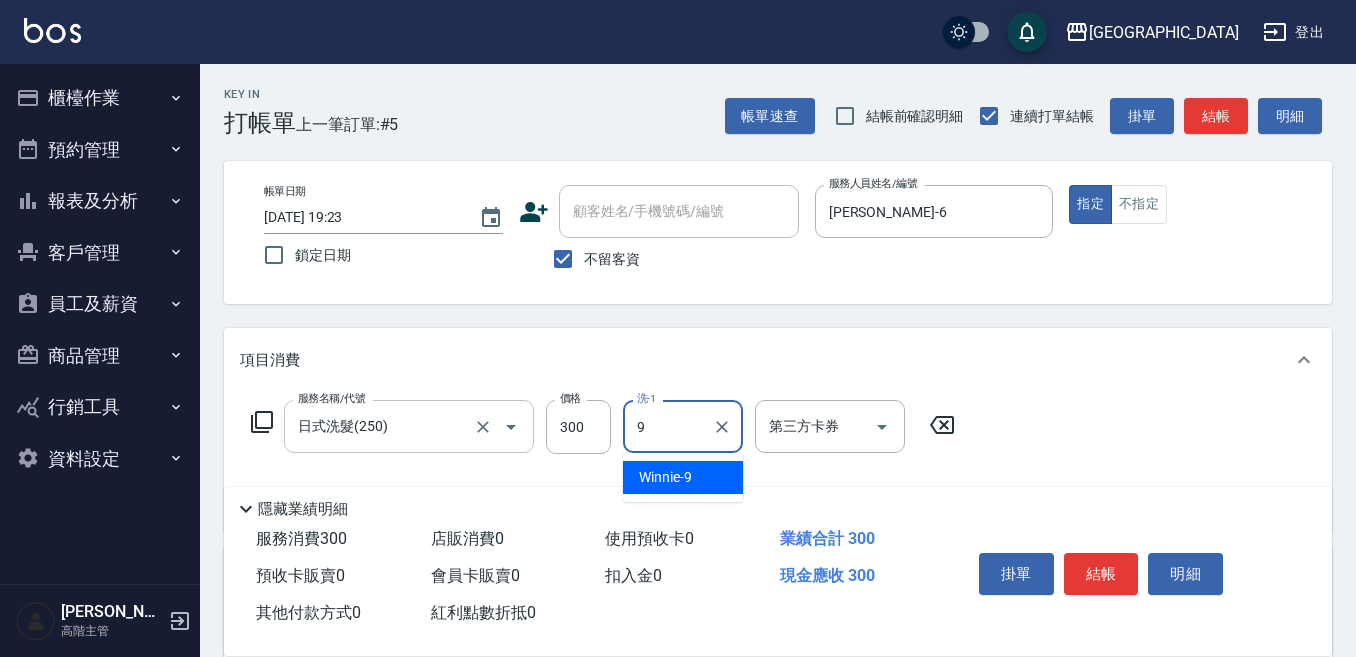 type on "Winnie-9" 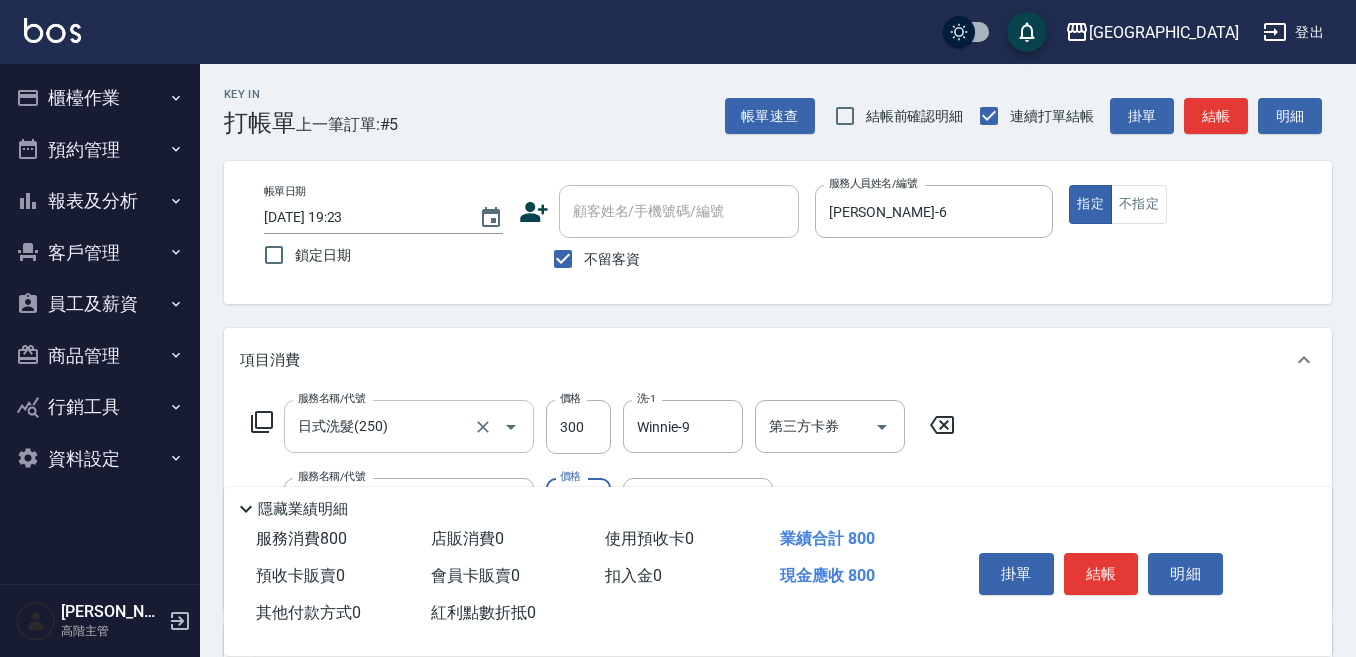 type on "剪髮500(305)" 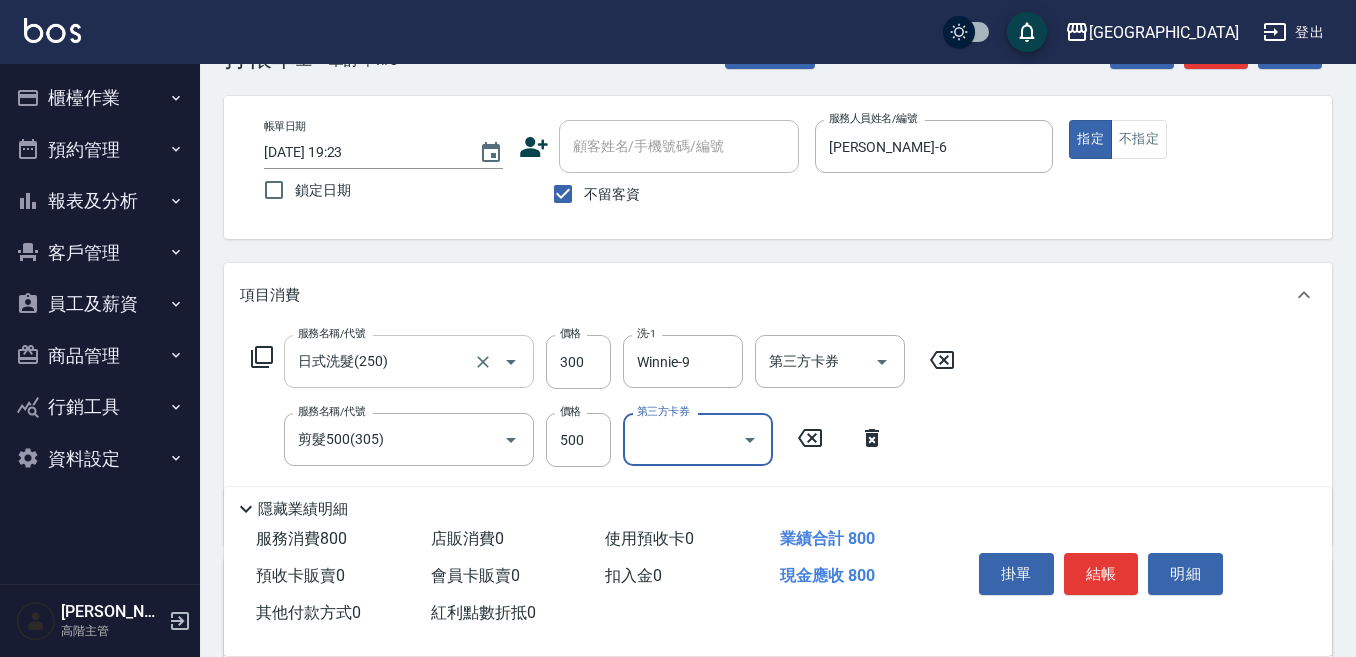 scroll, scrollTop: 100, scrollLeft: 0, axis: vertical 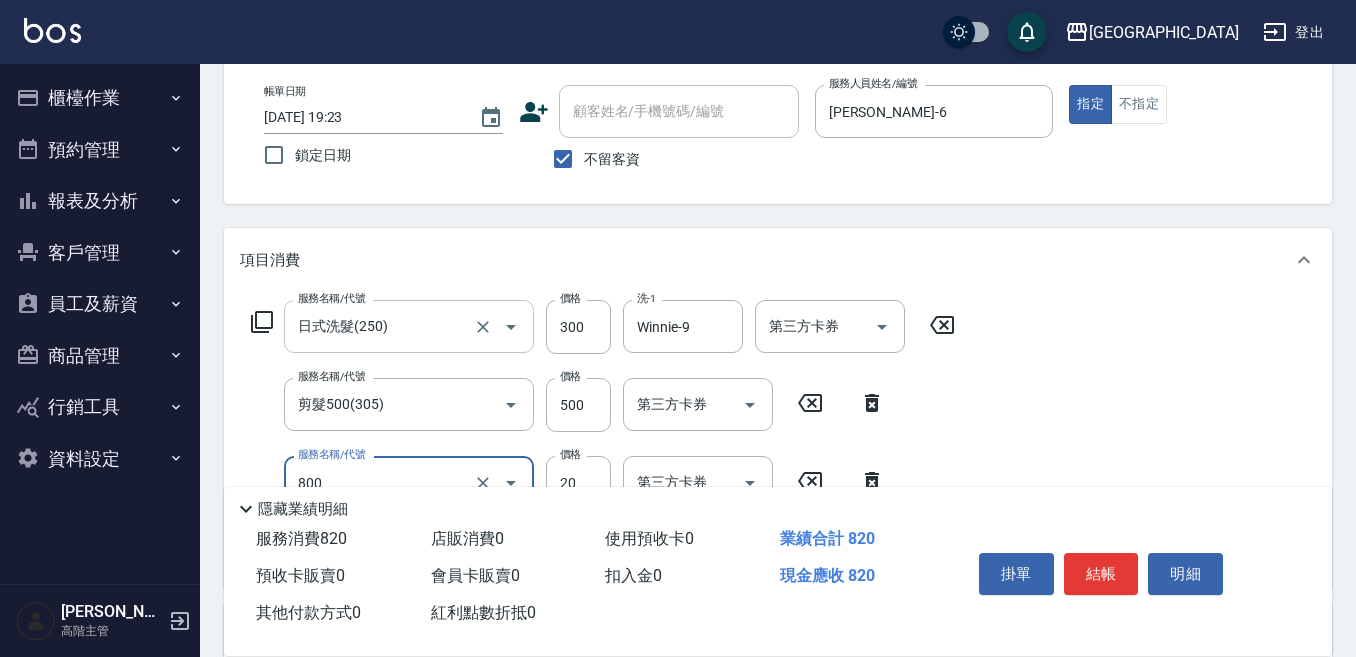 type on "潤絲精(800)" 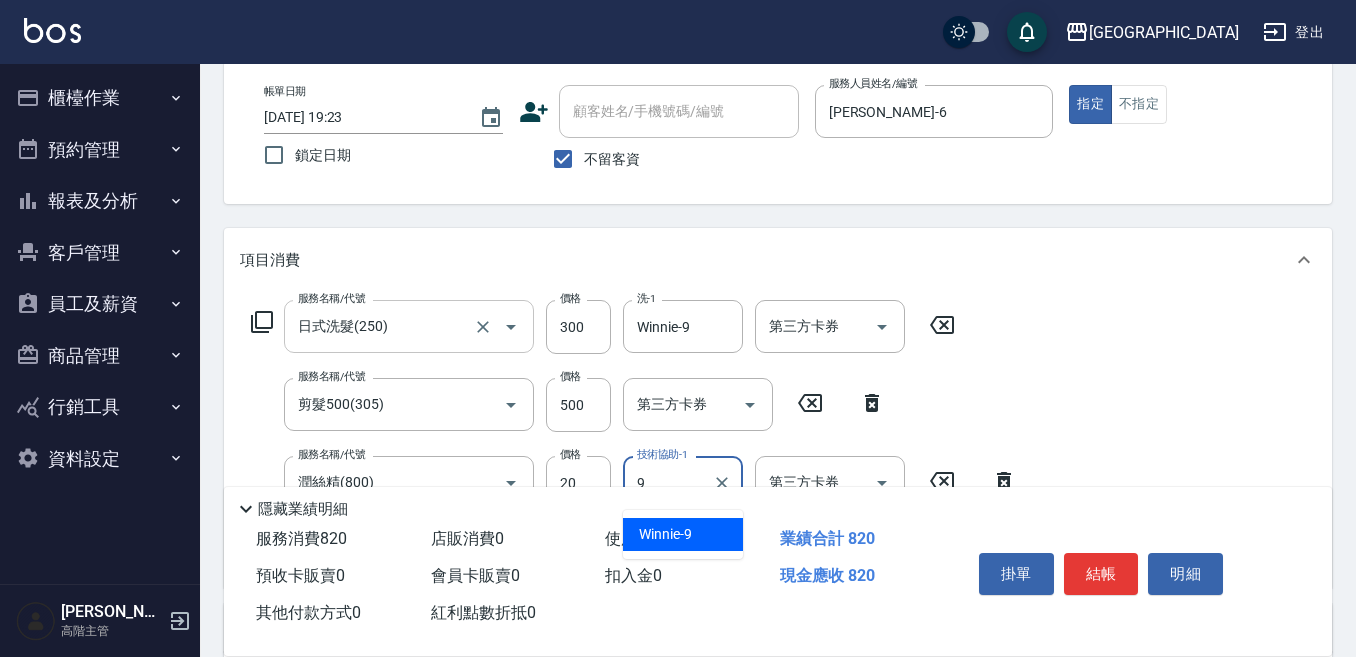 type on "Winnie-9" 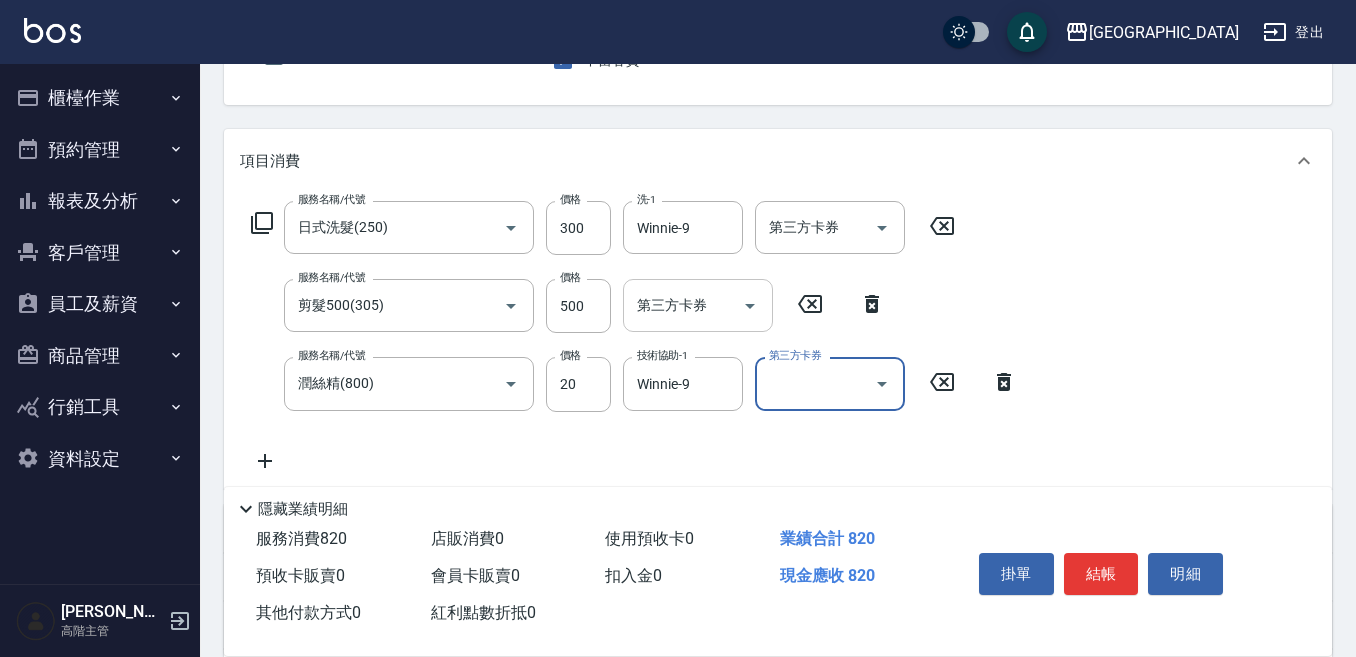 scroll, scrollTop: 200, scrollLeft: 0, axis: vertical 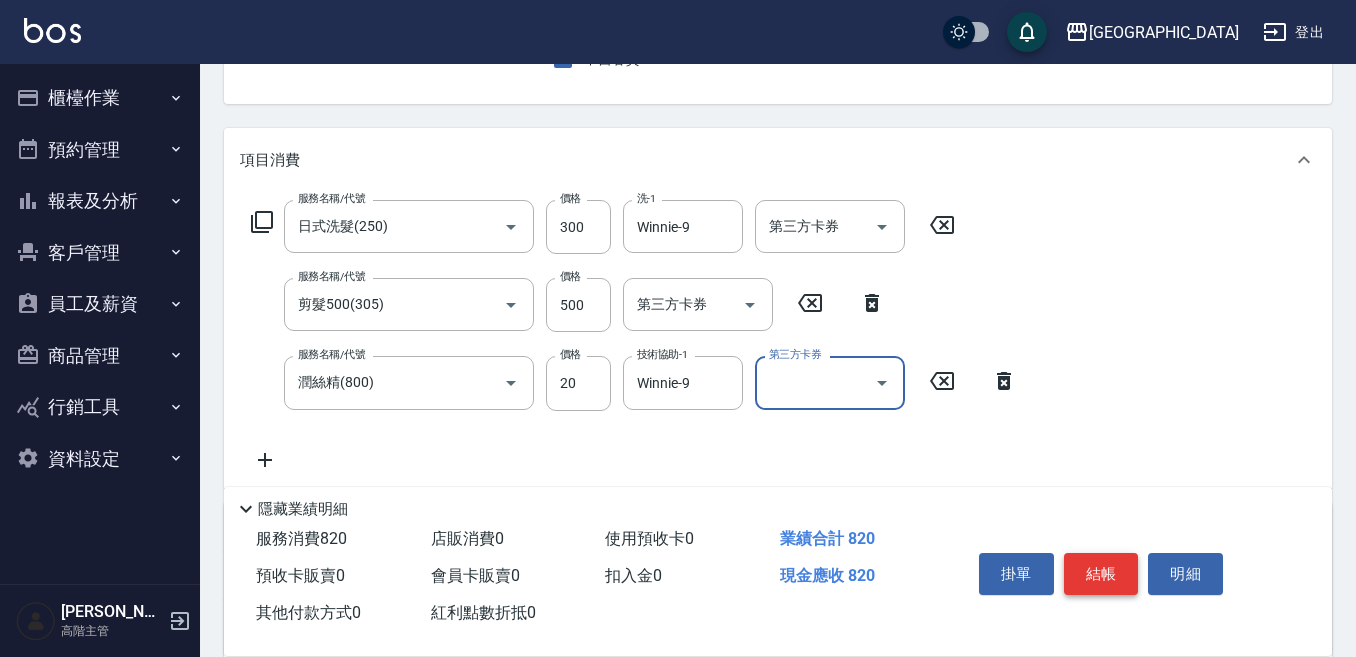 click on "結帳" at bounding box center [1101, 574] 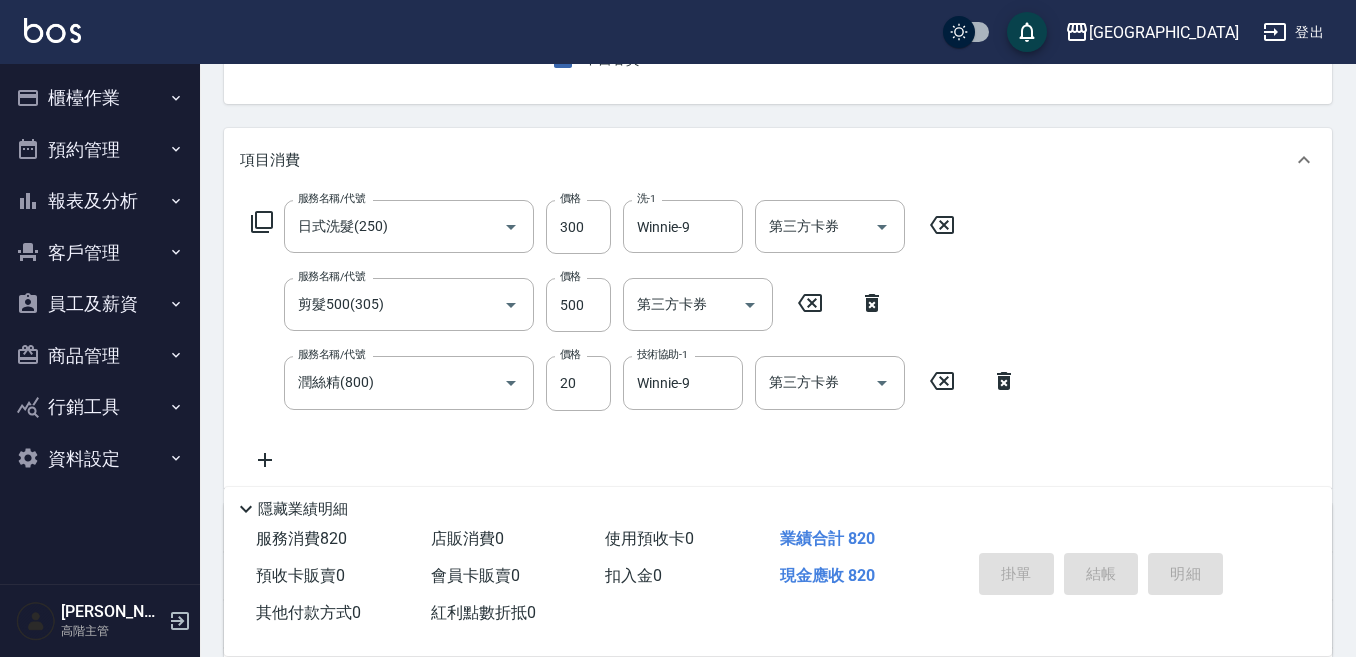 type 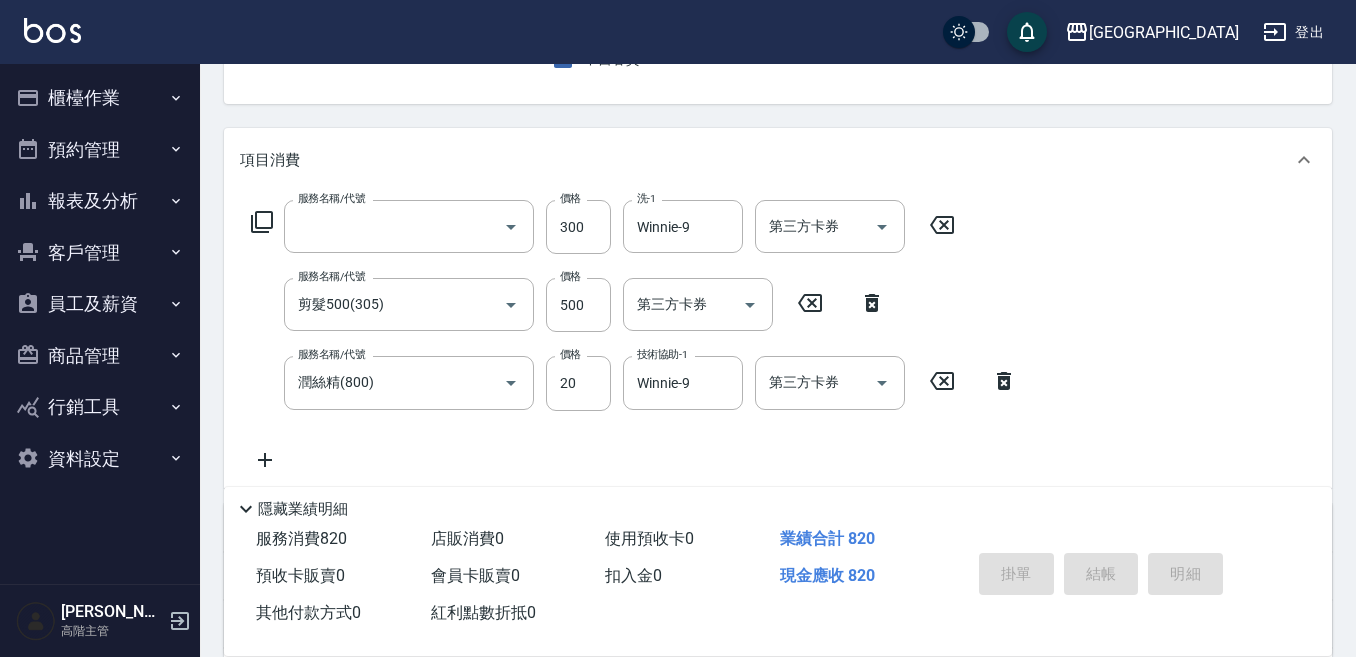 scroll, scrollTop: 194, scrollLeft: 0, axis: vertical 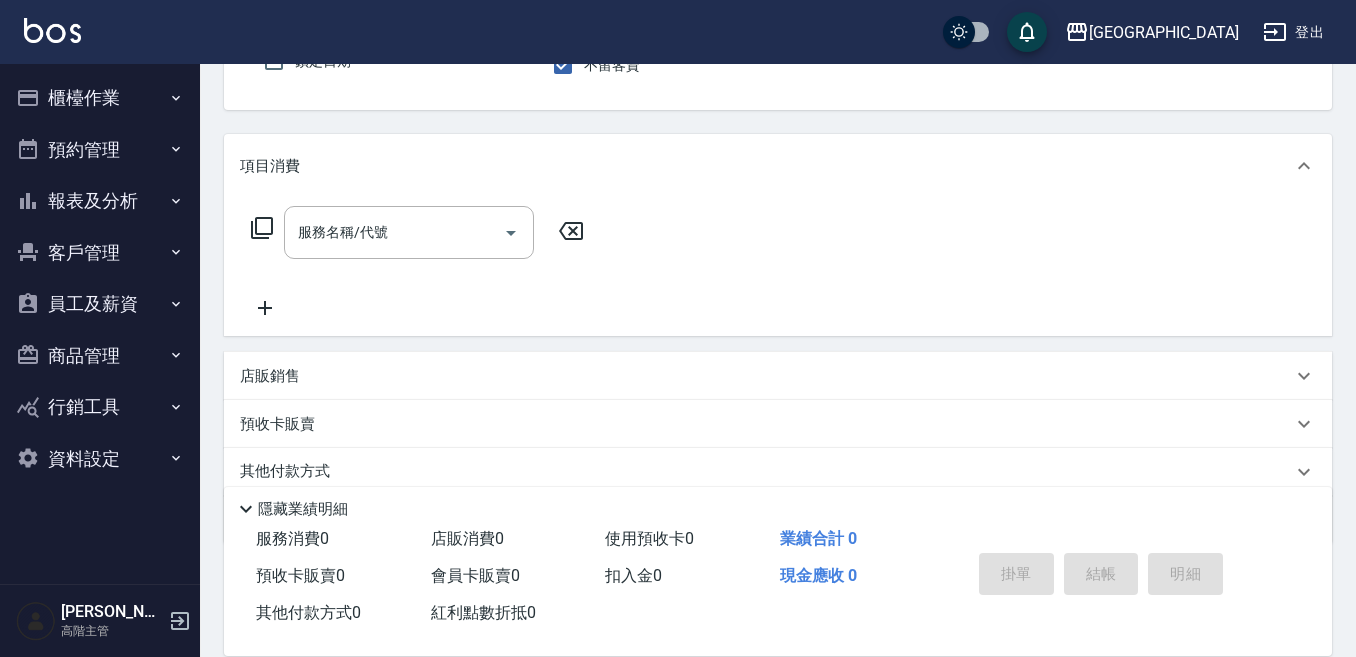 type on "Smile-8" 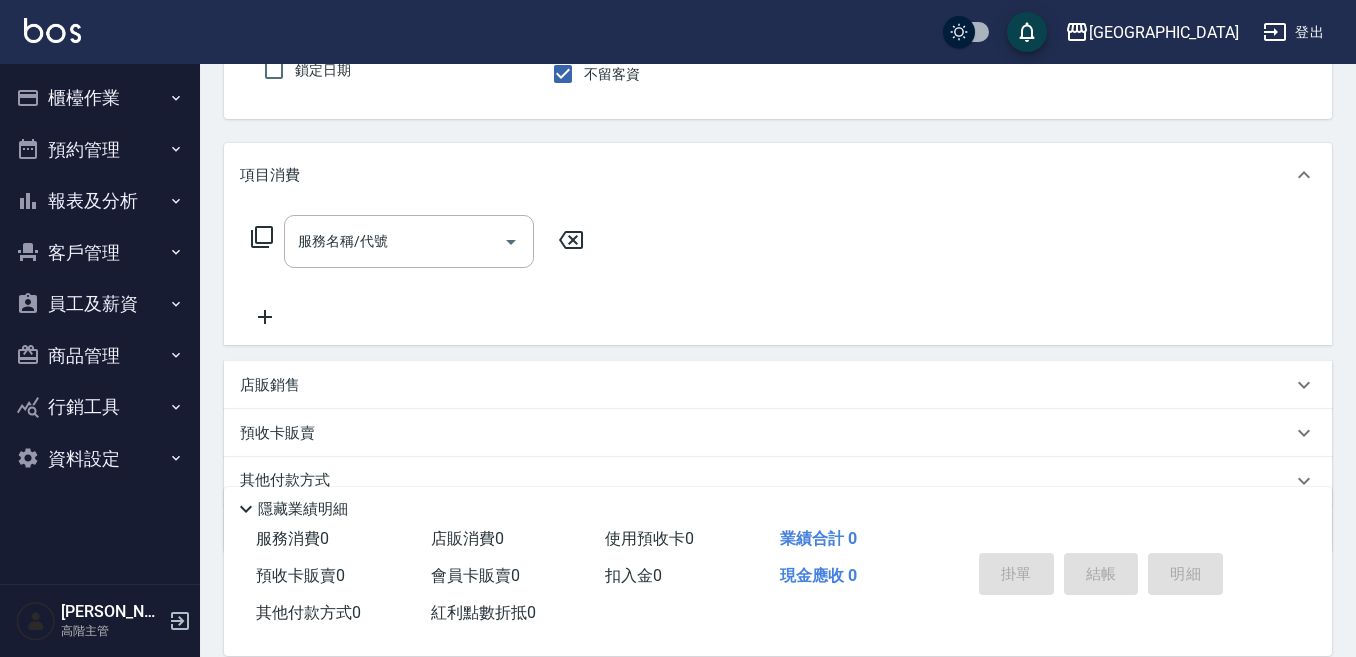 scroll, scrollTop: 85, scrollLeft: 0, axis: vertical 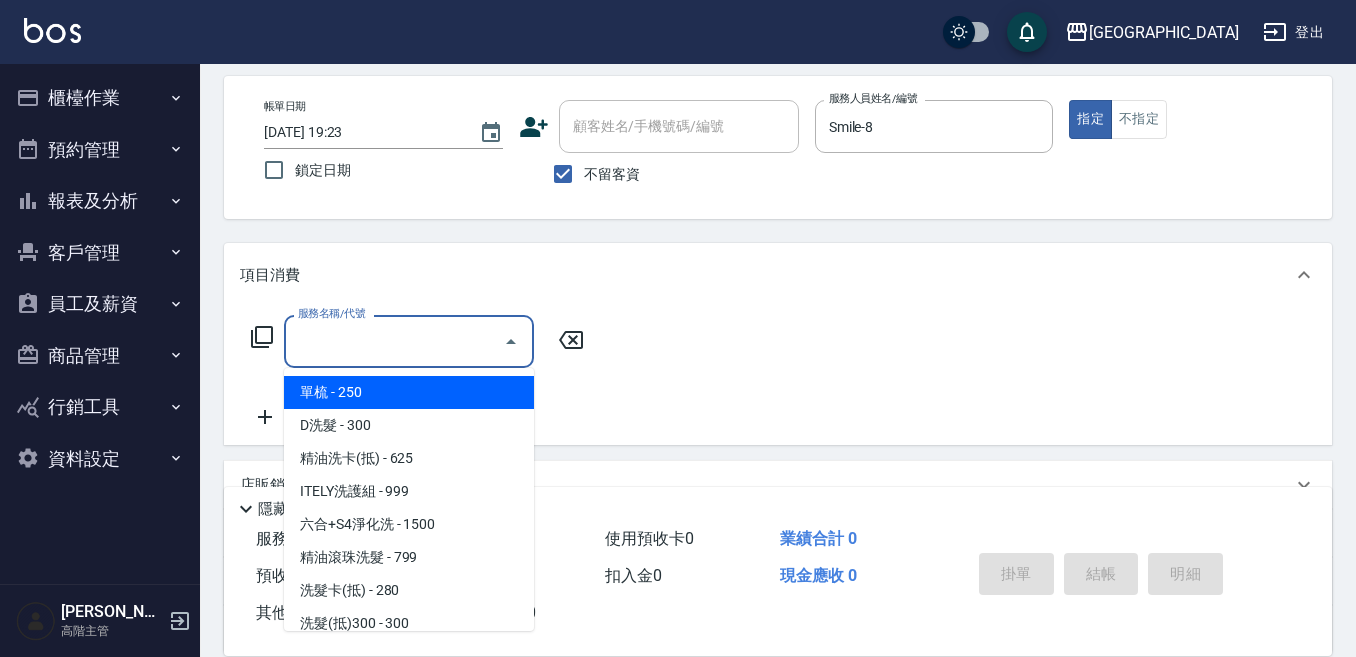 click on "服務名稱/代號" at bounding box center [394, 341] 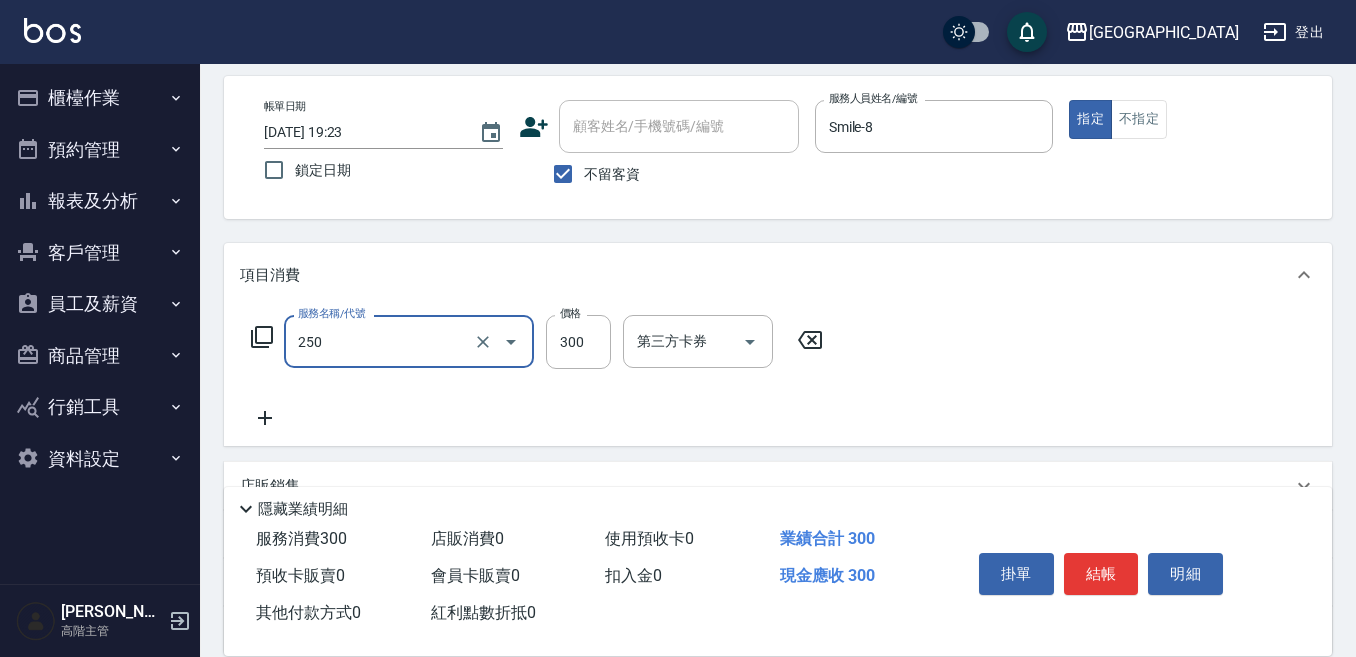 type on "日式洗髮(250)" 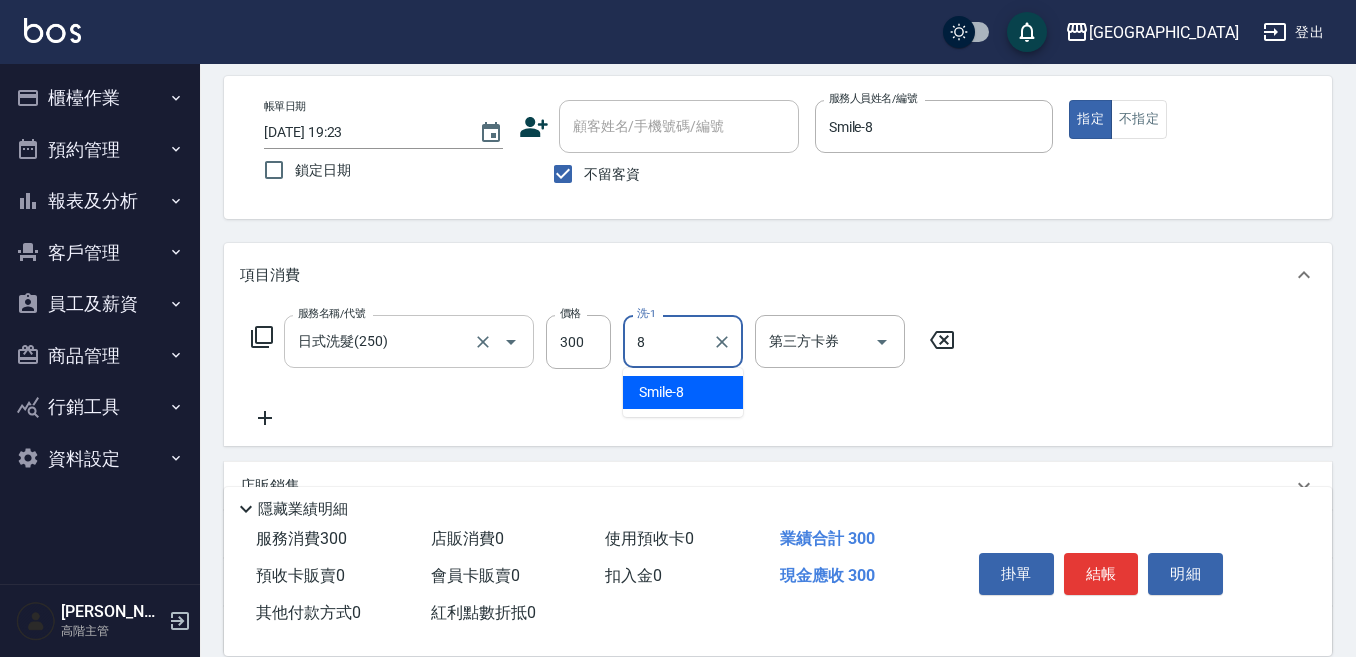 type on "Smile-8" 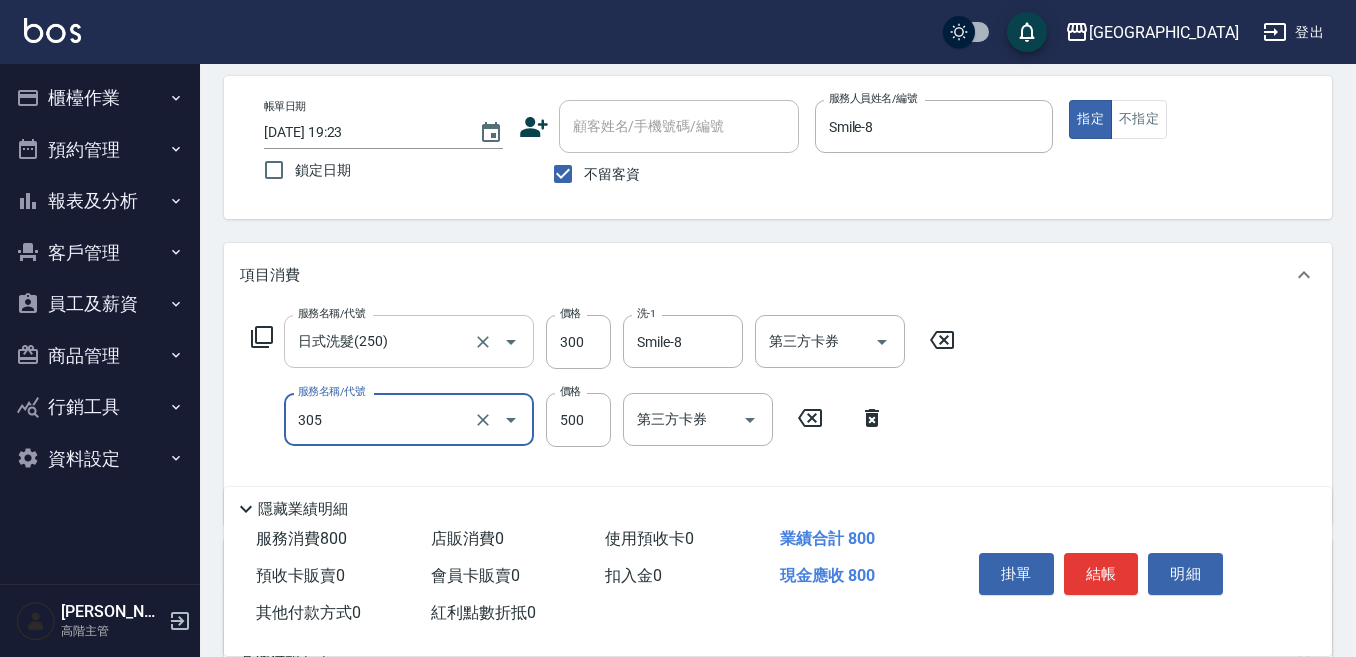type on "剪髮500(305)" 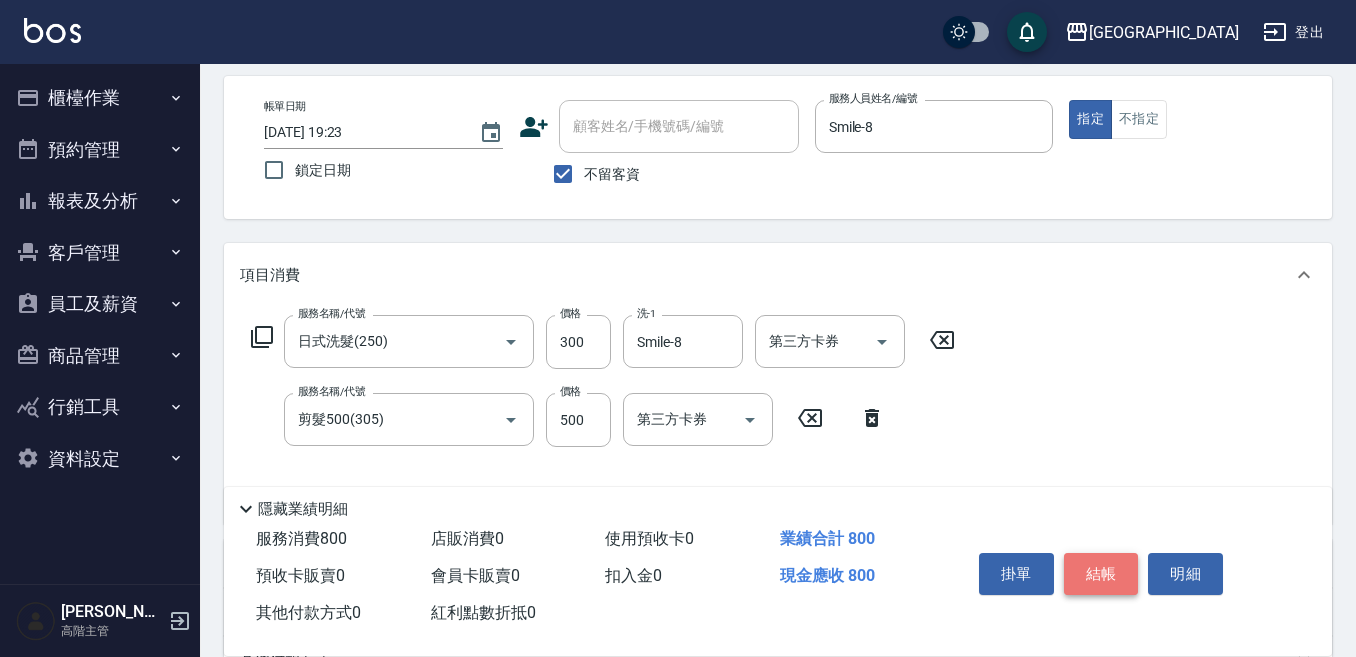 click on "結帳" at bounding box center (1101, 574) 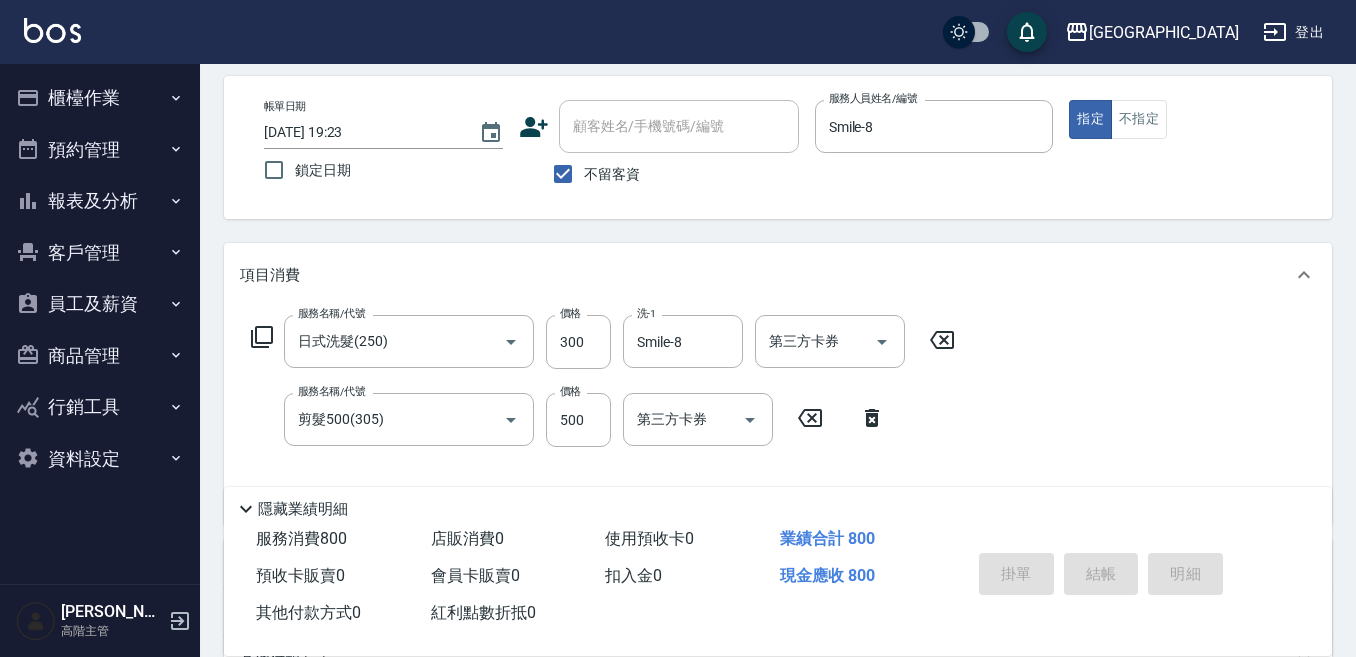 type 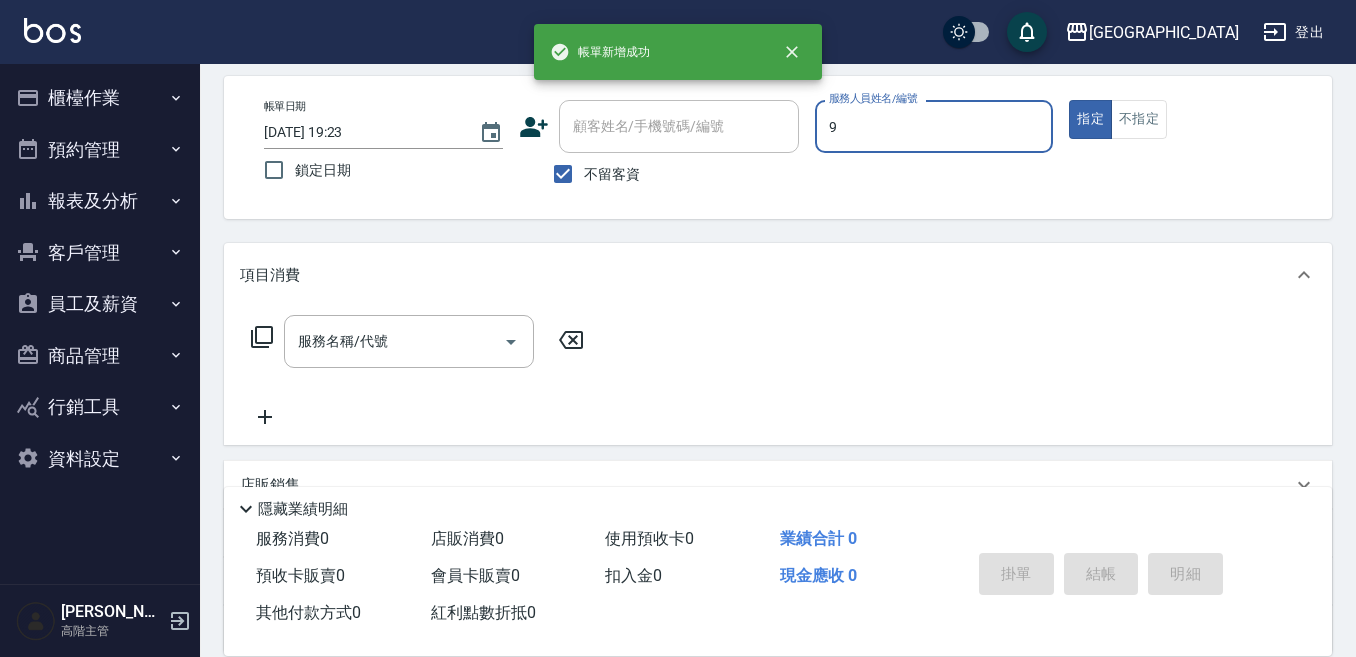 type on "Winnie-9" 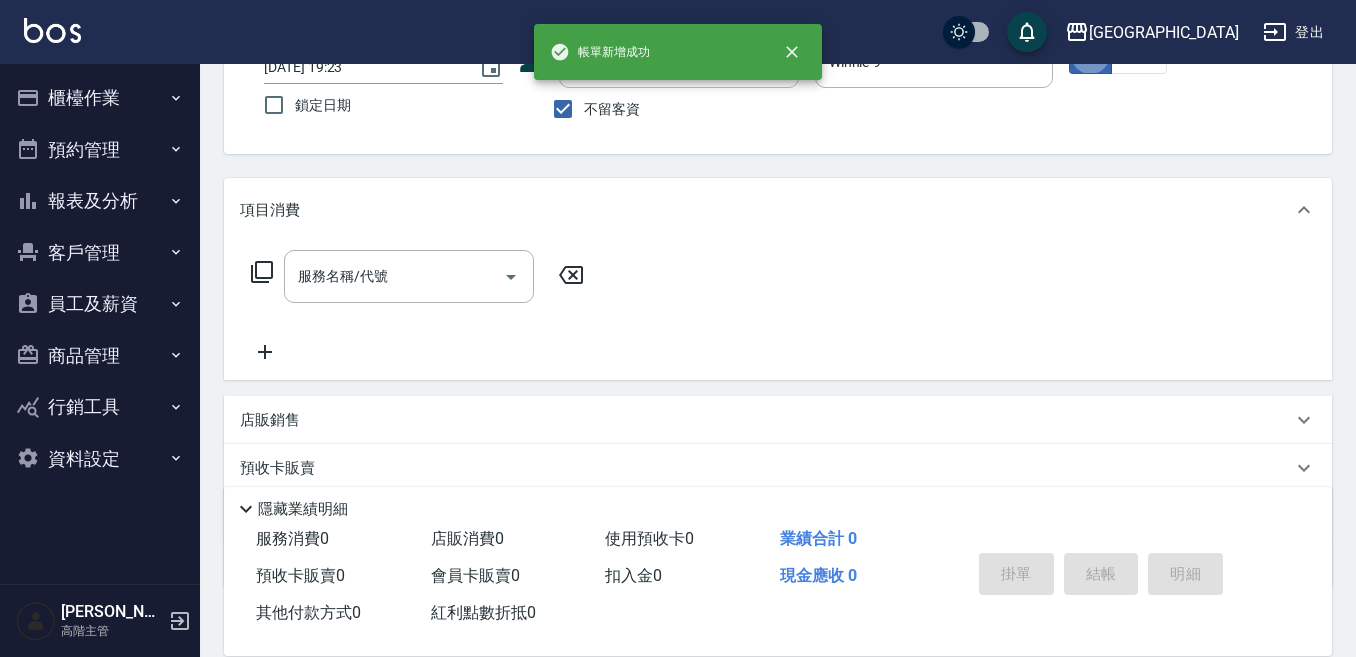 scroll, scrollTop: 185, scrollLeft: 0, axis: vertical 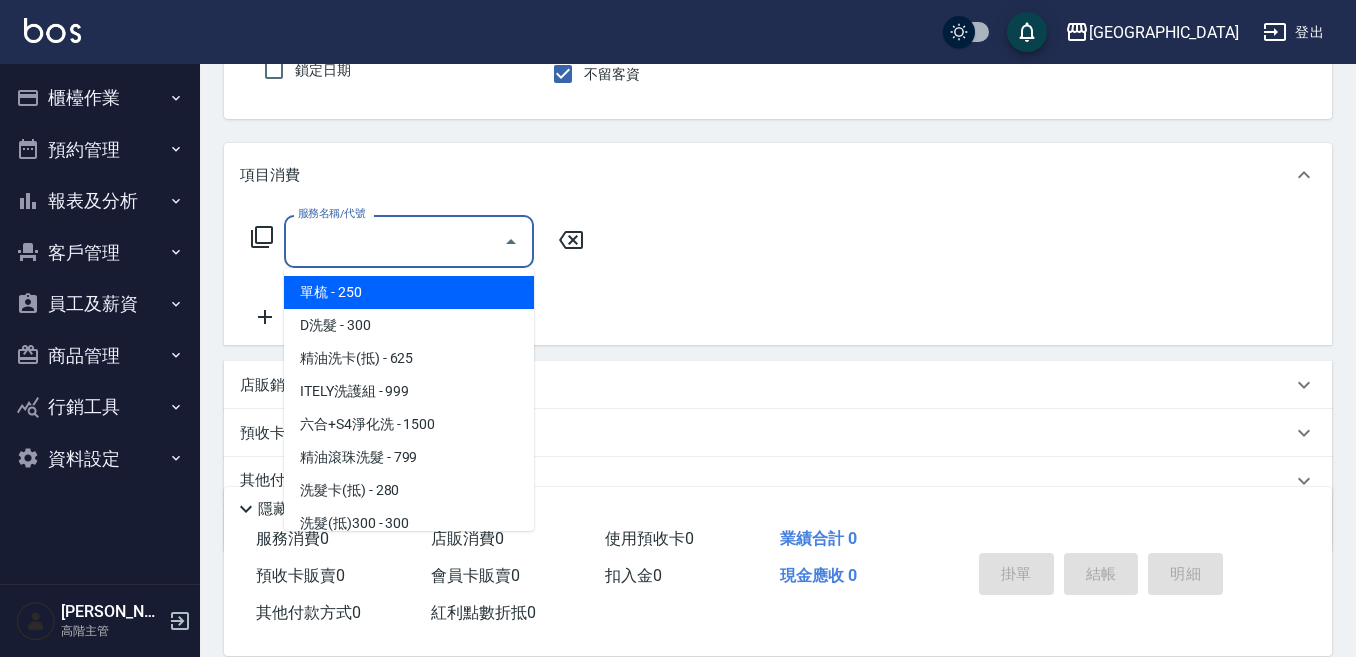 click on "服務名稱/代號 服務名稱/代號" at bounding box center (409, 241) 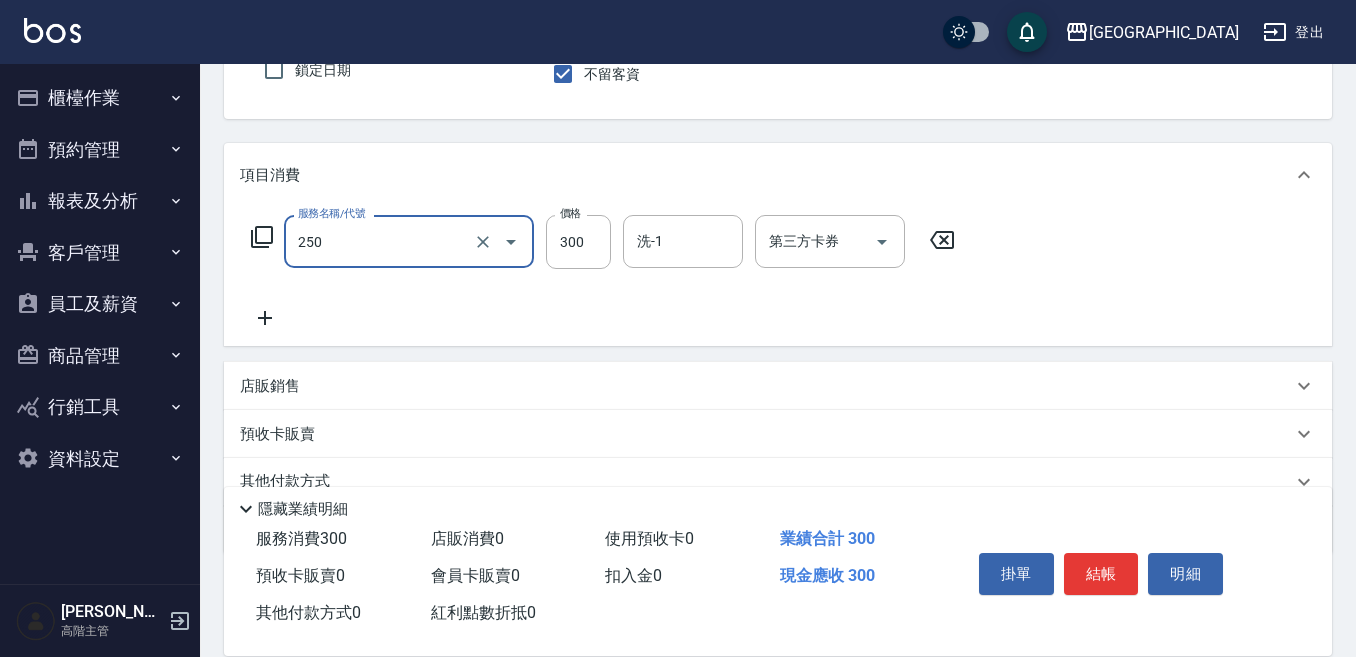 type on "日式洗髮(250)" 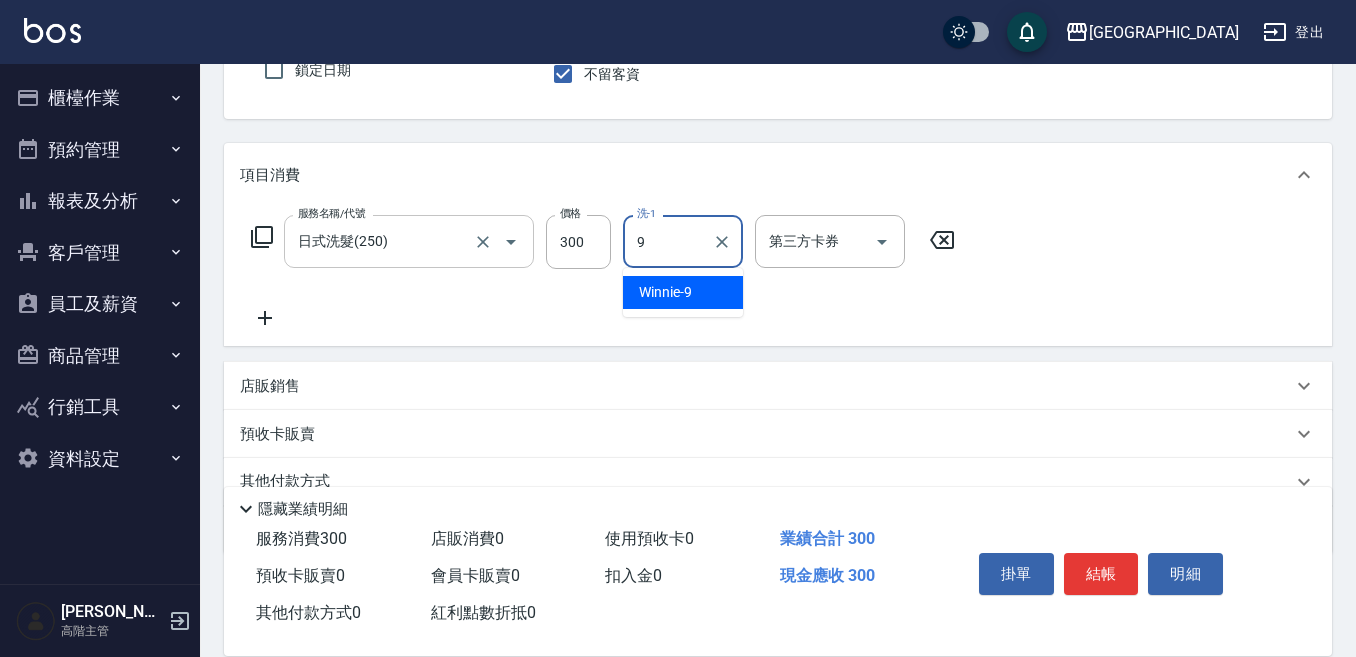 type on "Winnie-9" 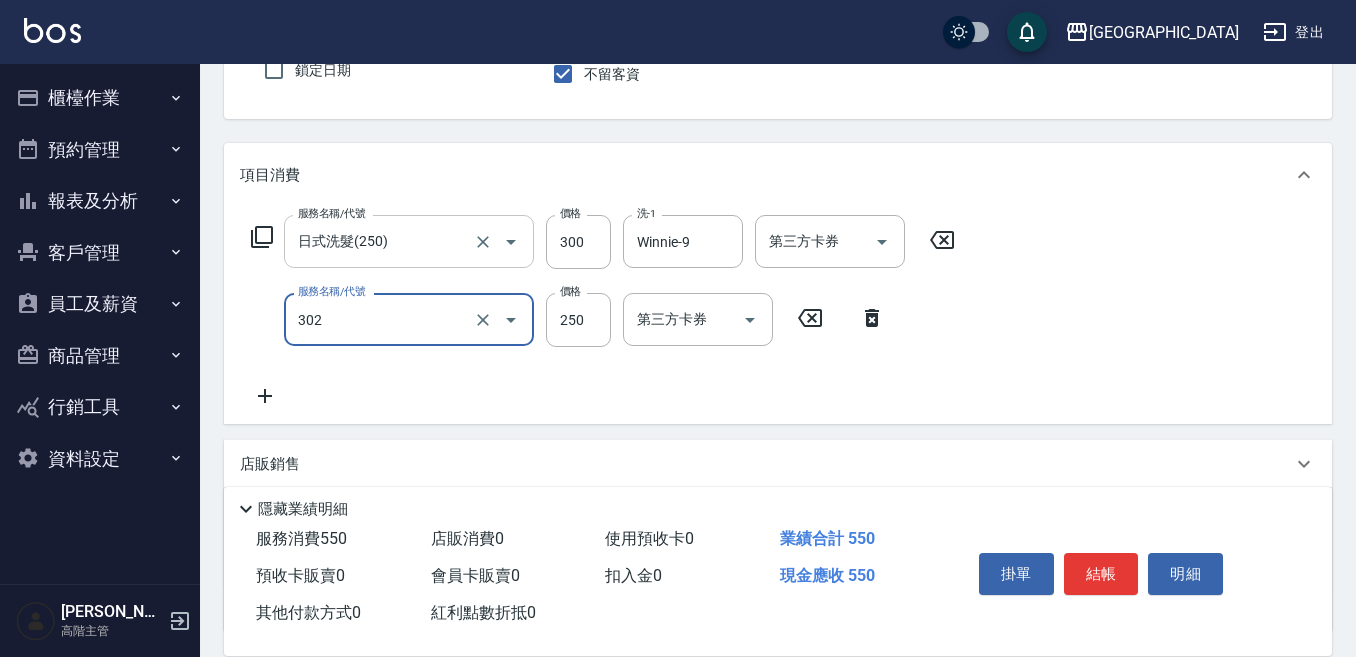 type on "剪髮250(302)" 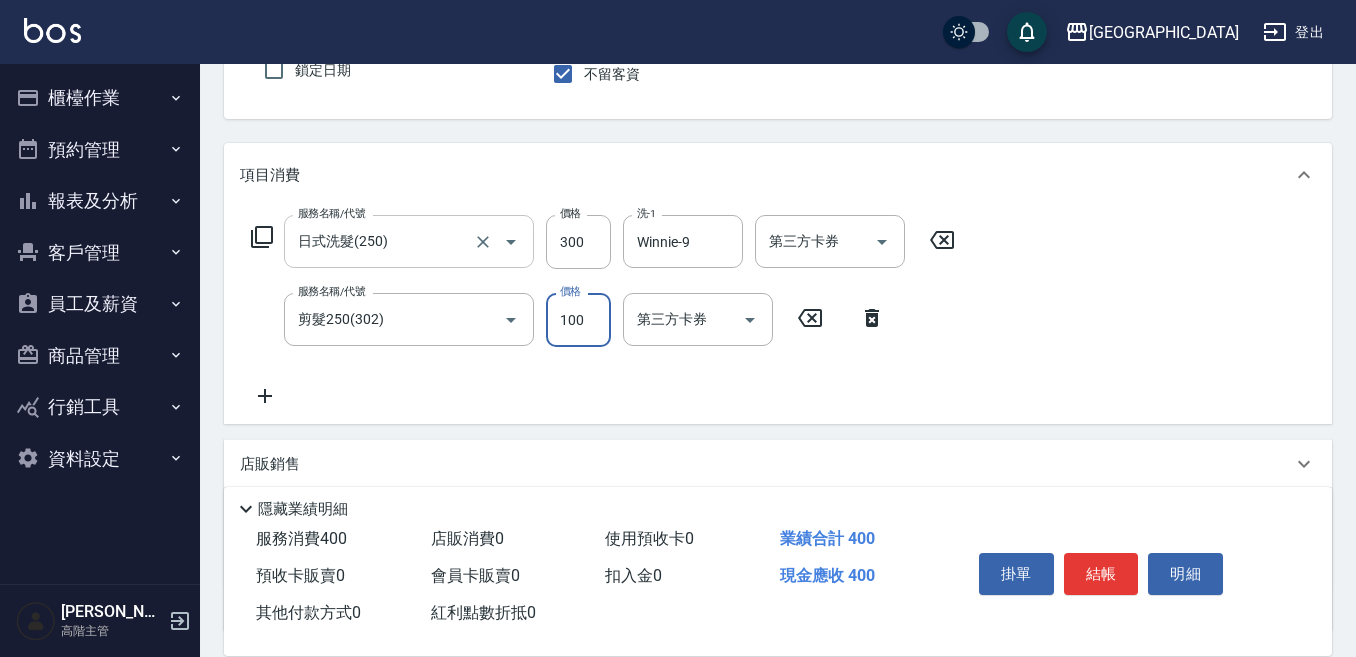 type on "100" 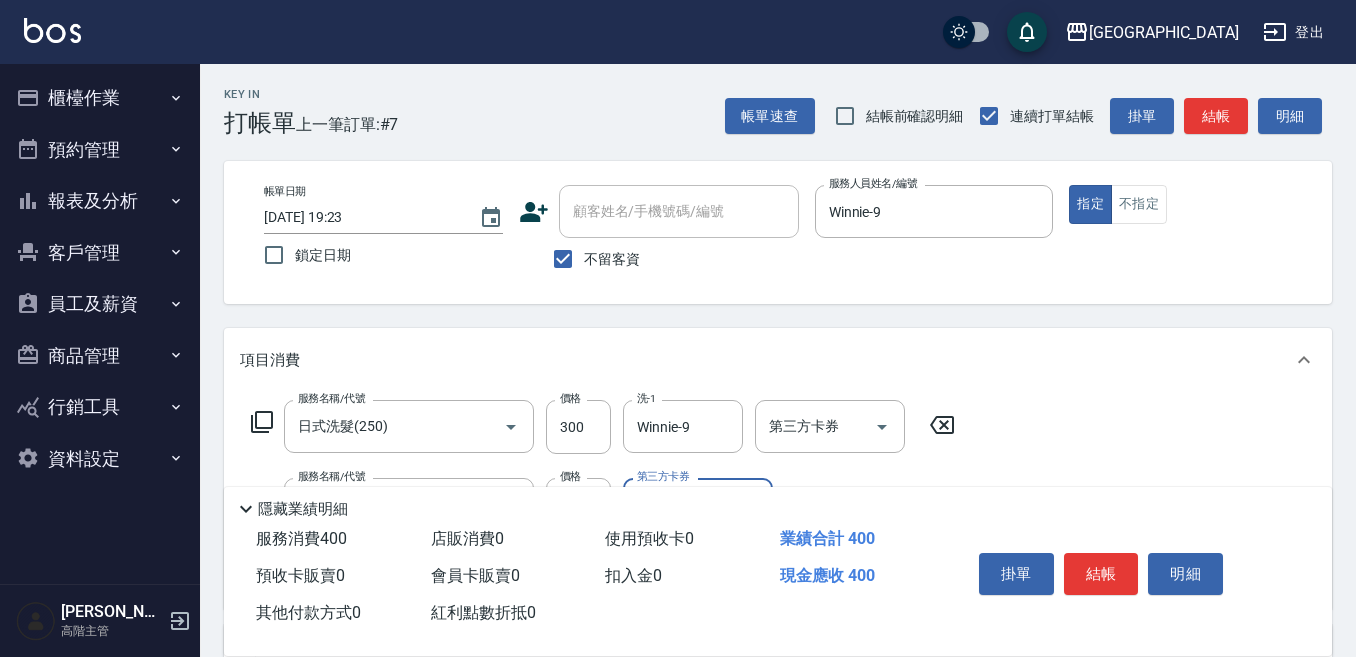 scroll, scrollTop: 100, scrollLeft: 0, axis: vertical 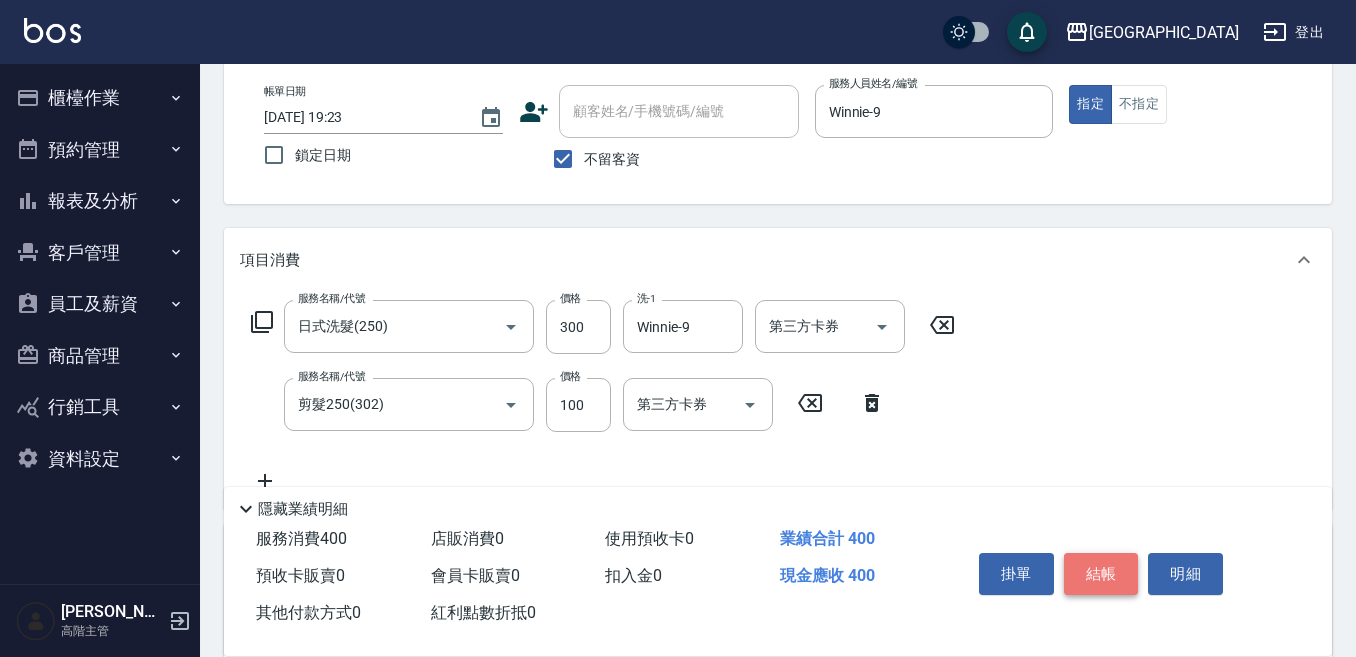 click on "結帳" at bounding box center [1101, 574] 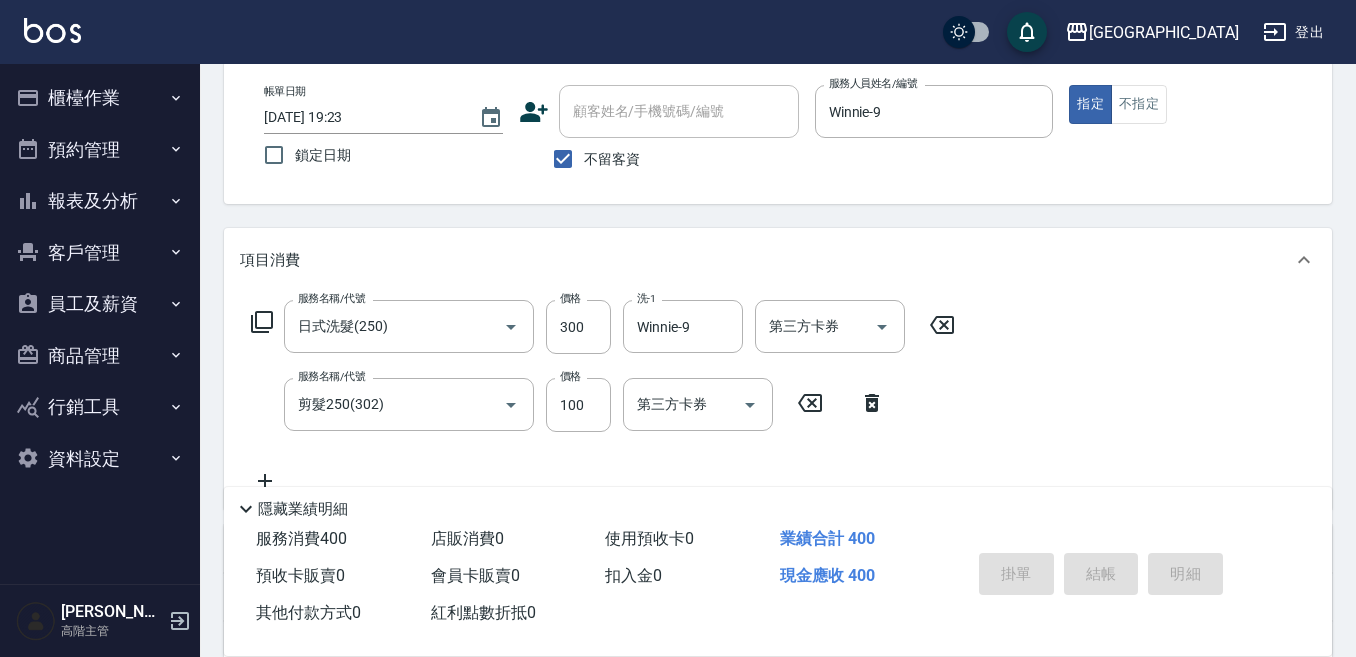 type on "[DATE] 19:24" 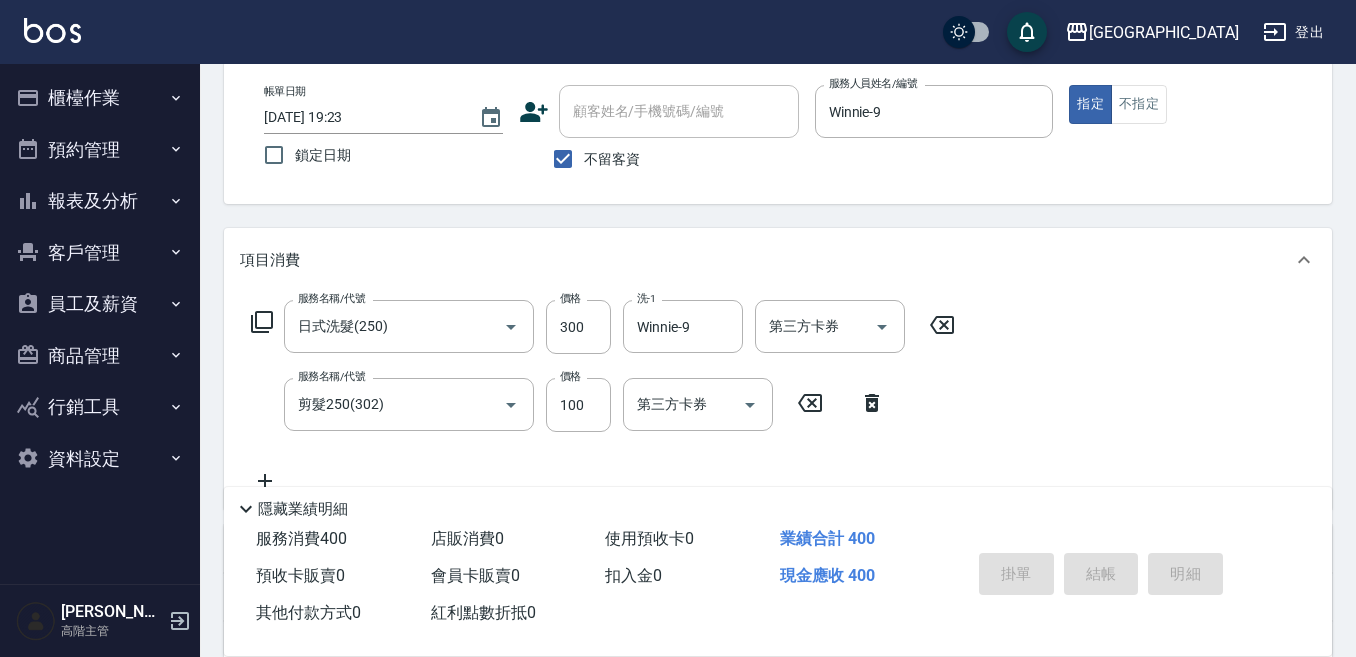type 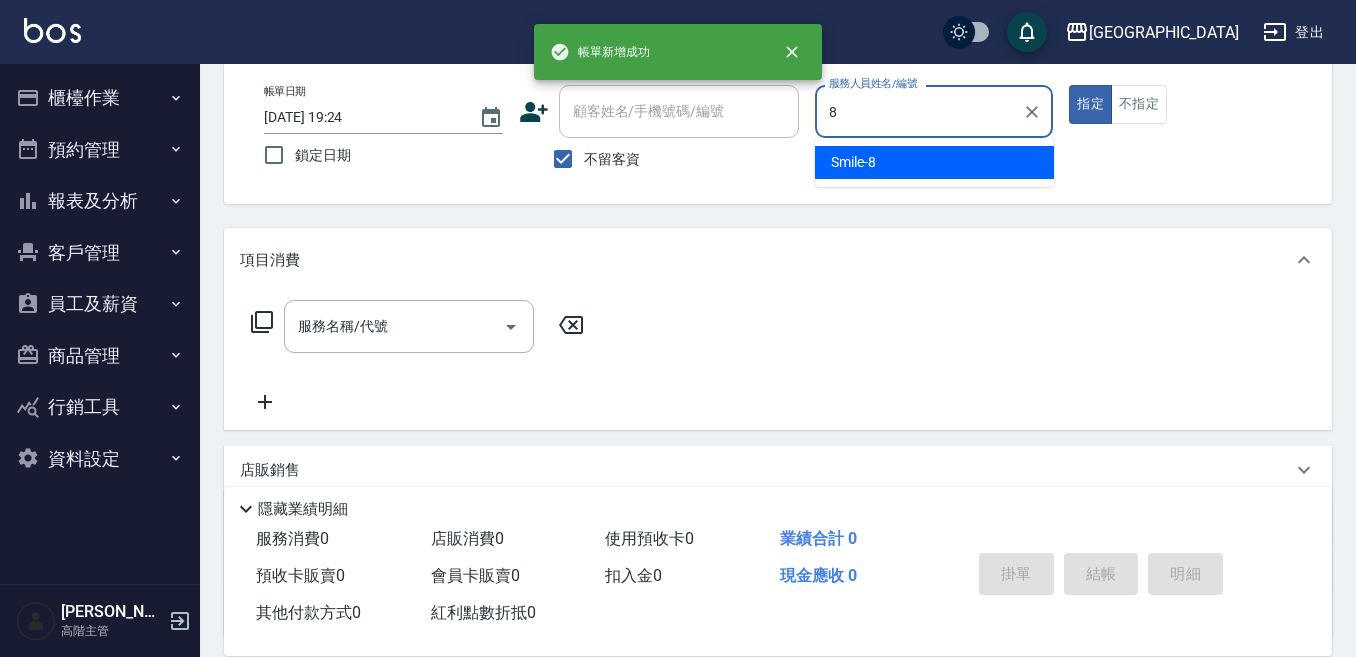 type on "Smile-8" 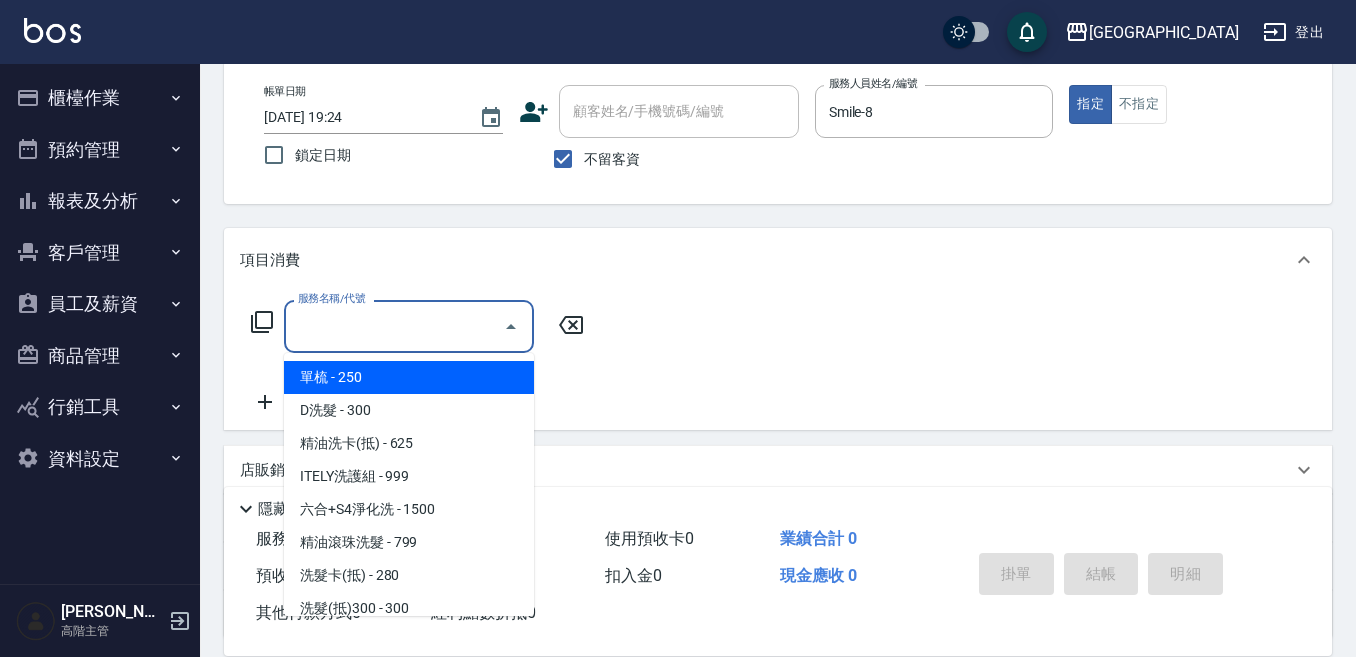 click on "服務名稱/代號" at bounding box center [394, 326] 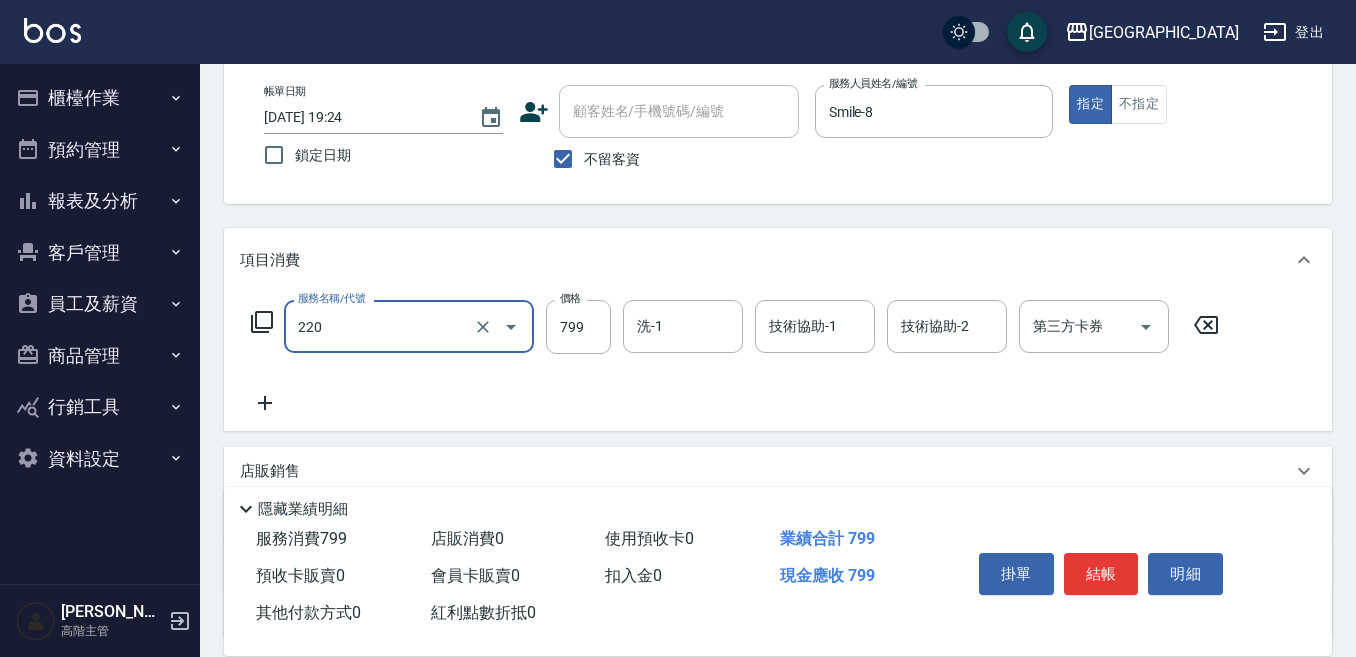type on "精油滾珠洗髮(220)" 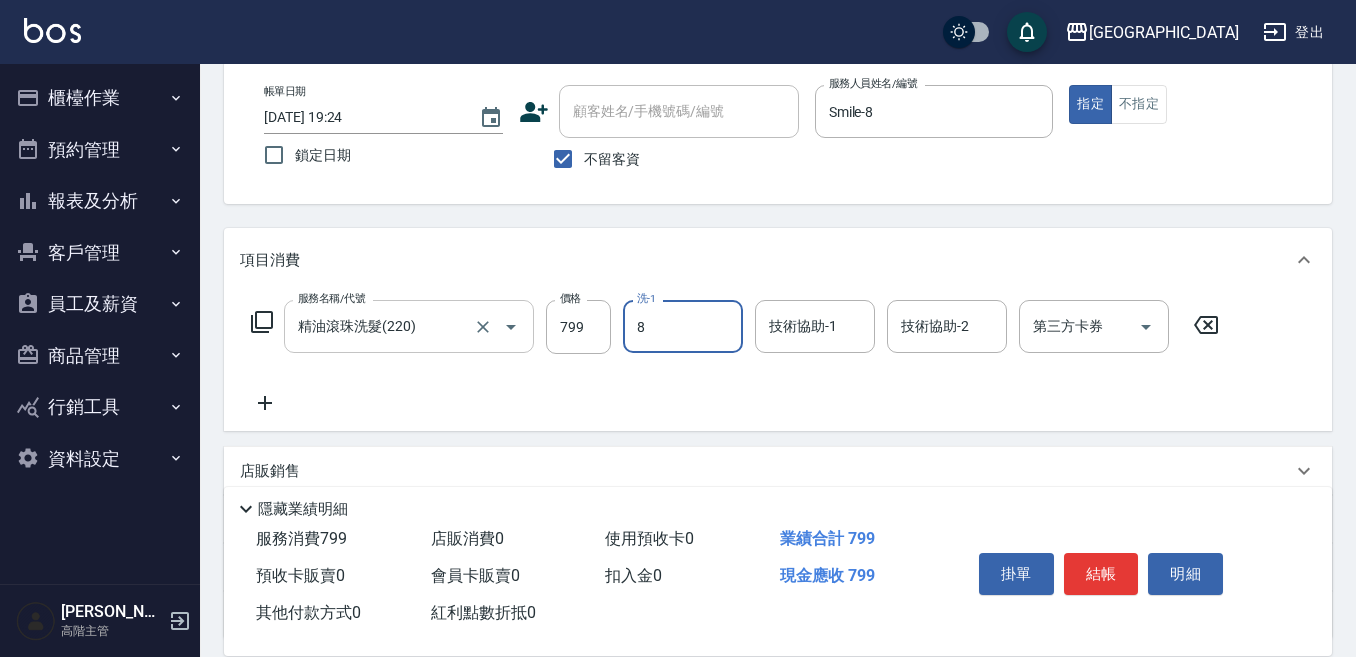 type on "Smile-8" 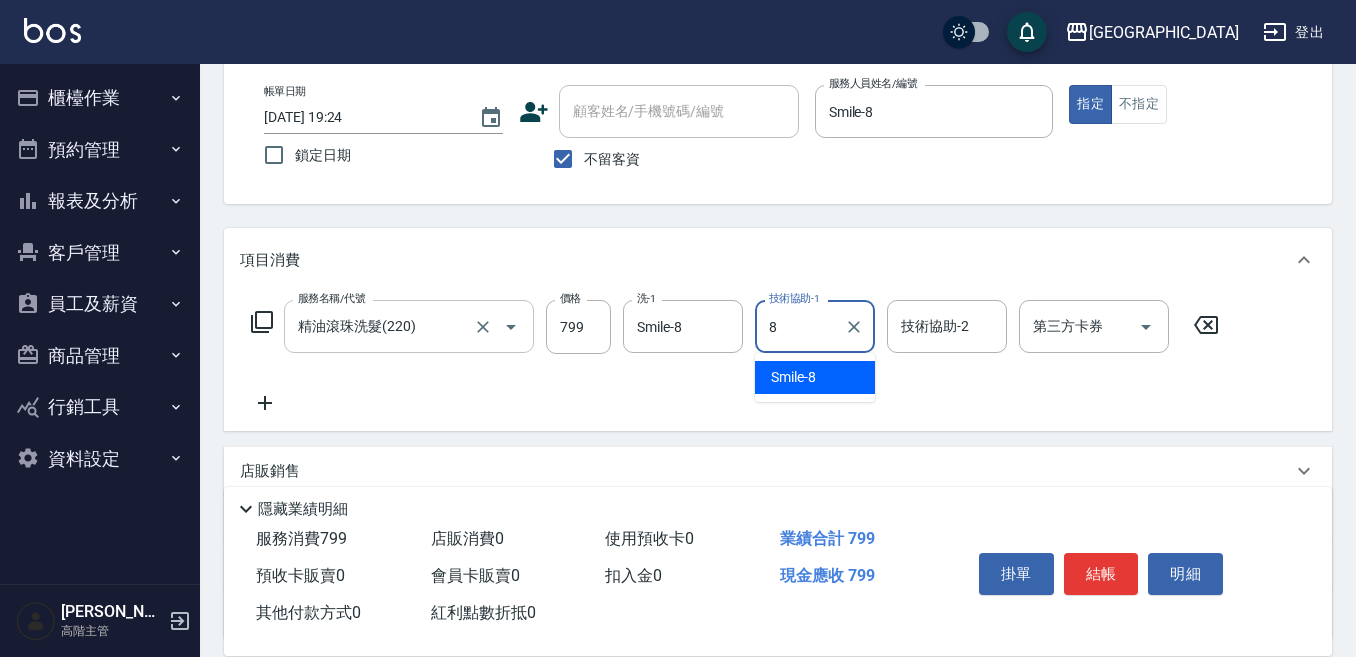 type on "Smile-8" 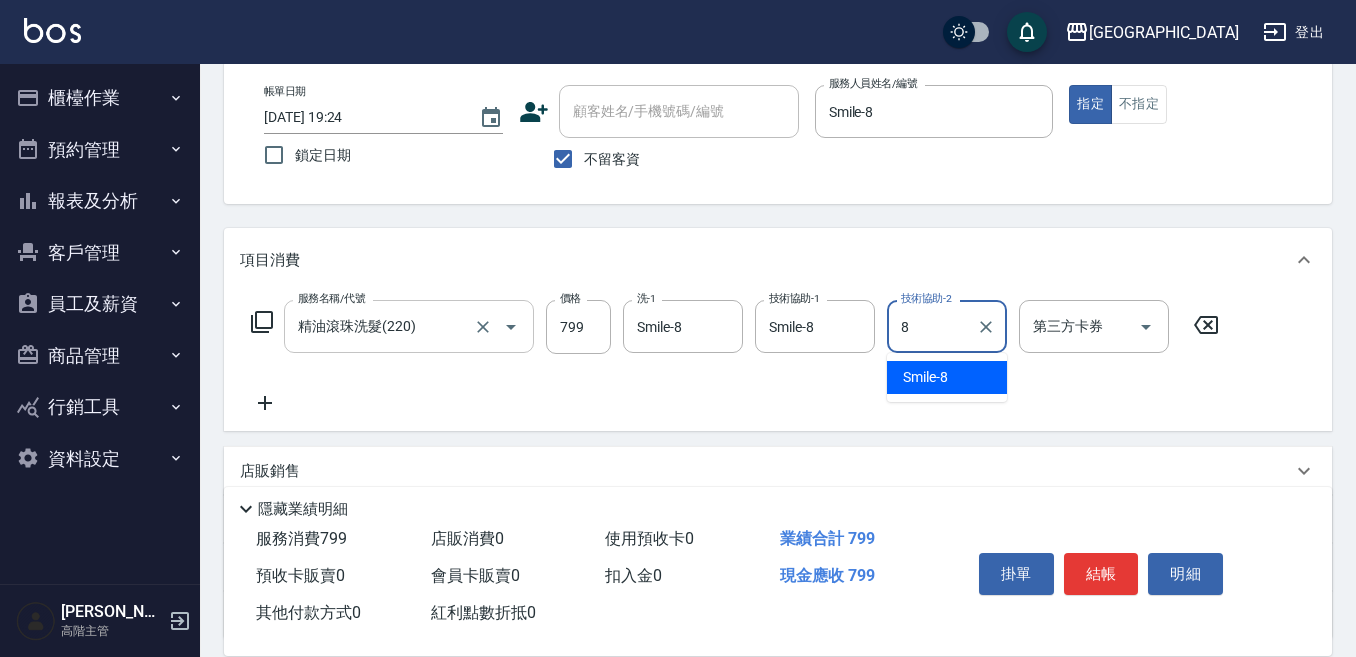 type on "Smile-8" 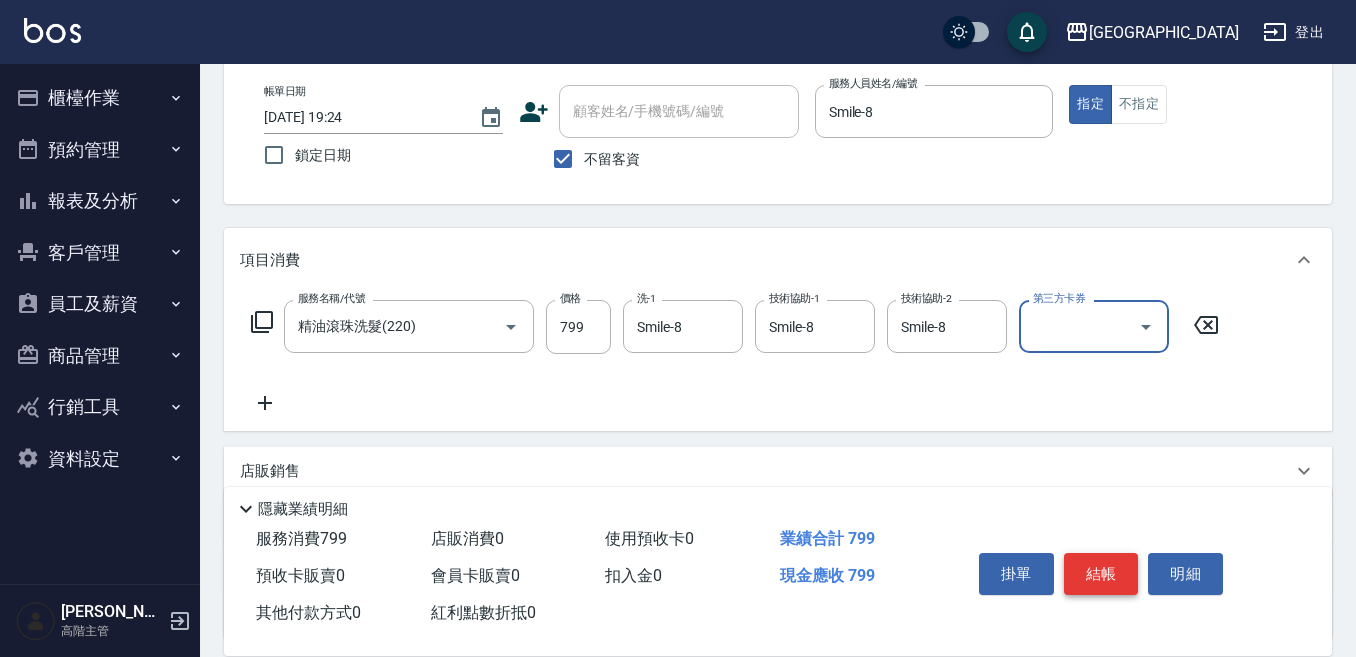 click on "結帳" at bounding box center (1101, 574) 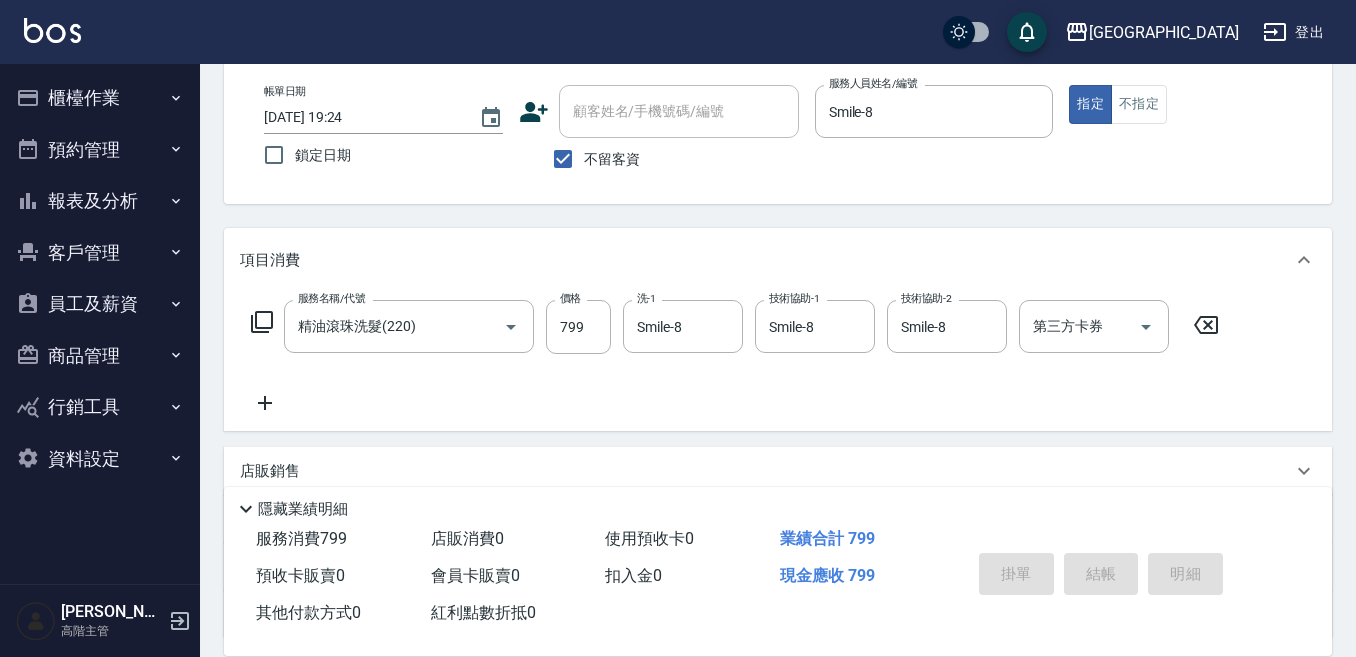 type 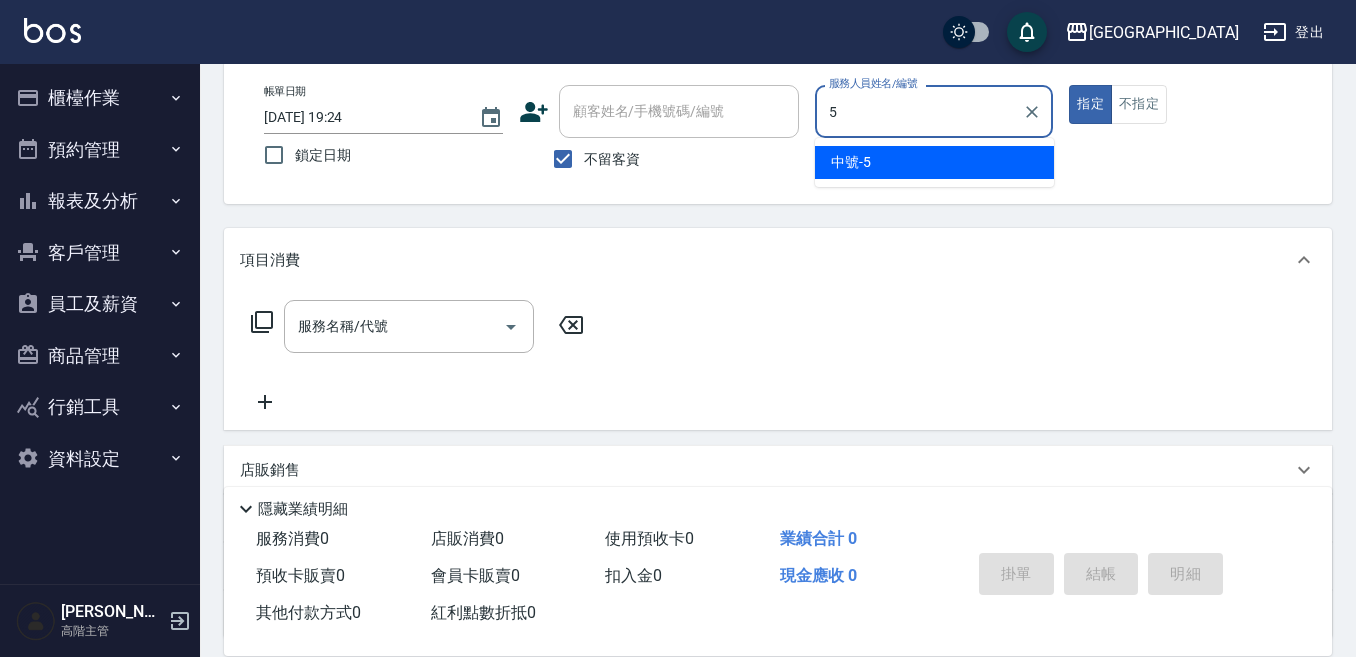 type on "中號-5" 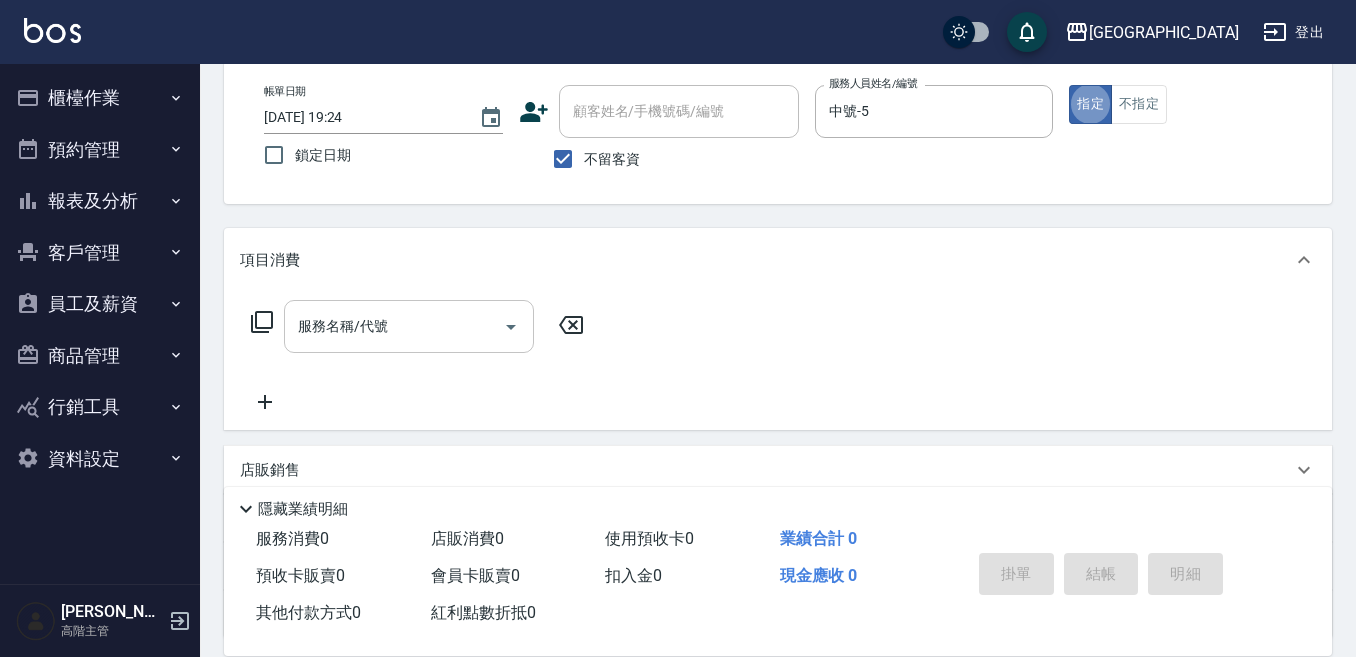 click on "服務名稱/代號" at bounding box center [409, 326] 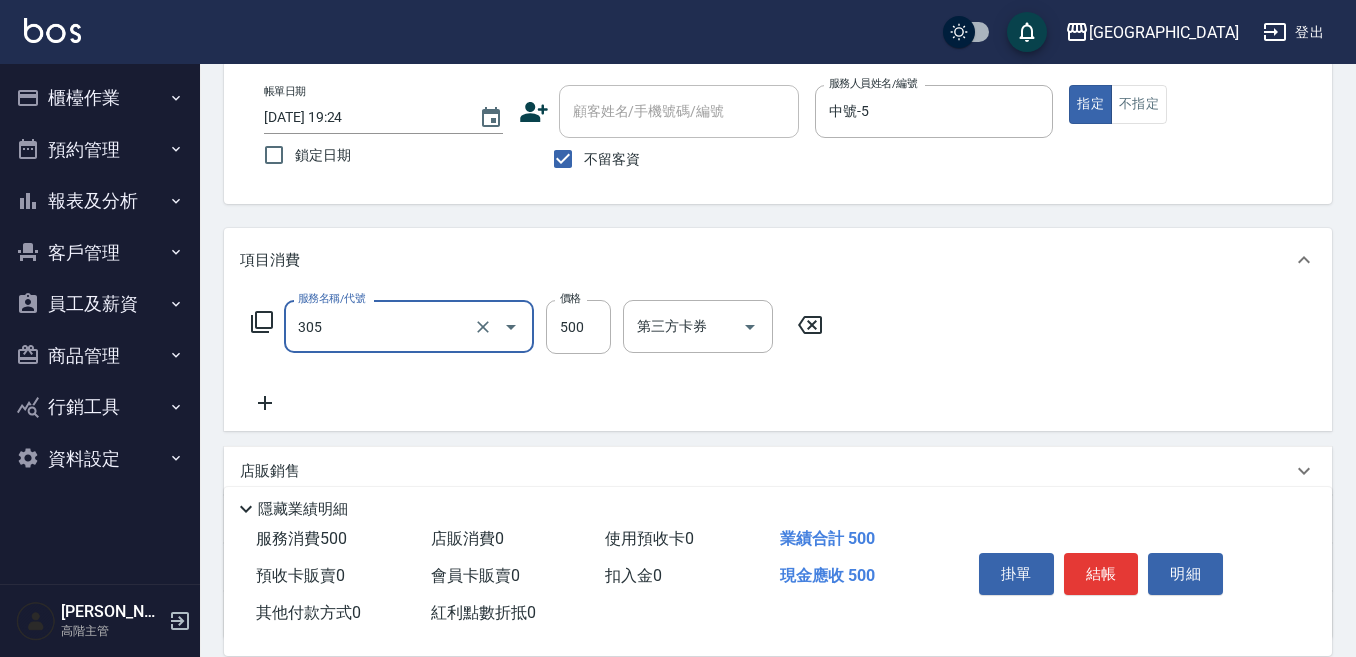 type on "剪髮500(305)" 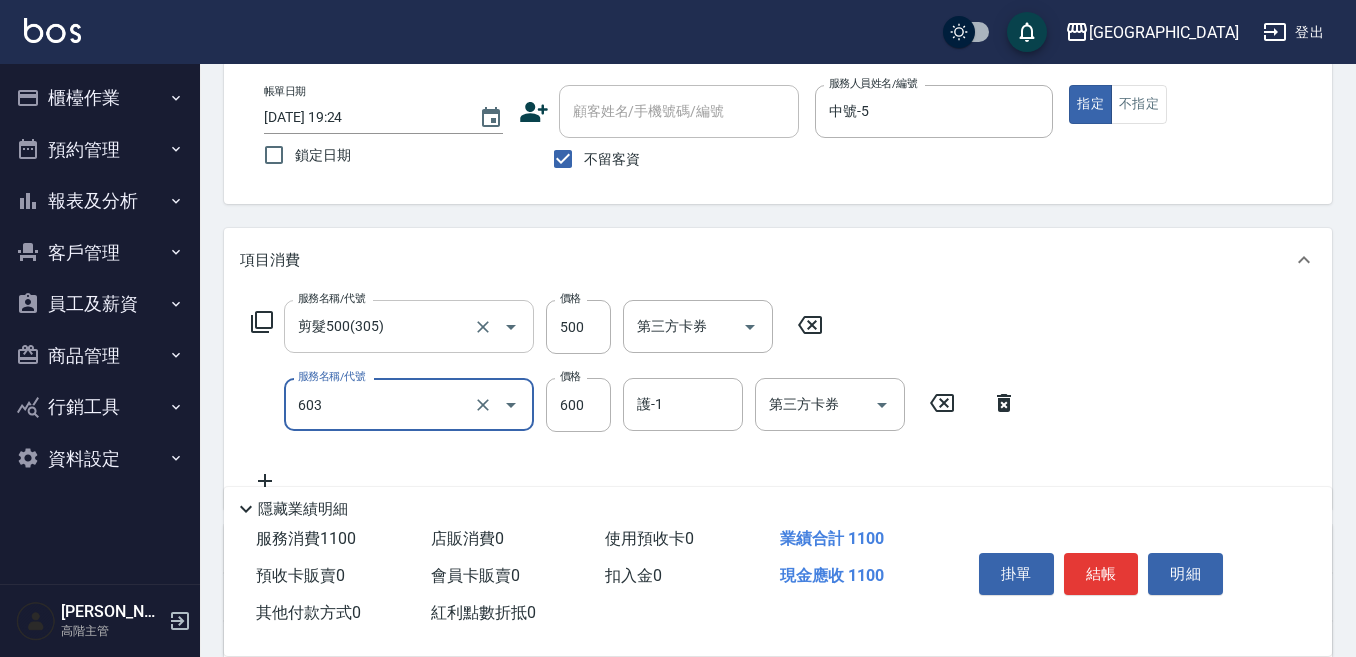 type on "DP水導素(603)" 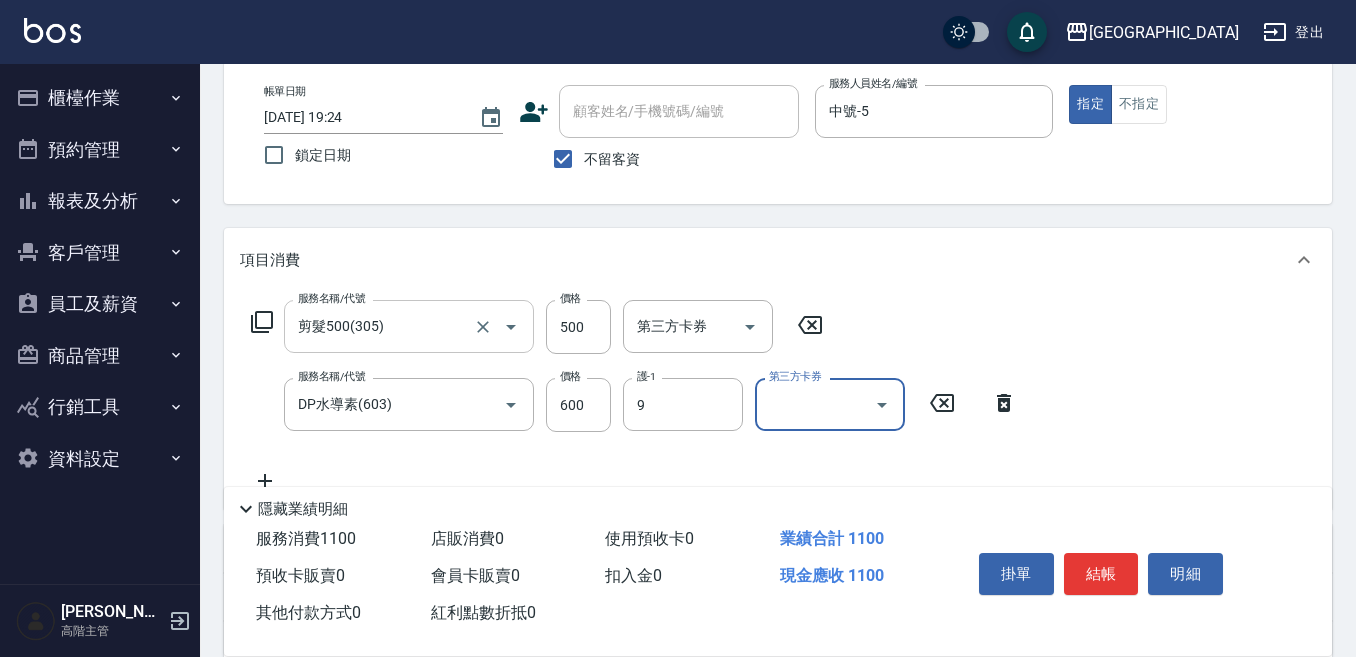 type on "Winnie-9" 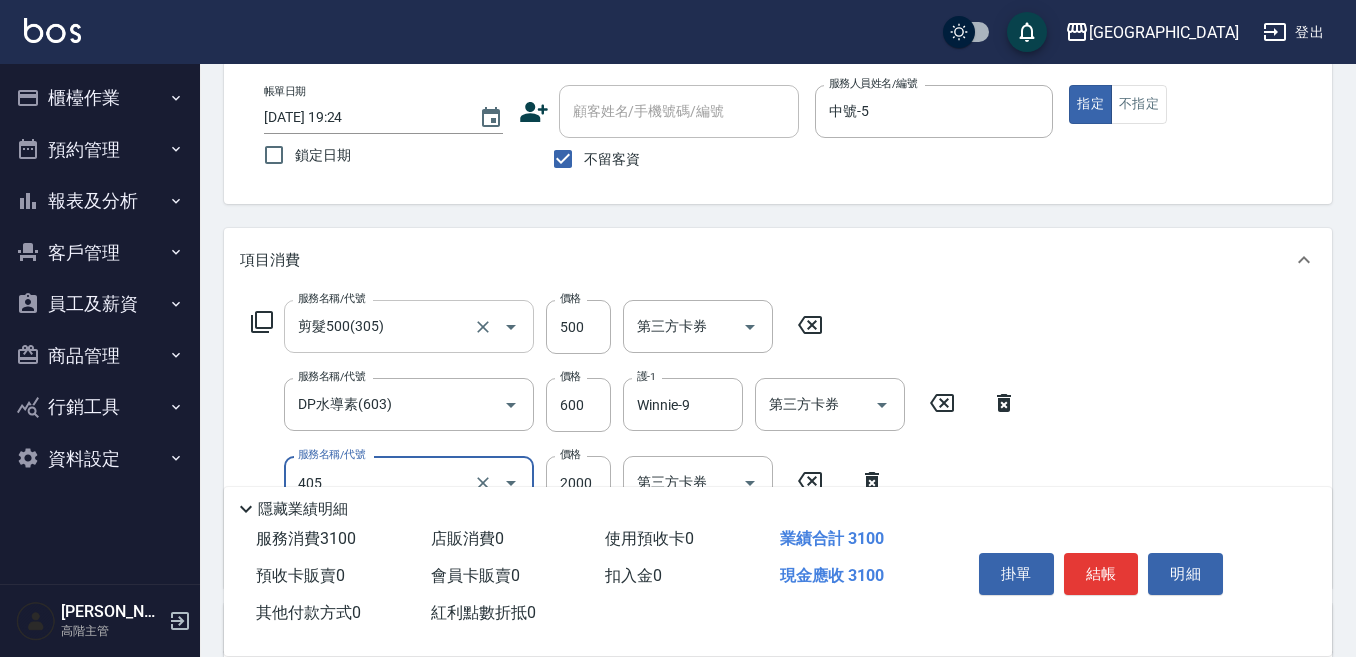 type on "燙髮(2000)(405)" 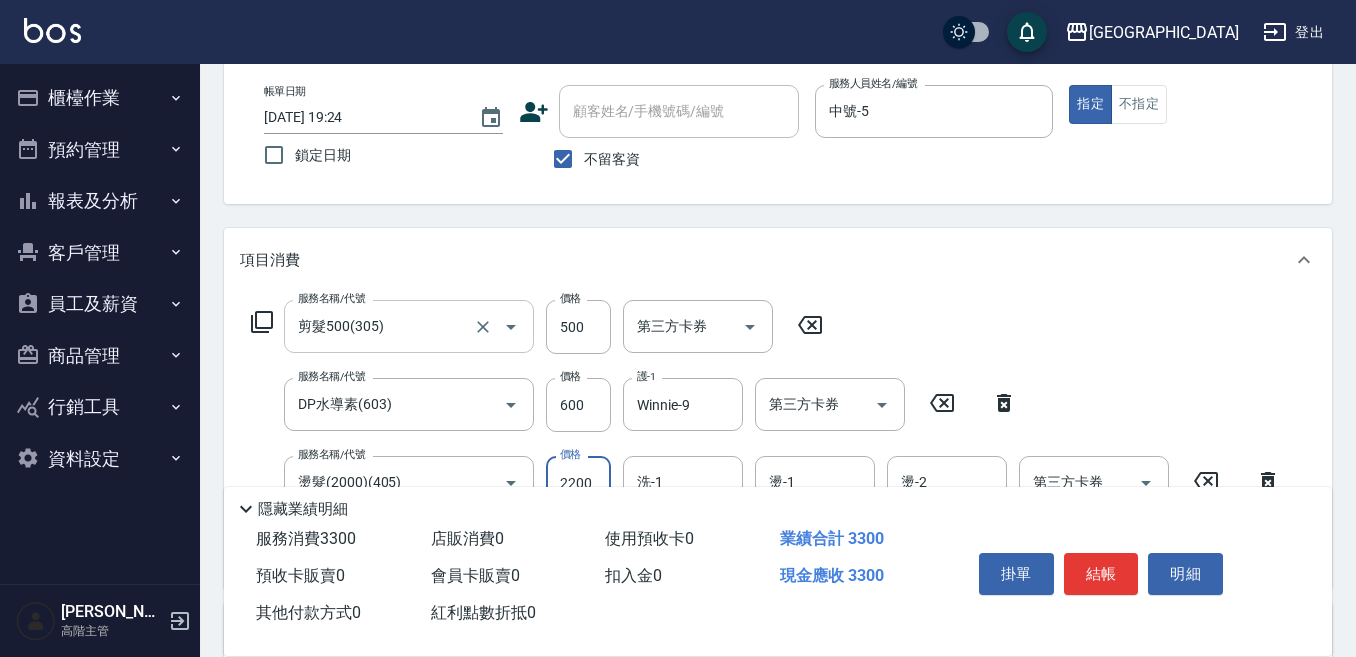 type on "2200" 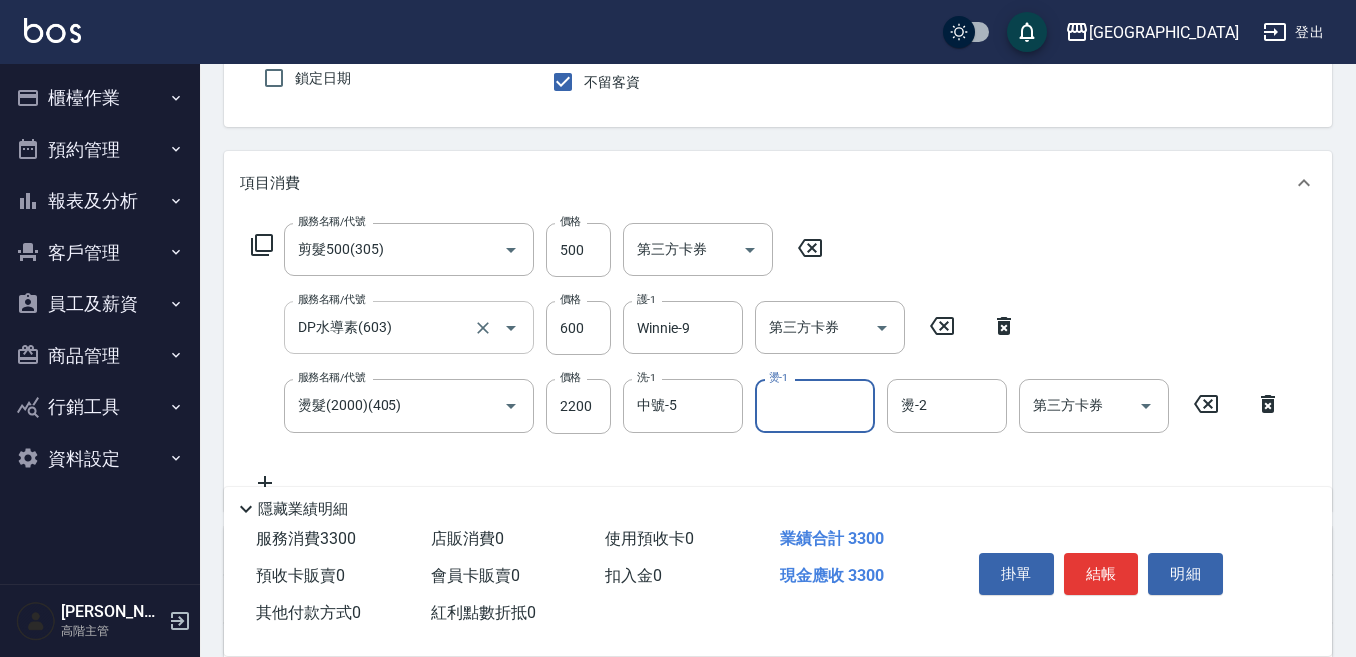 scroll, scrollTop: 200, scrollLeft: 0, axis: vertical 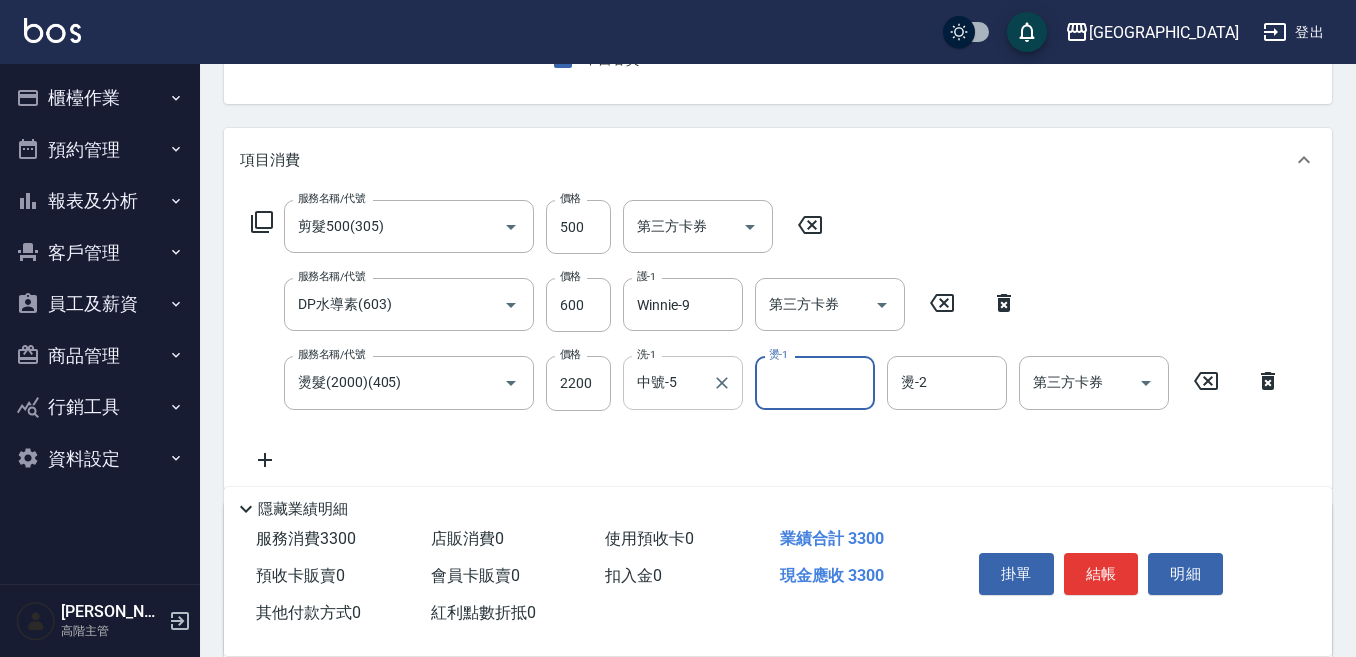 click on "中號-5 洗-1" at bounding box center (683, 382) 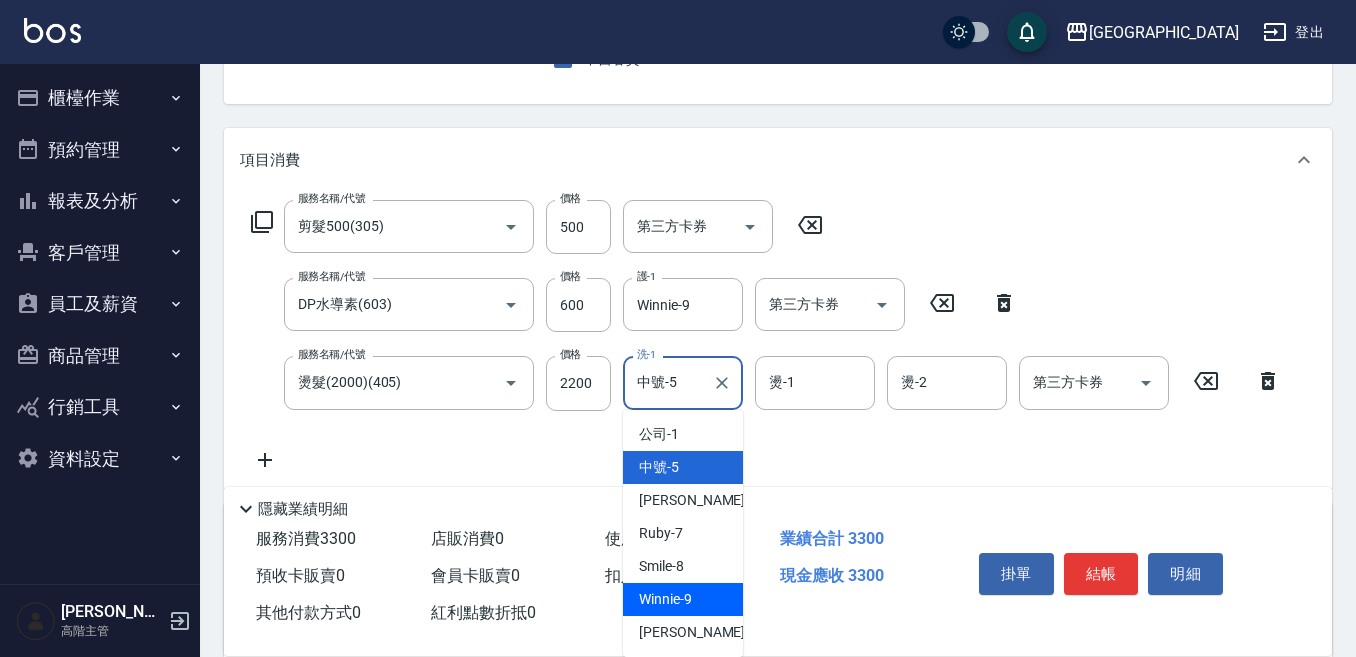 click on "Winnie -9" at bounding box center (683, 599) 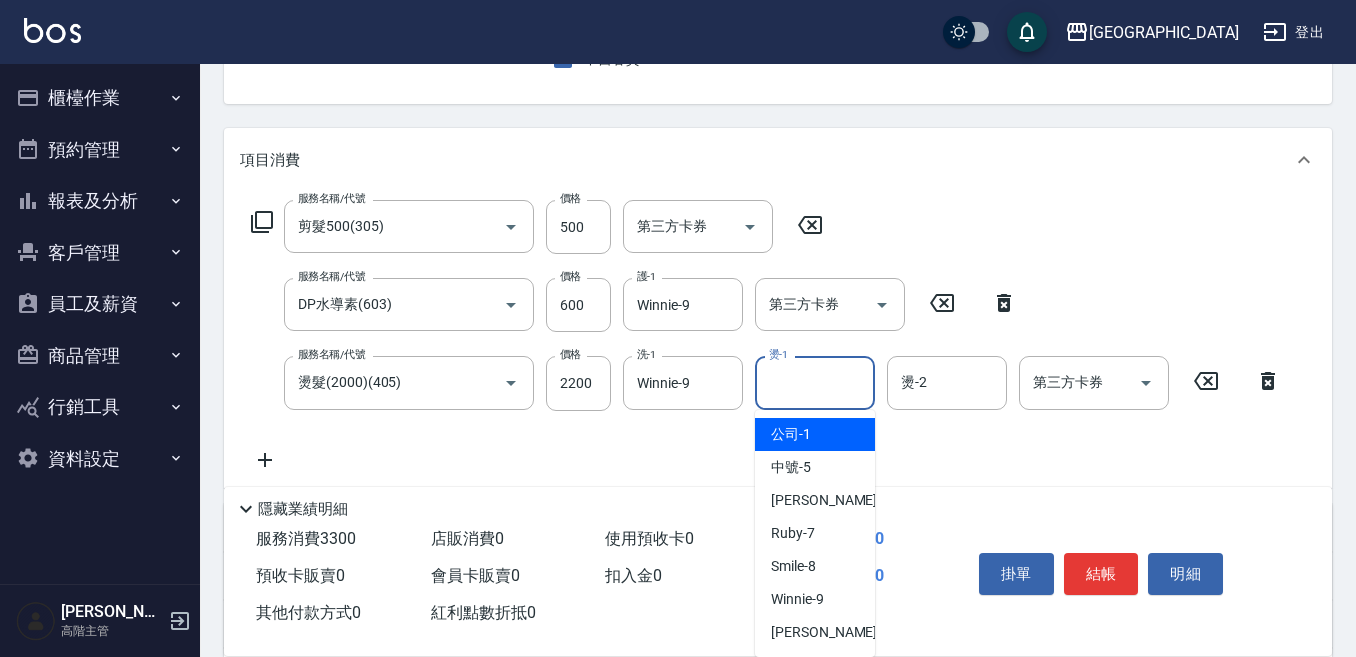 click on "燙-1" at bounding box center [815, 382] 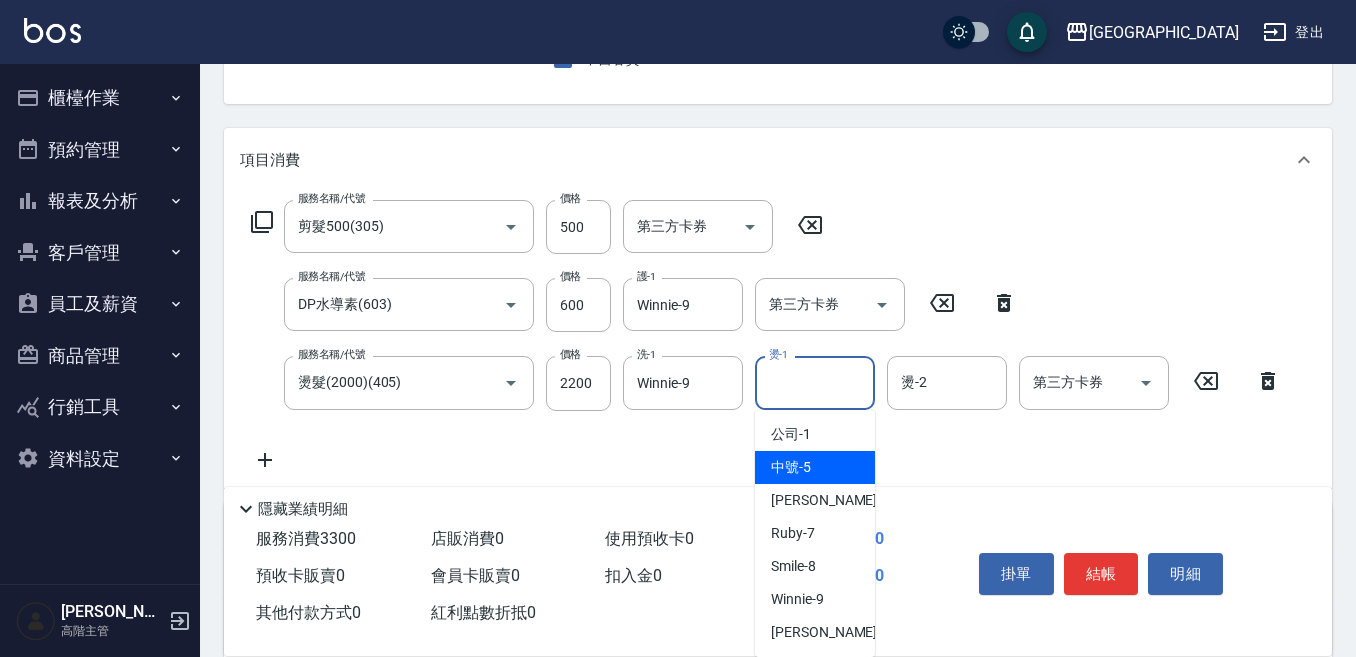 click on "中號 -5" at bounding box center (815, 467) 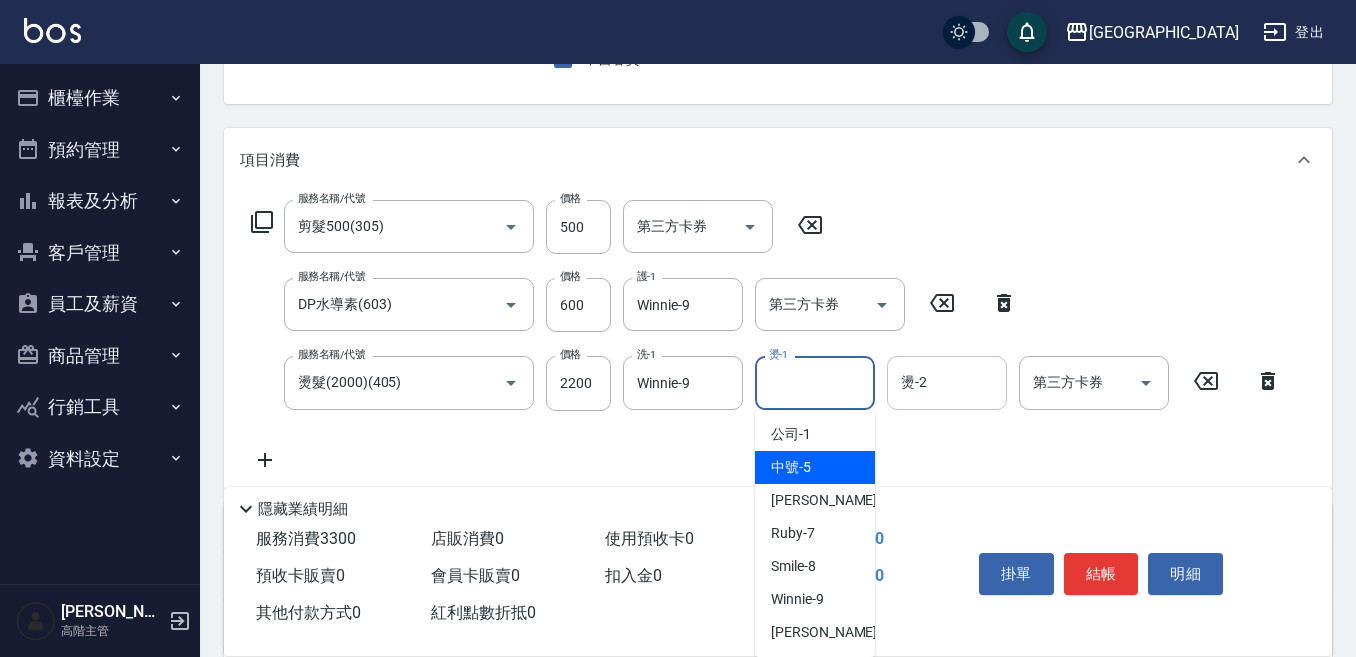 type on "中號-5" 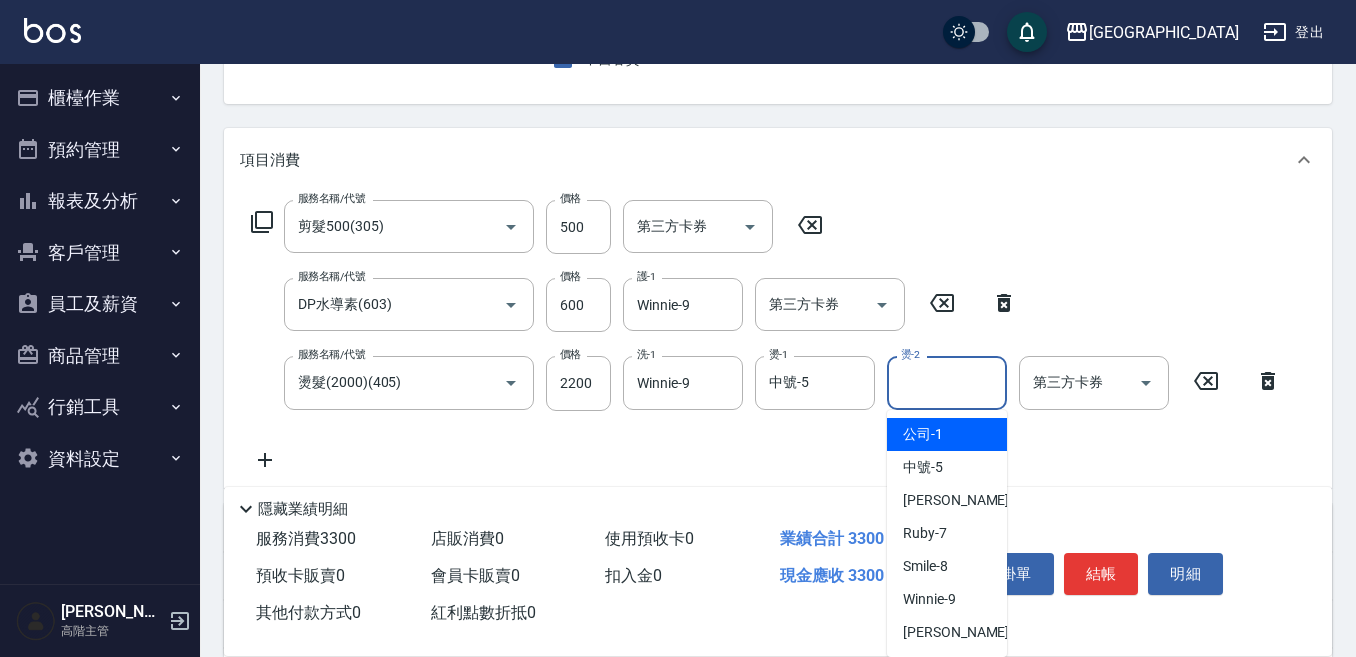 drag, startPoint x: 928, startPoint y: 398, endPoint x: 915, endPoint y: 433, distance: 37.336308 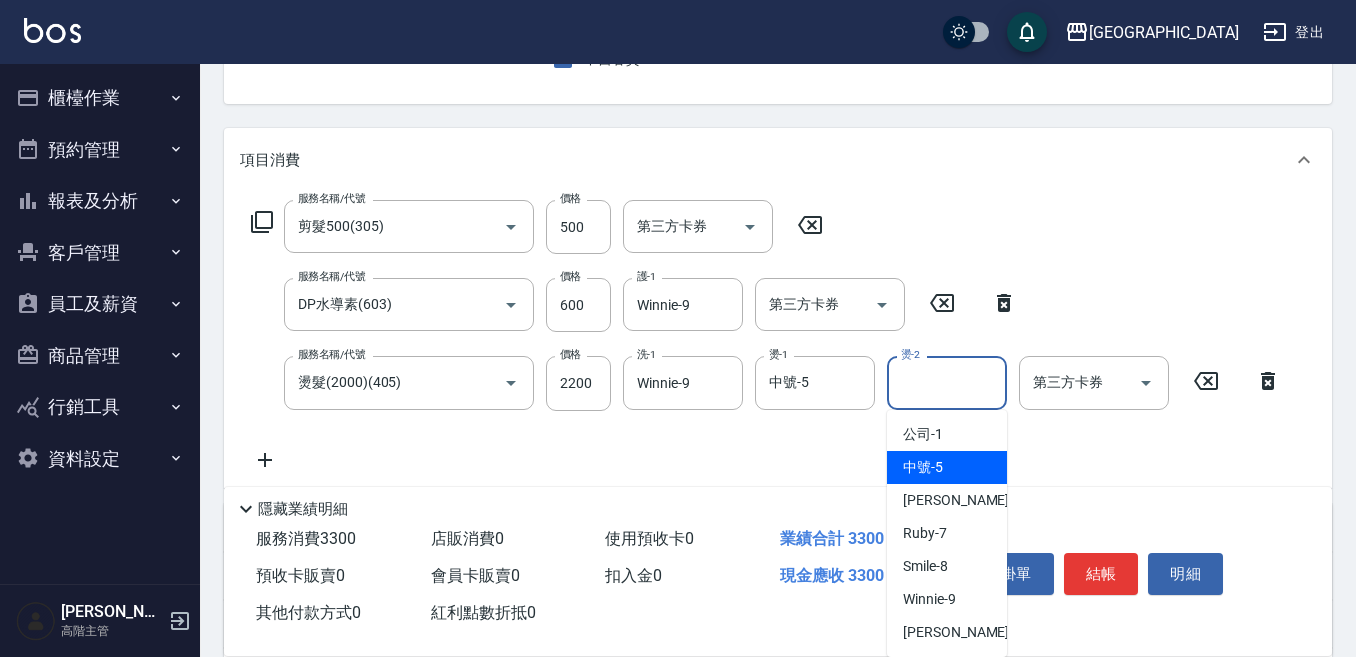click on "中號 -5" at bounding box center (923, 467) 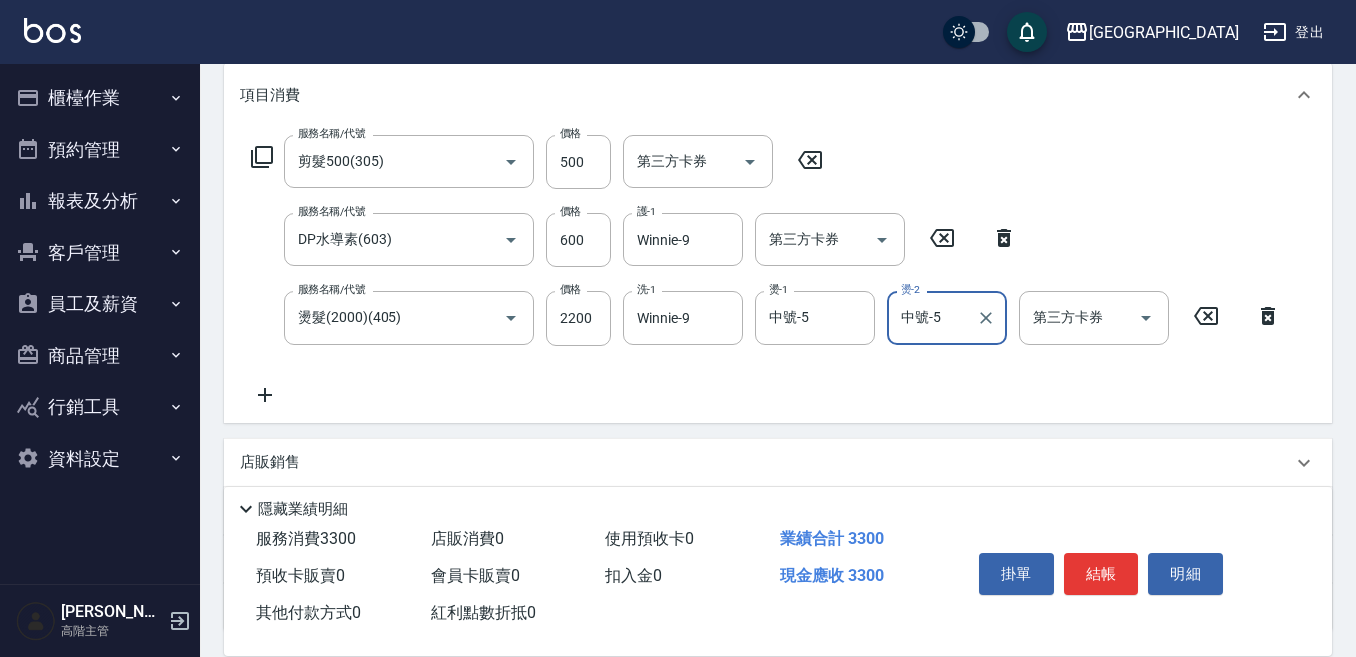 scroll, scrollTop: 300, scrollLeft: 0, axis: vertical 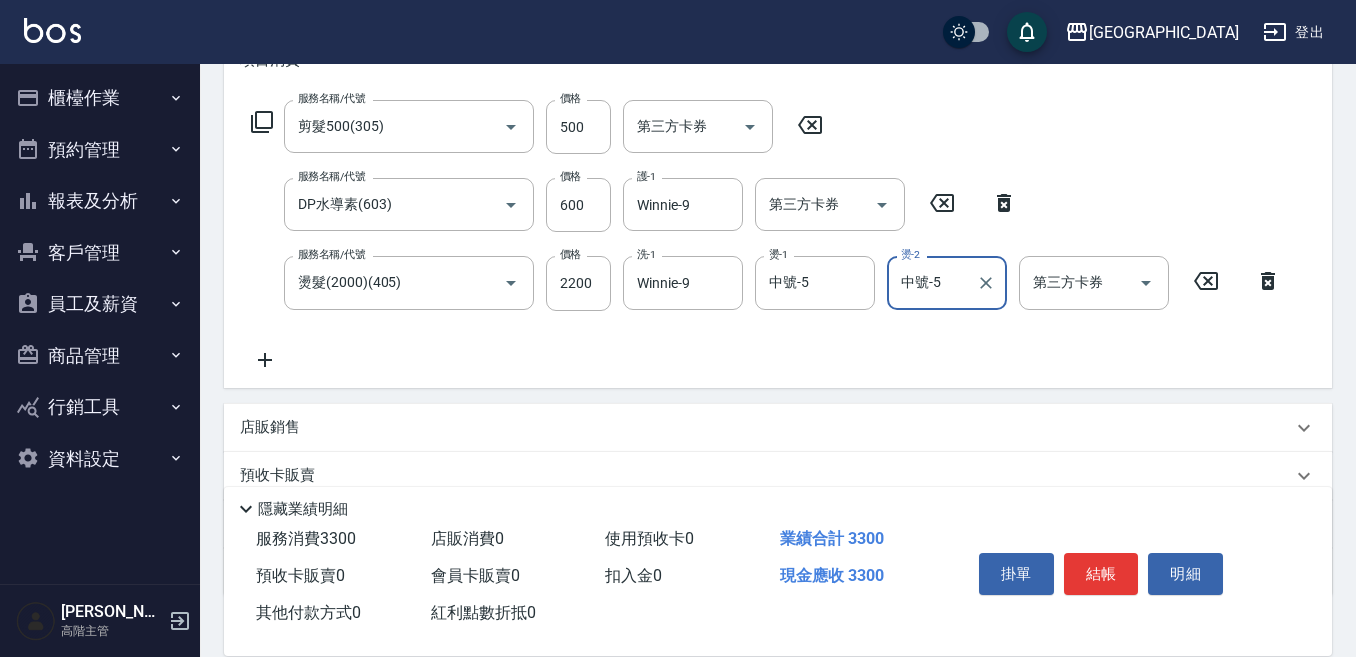 click on "店販銷售" at bounding box center (766, 427) 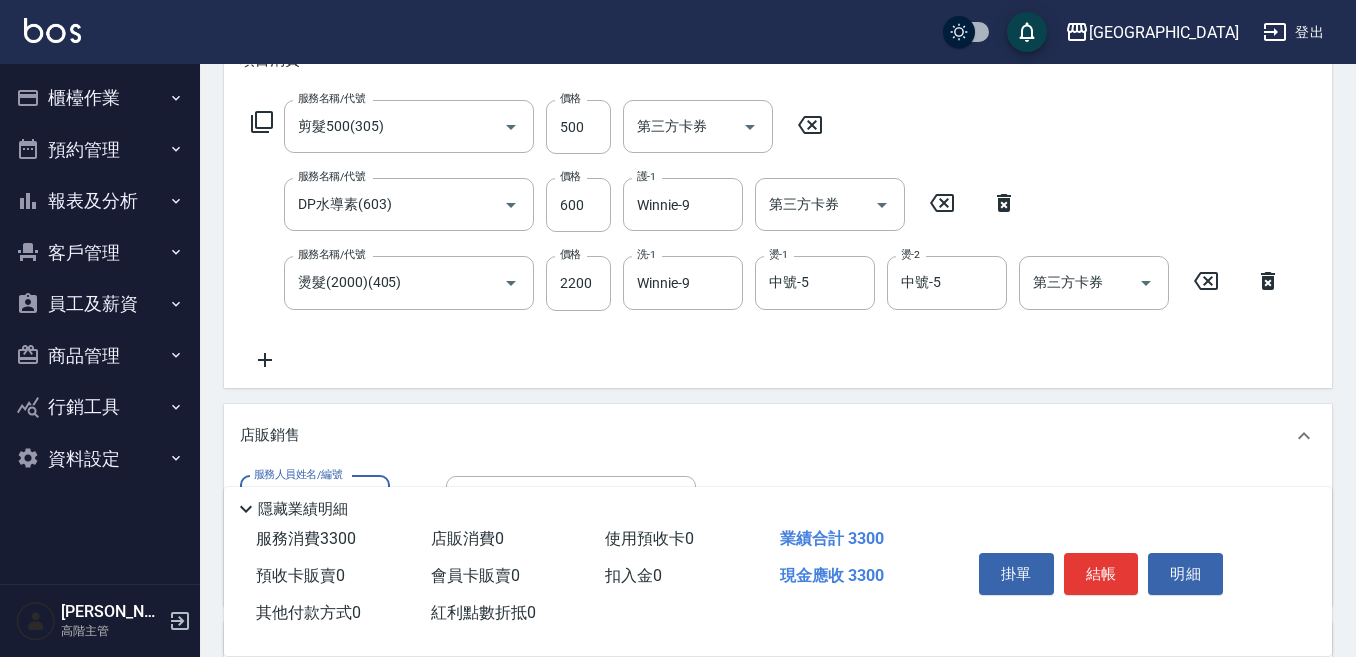 scroll, scrollTop: 0, scrollLeft: 0, axis: both 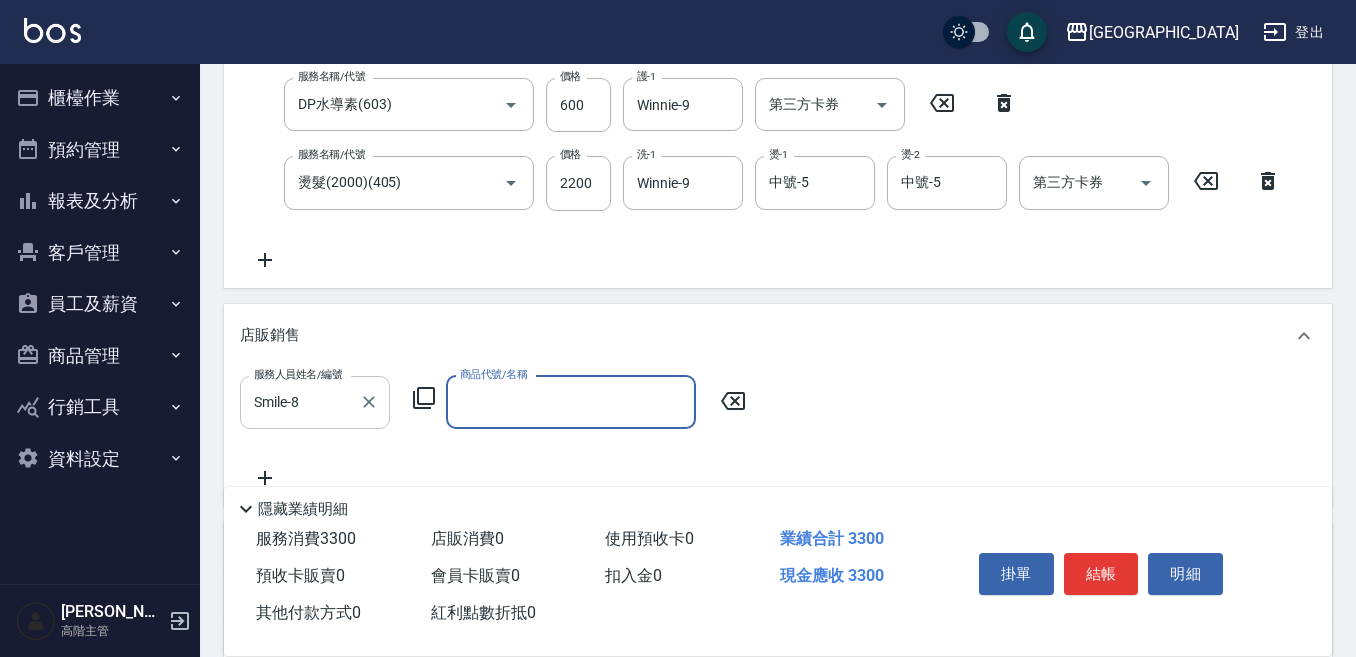 click on "Smile-8" at bounding box center [300, 402] 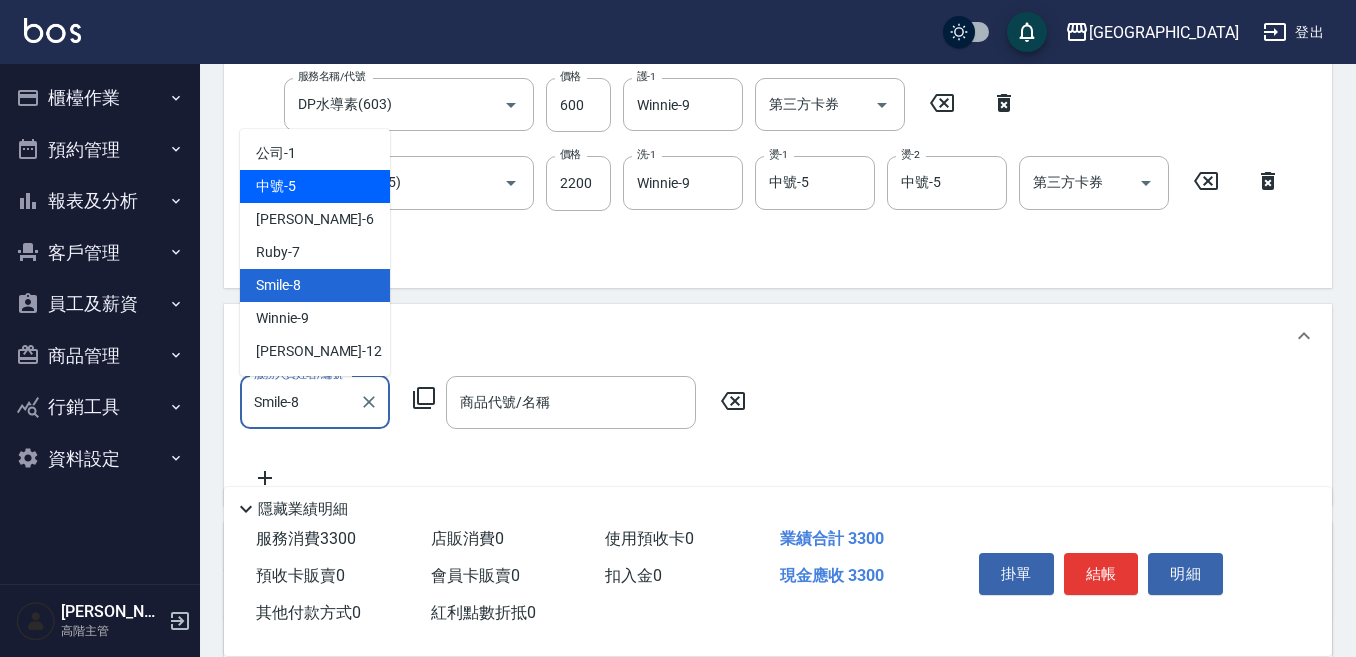 click on "中號 -5" at bounding box center (315, 186) 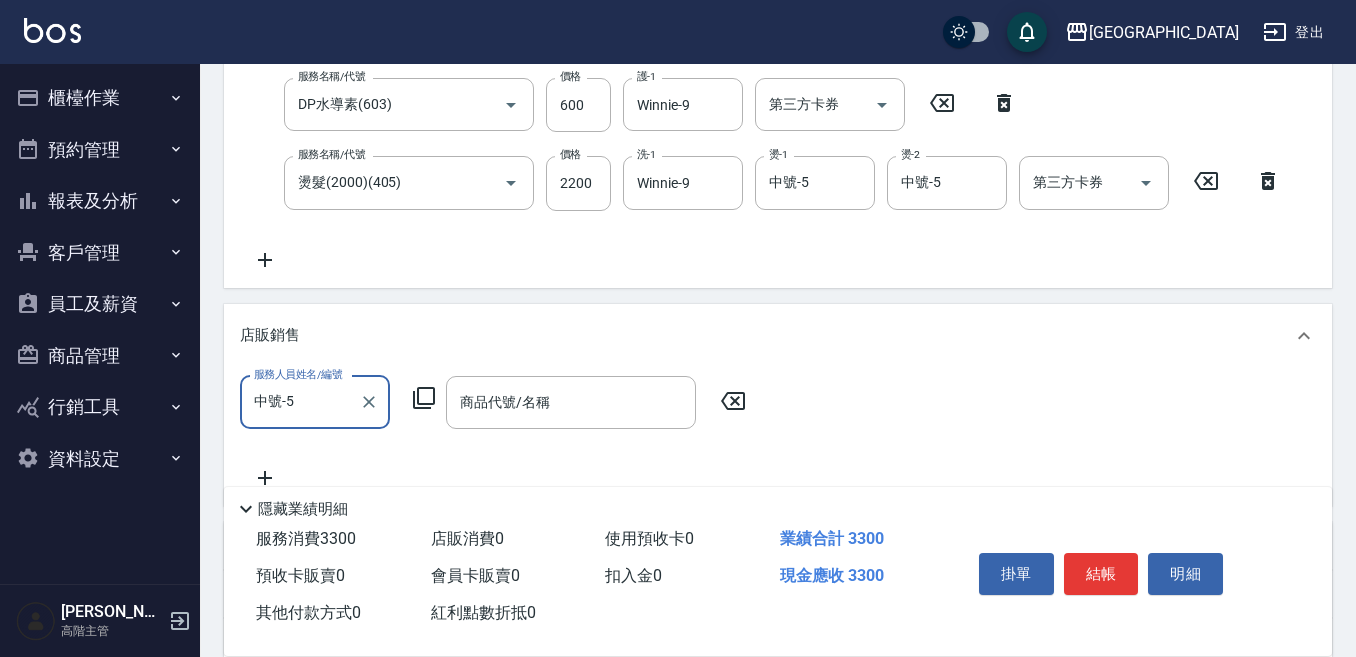 scroll, scrollTop: 500, scrollLeft: 0, axis: vertical 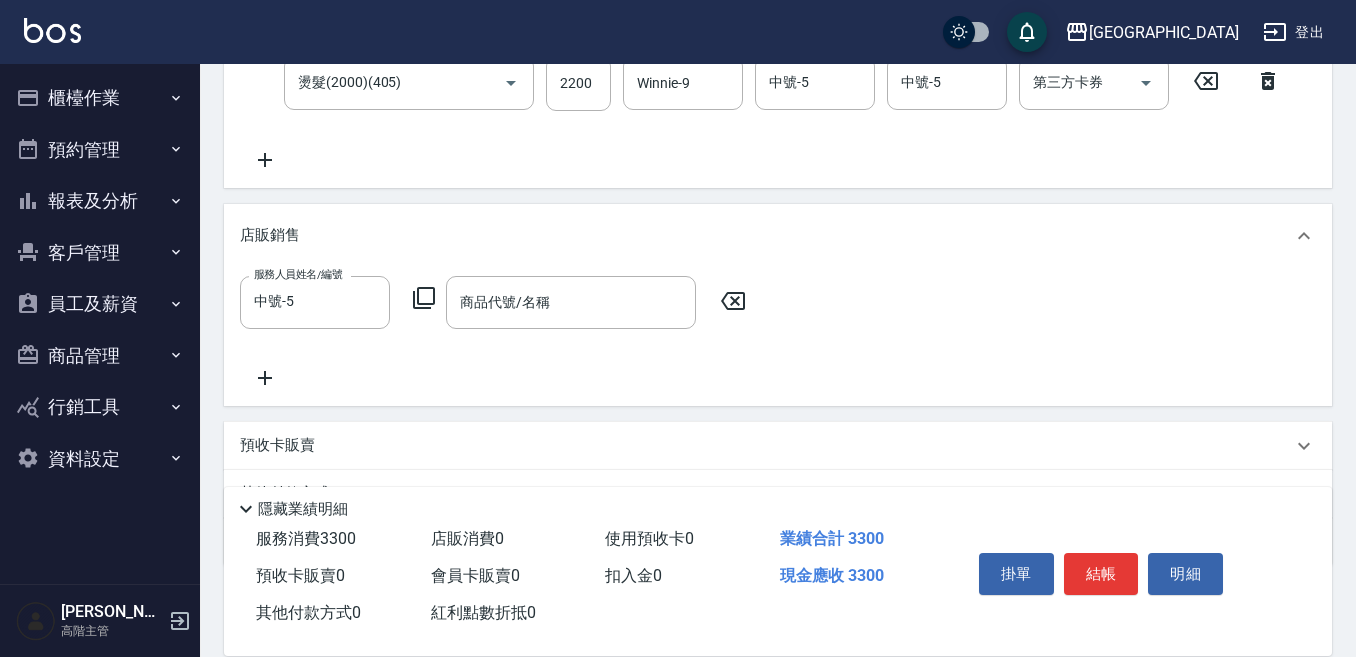 click 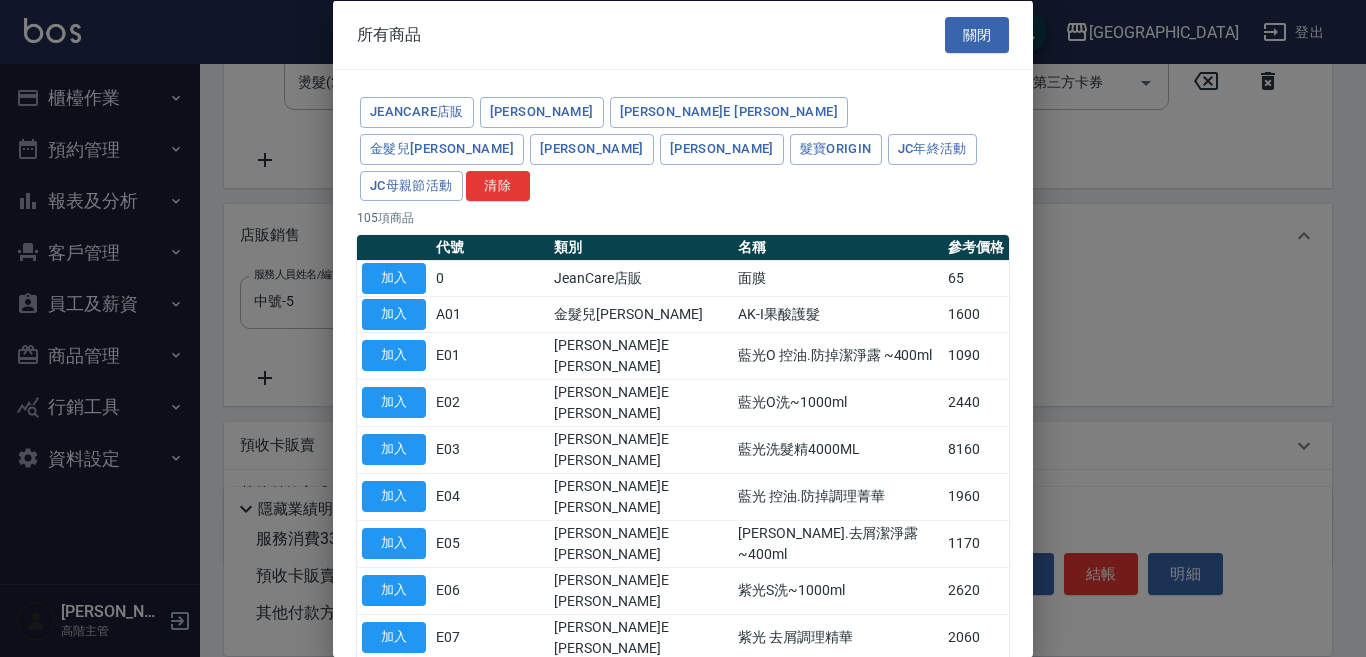 drag, startPoint x: 394, startPoint y: 633, endPoint x: 414, endPoint y: 632, distance: 20.024984 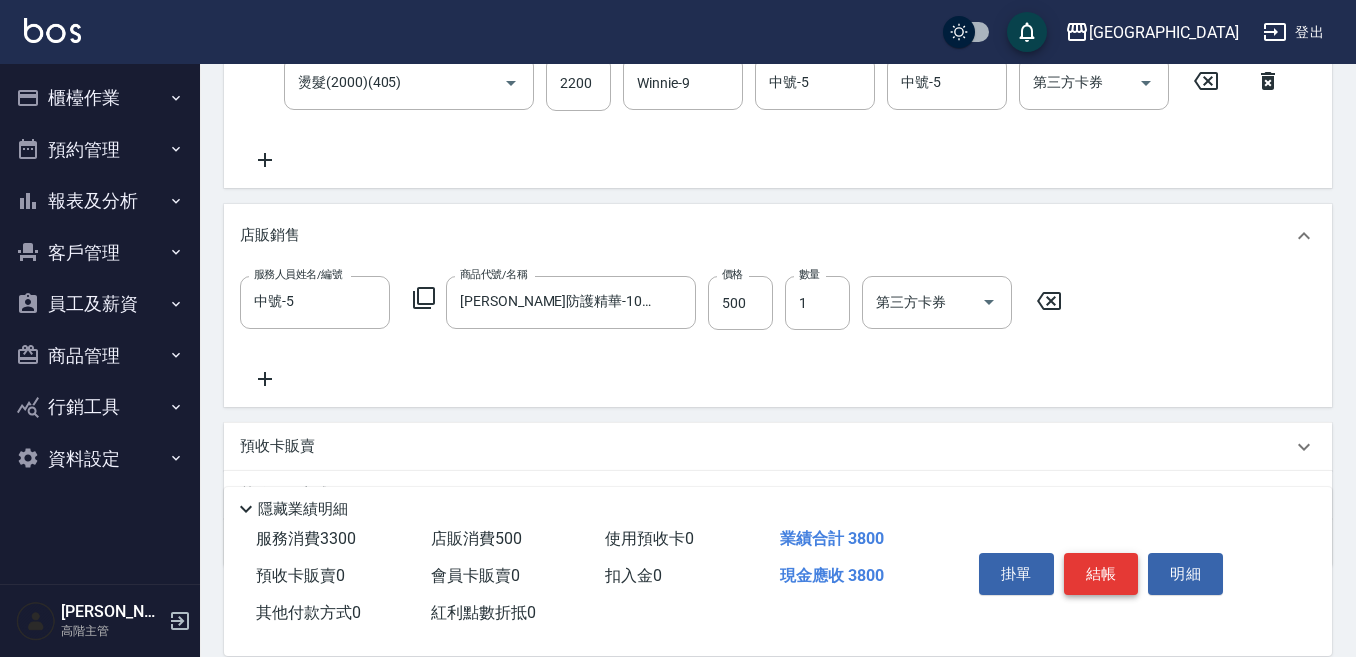 click on "結帳" at bounding box center (1101, 574) 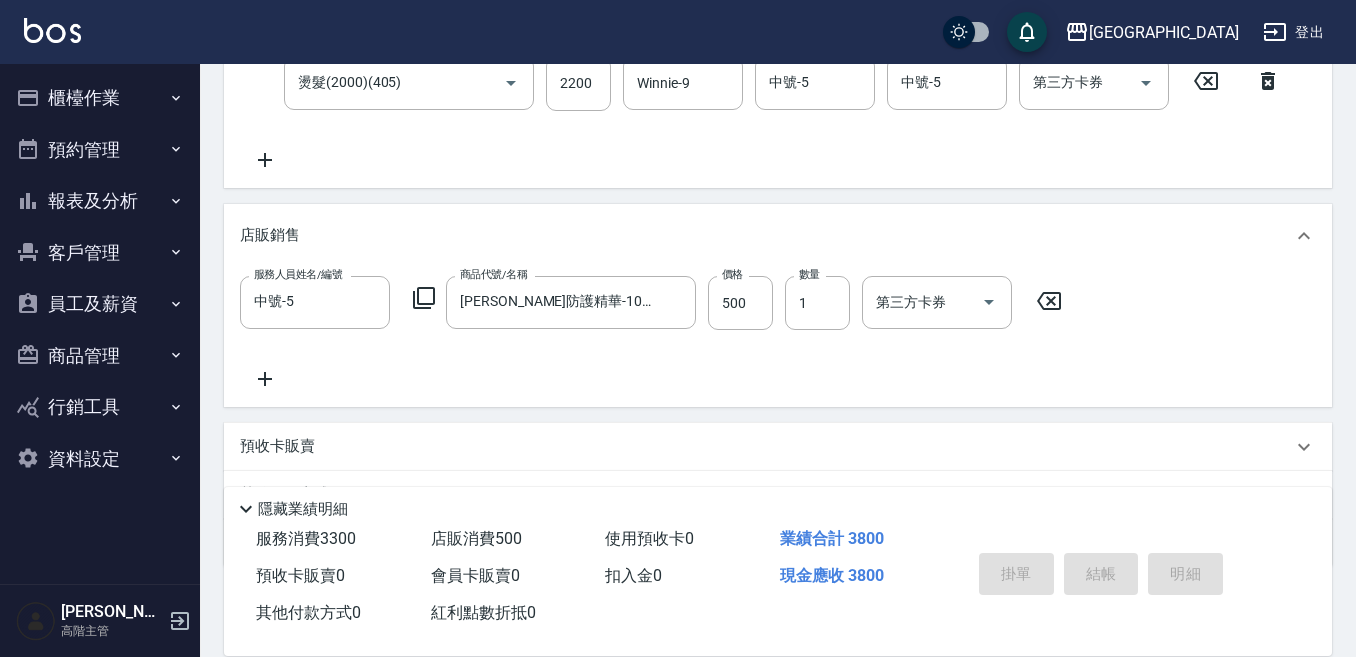 type on "[DATE] 19:25" 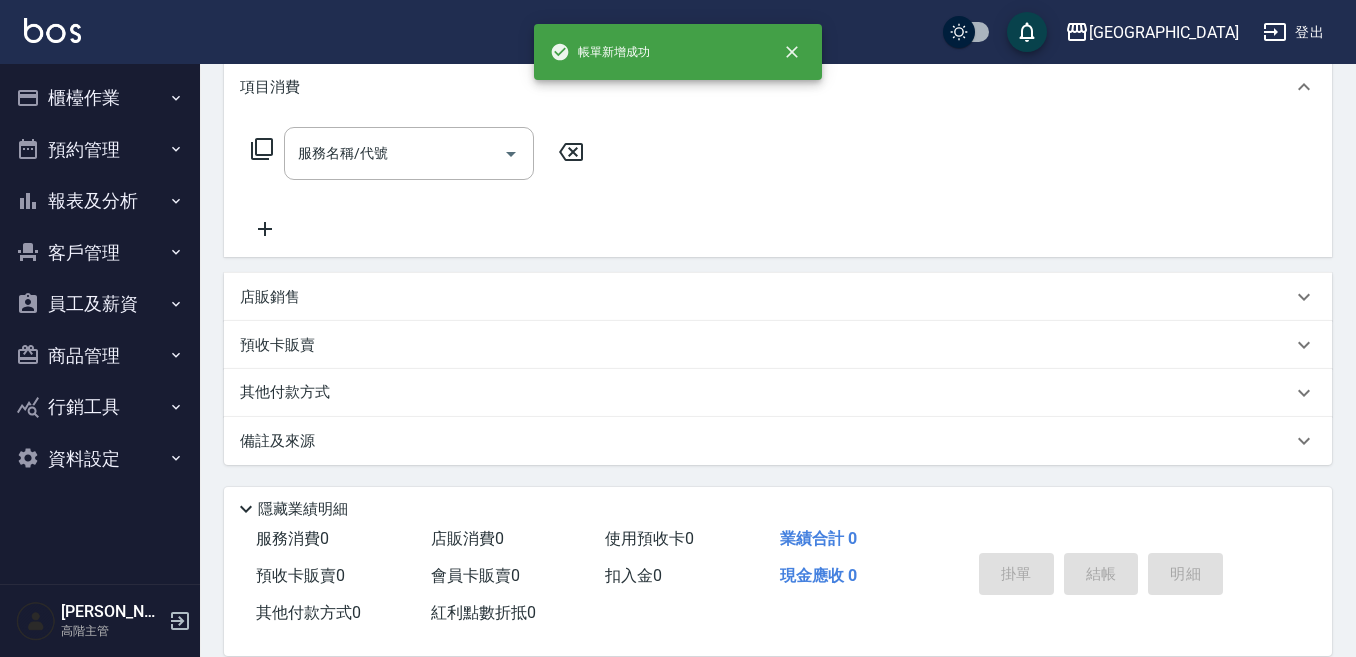 scroll, scrollTop: 0, scrollLeft: 0, axis: both 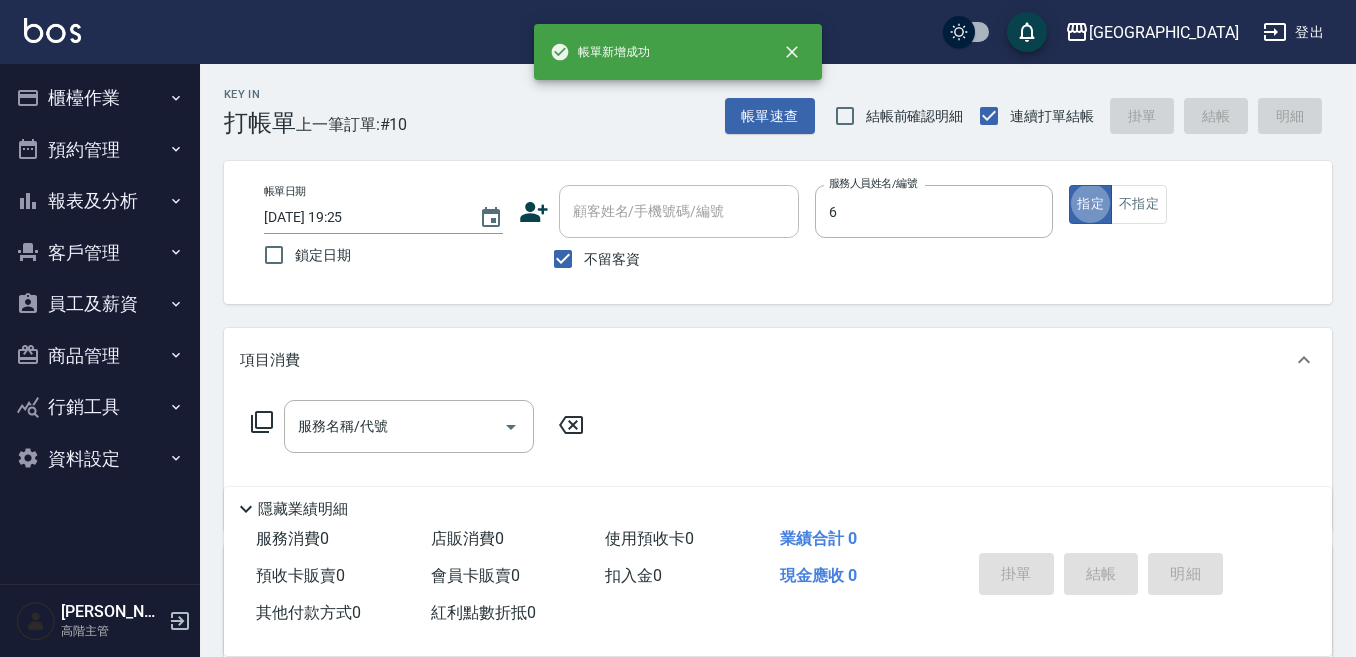 type on "[PERSON_NAME]-6" 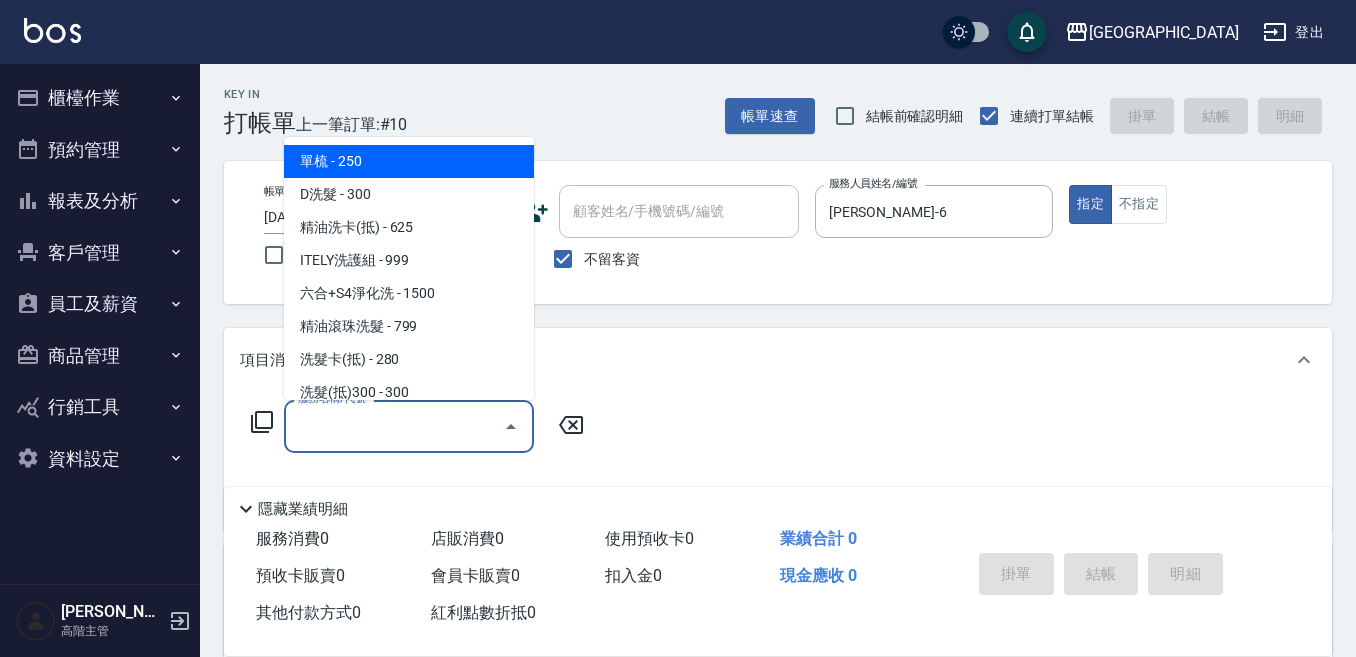 click on "服務名稱/代號" at bounding box center (394, 426) 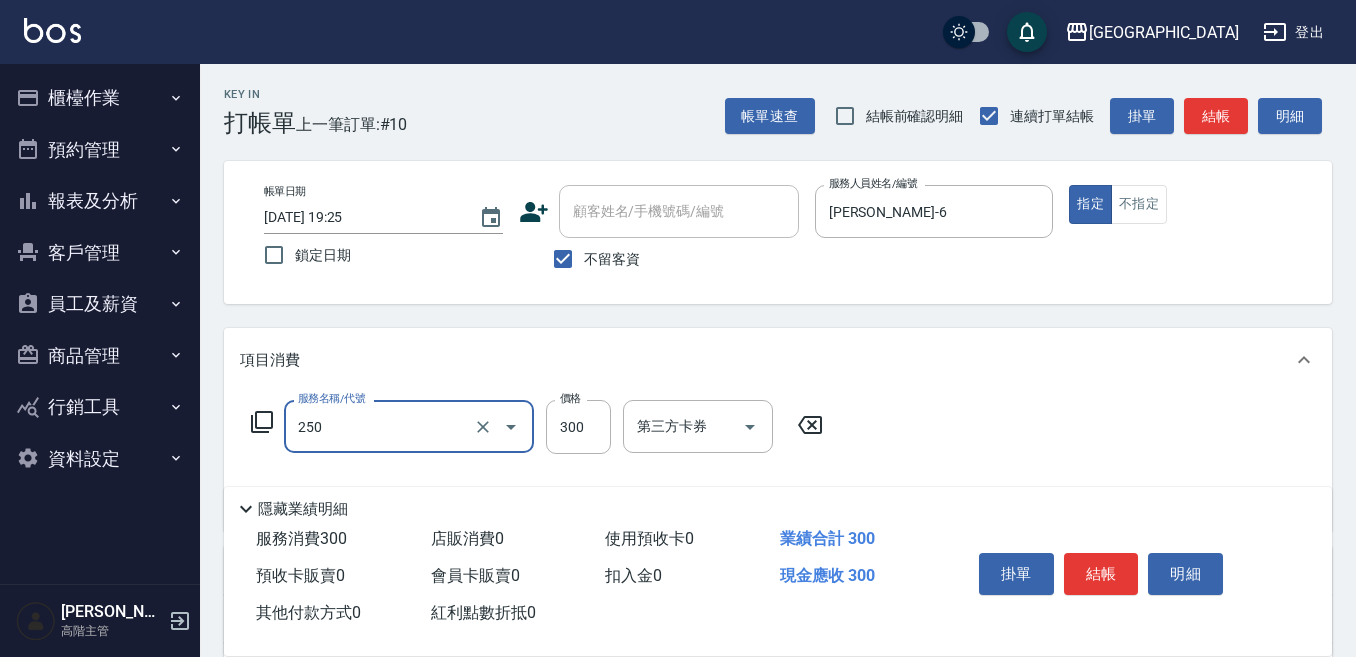 type on "日式洗髮(250)" 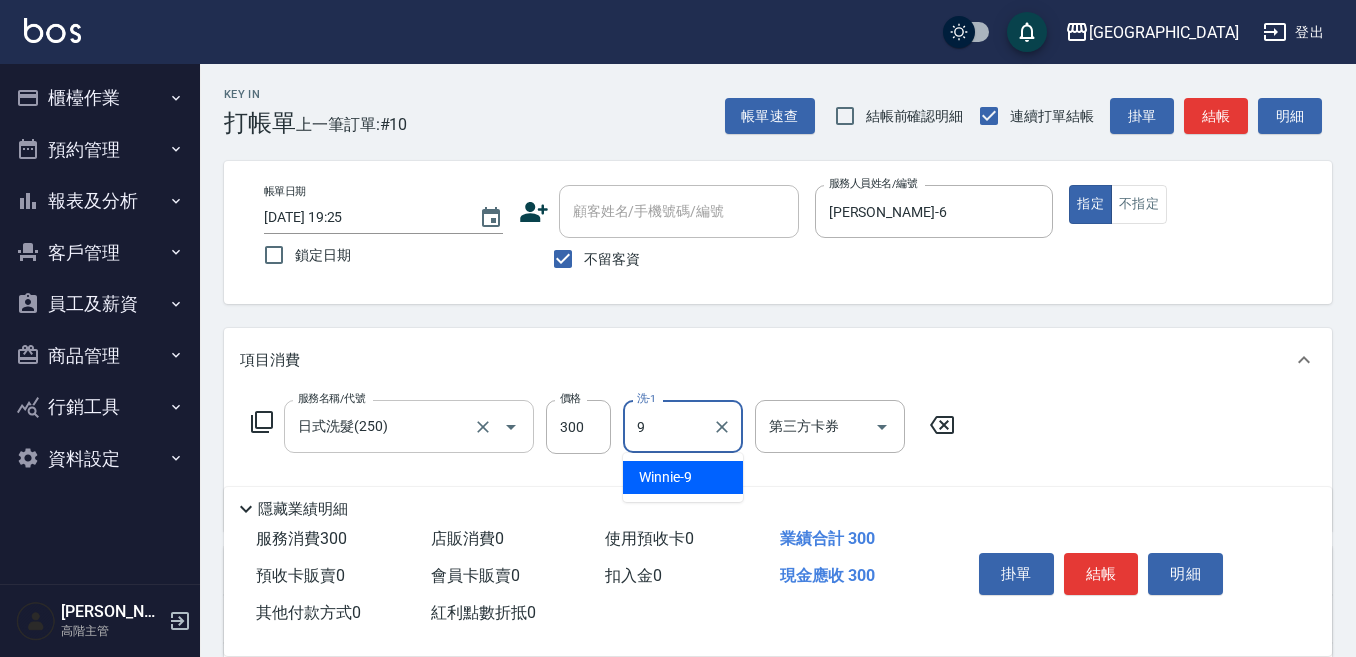 type on "Winnie-9" 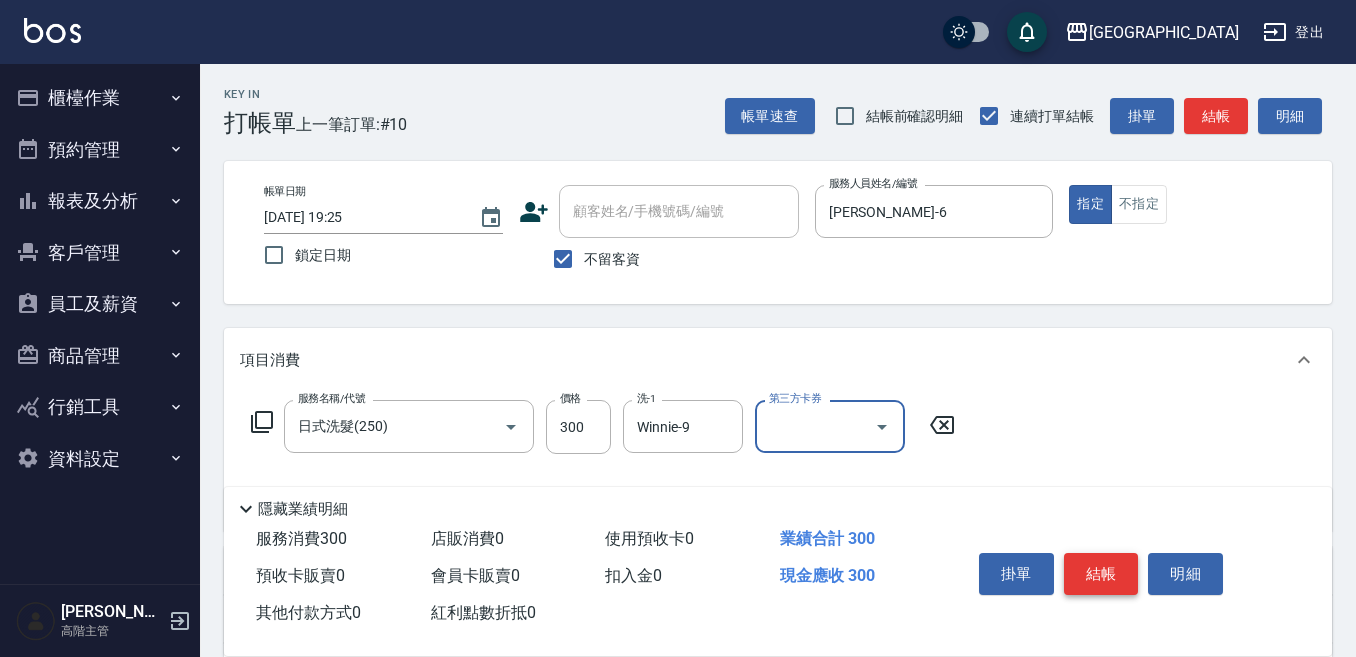 click on "結帳" at bounding box center [1101, 574] 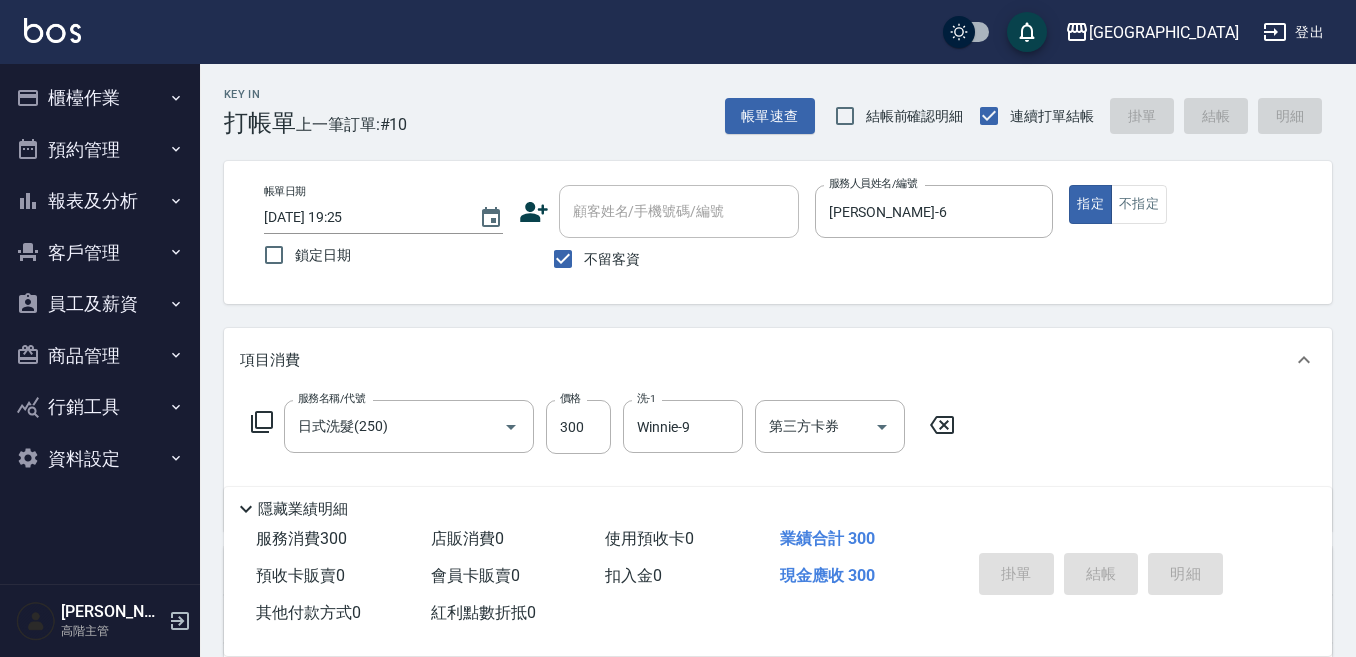 type 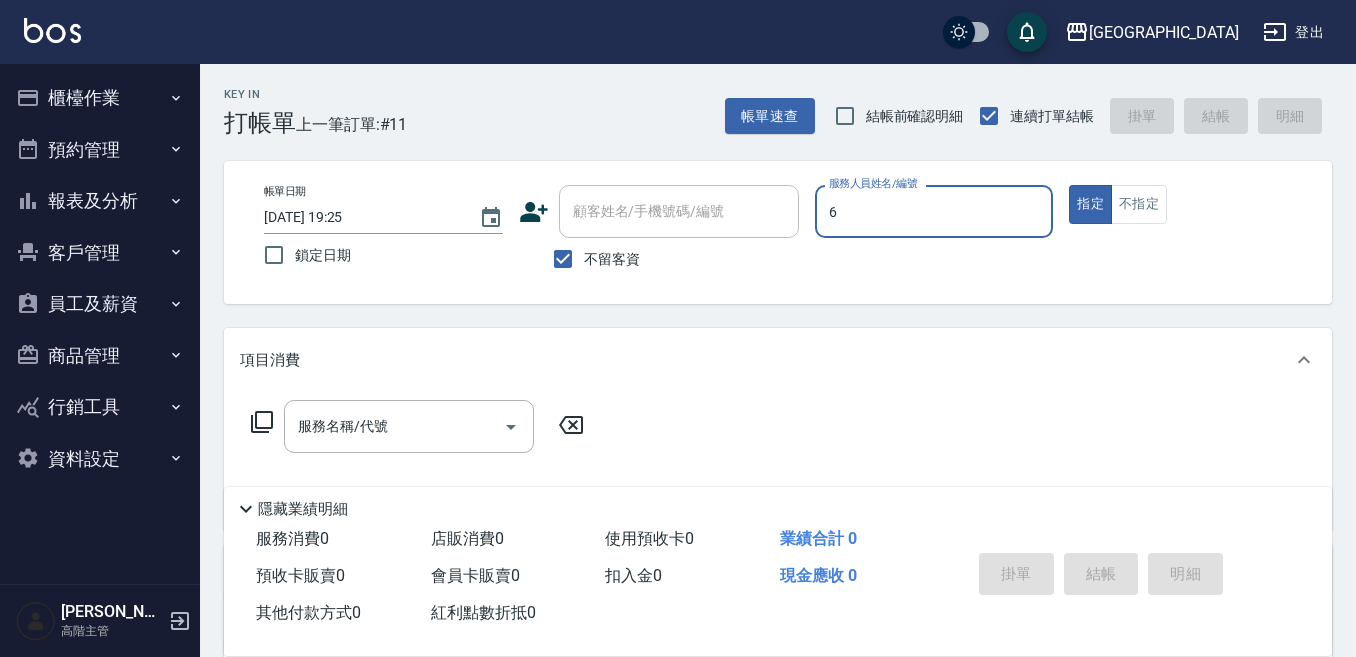 type on "[PERSON_NAME]-6" 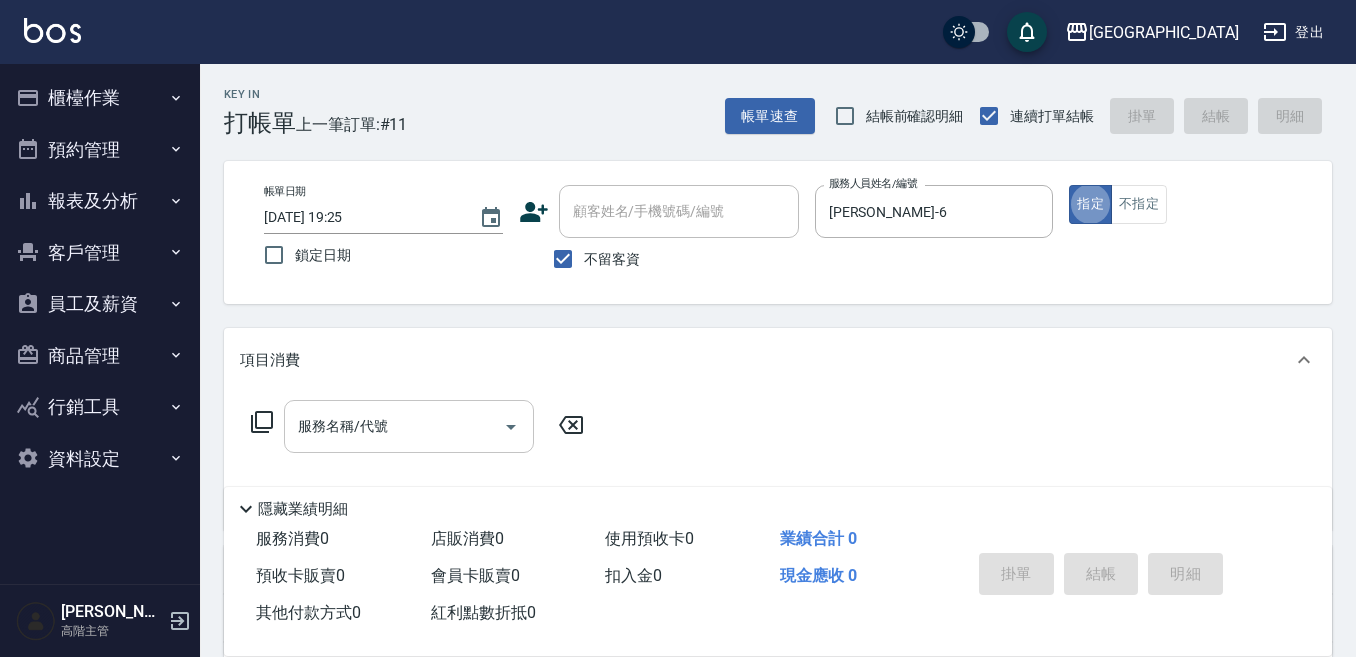 click on "服務名稱/代號" at bounding box center [394, 426] 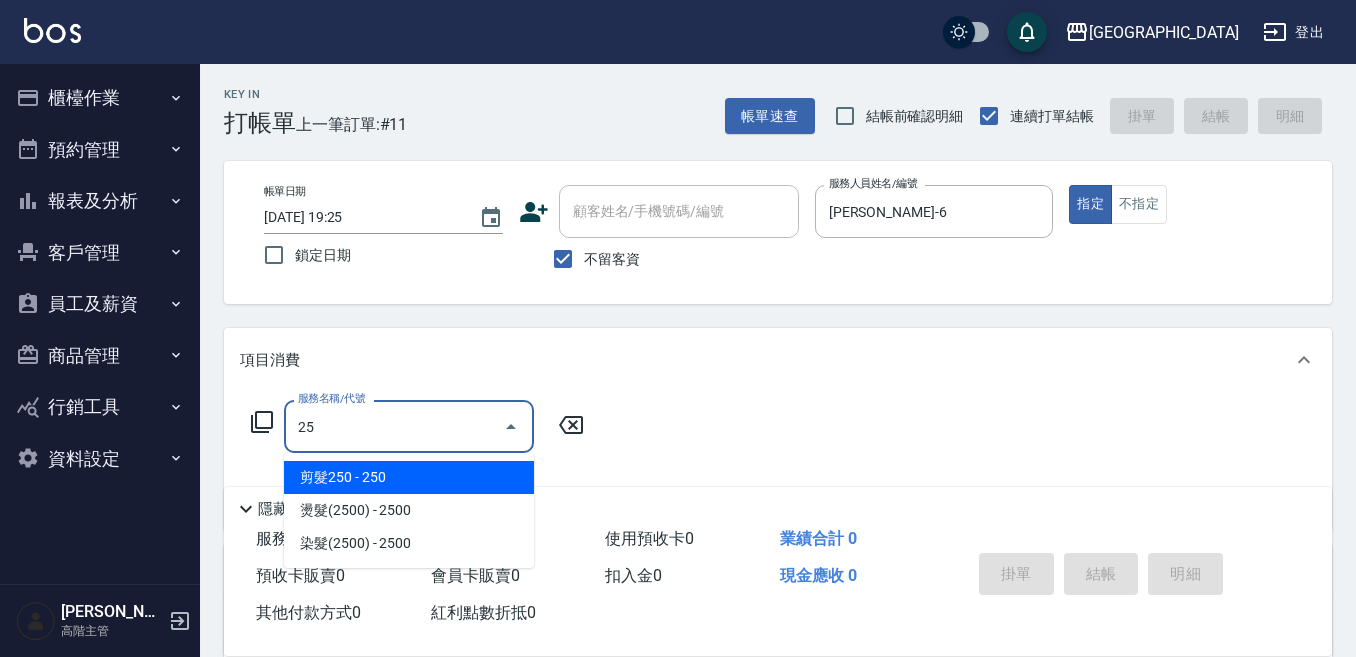 scroll, scrollTop: 0, scrollLeft: 0, axis: both 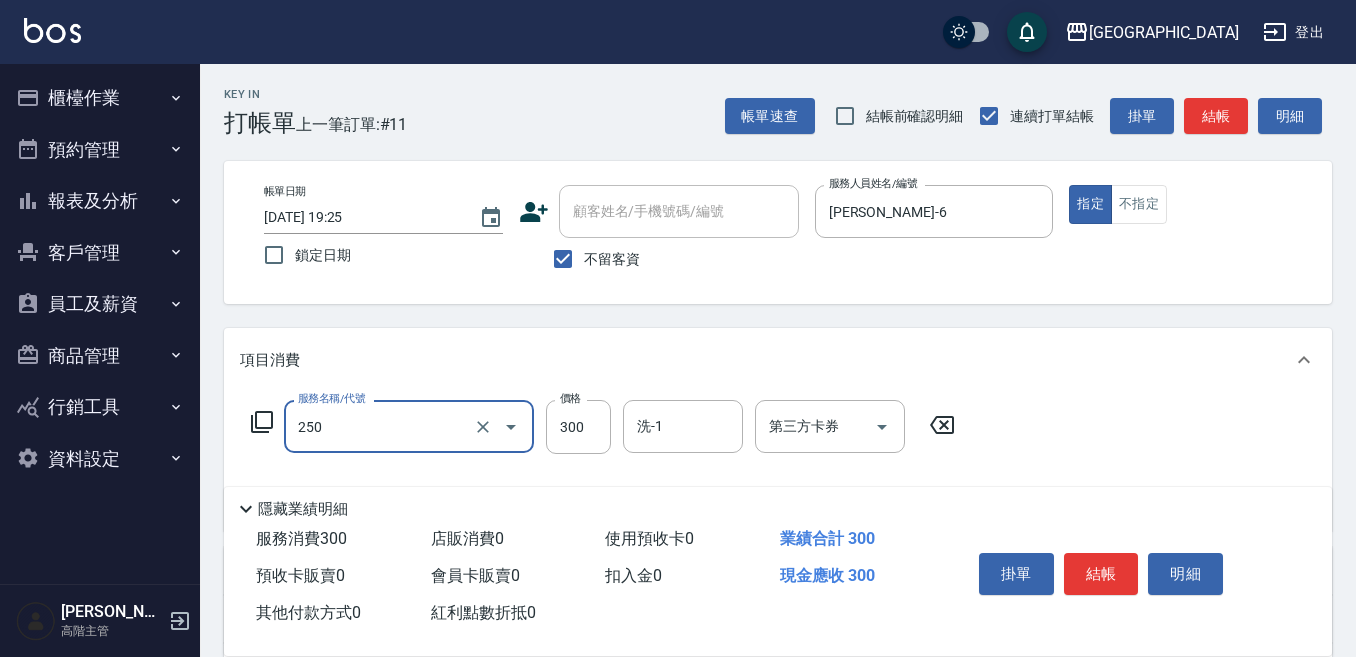 type on "日式洗髮(250)" 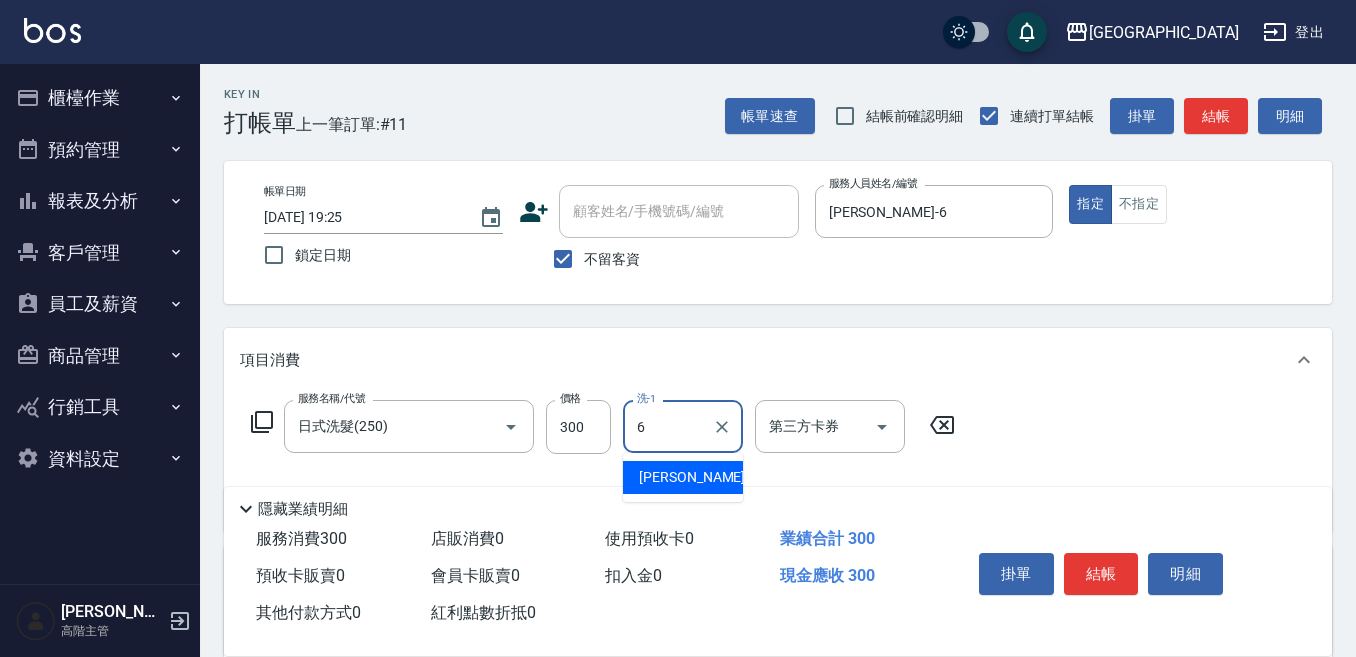 type on "[PERSON_NAME]-6" 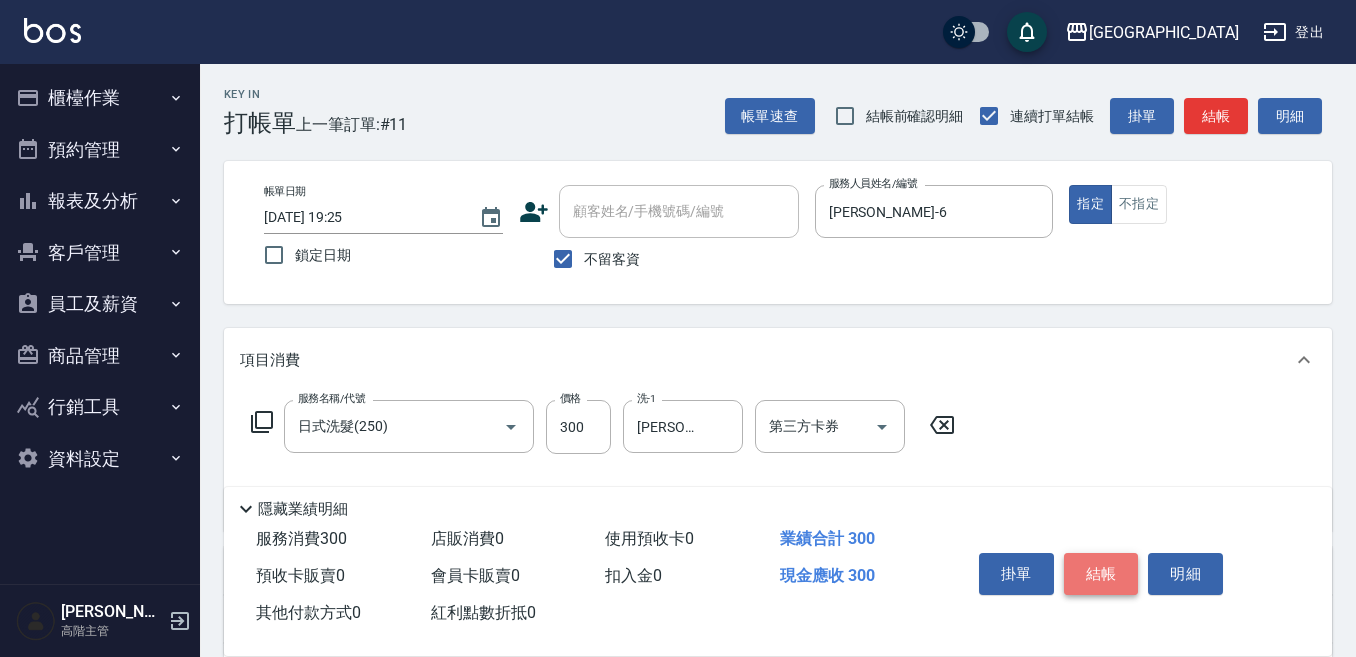 click on "結帳" at bounding box center [1101, 574] 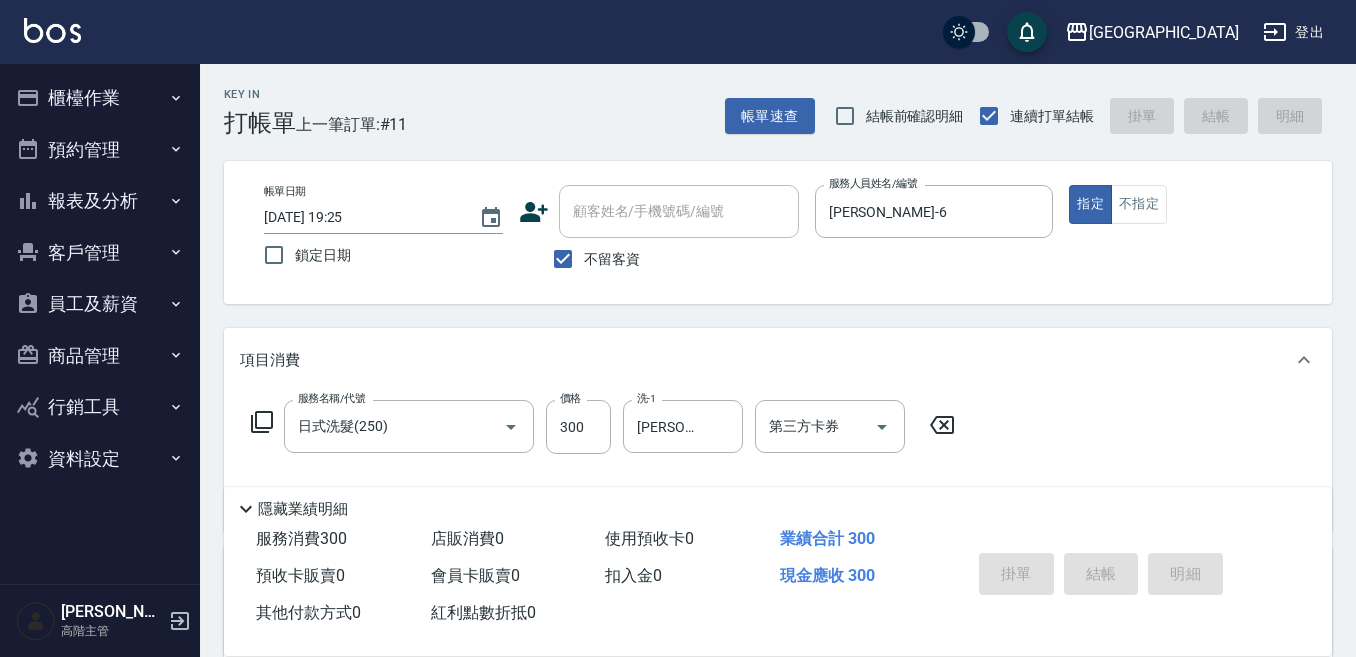 type on "[DATE] 19:26" 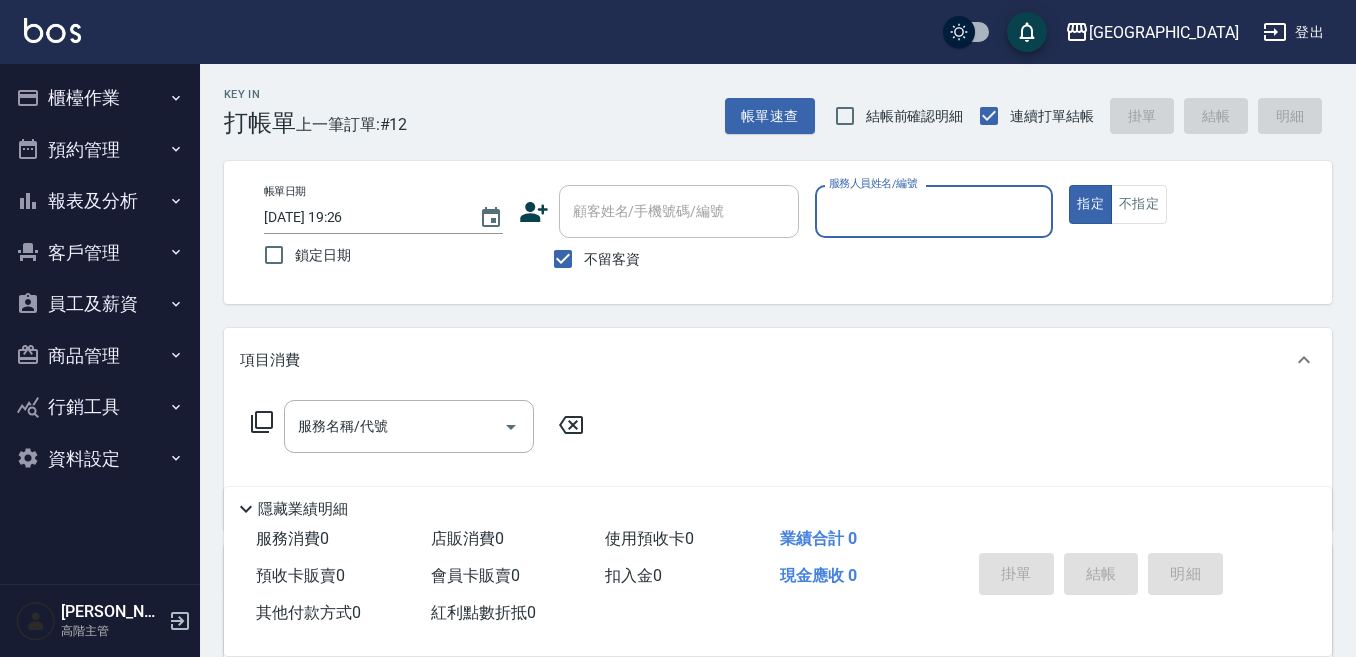 click on "櫃檯作業" at bounding box center (100, 98) 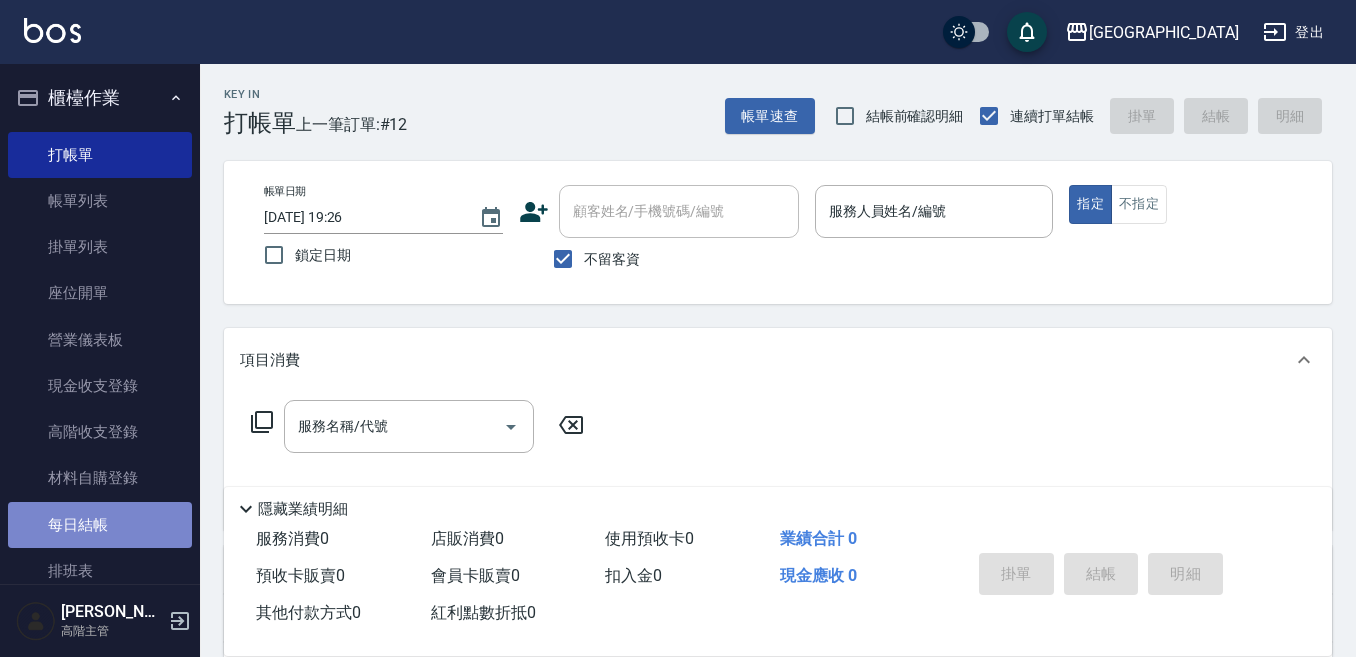 click on "每日結帳" at bounding box center (100, 525) 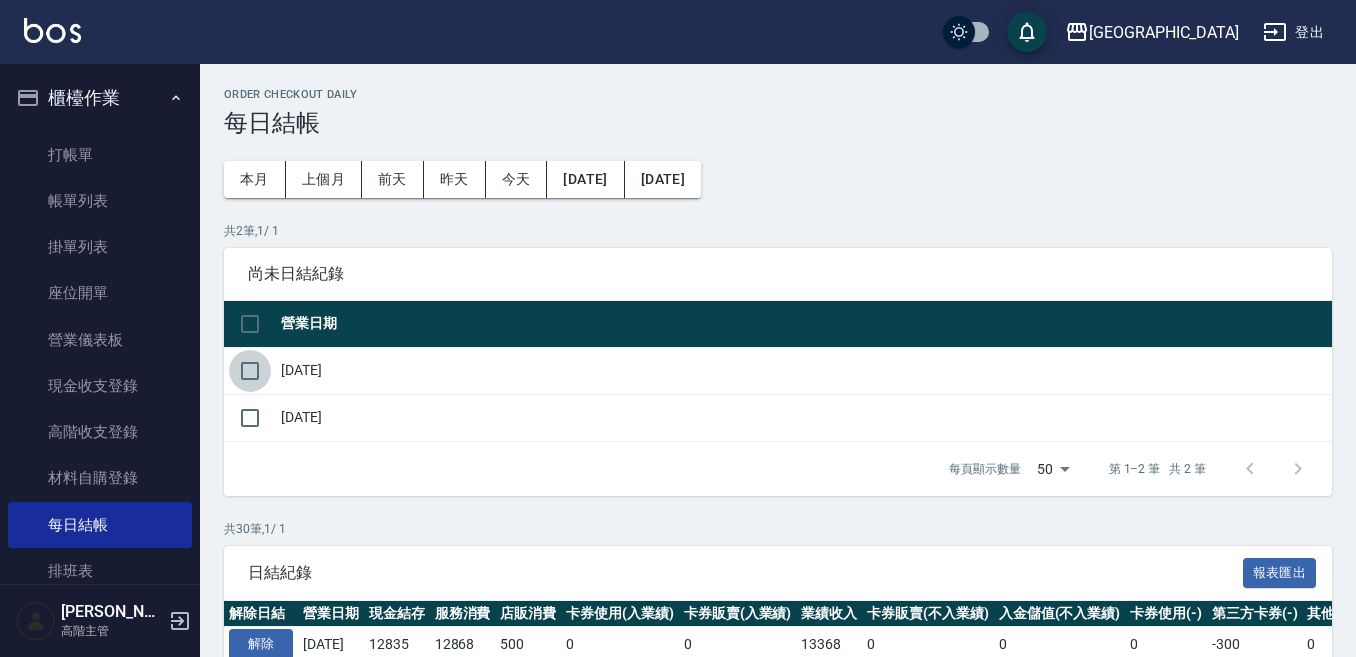 drag, startPoint x: 255, startPoint y: 375, endPoint x: 226, endPoint y: 420, distance: 53.535034 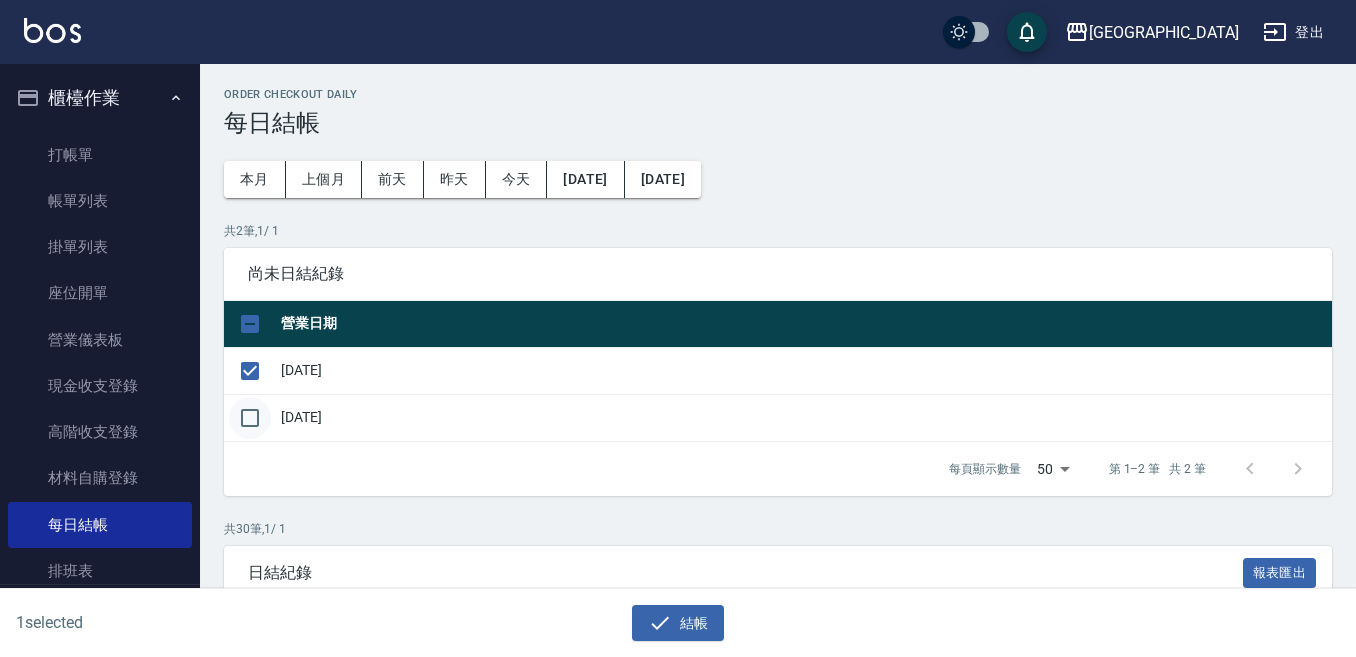 click at bounding box center [250, 418] 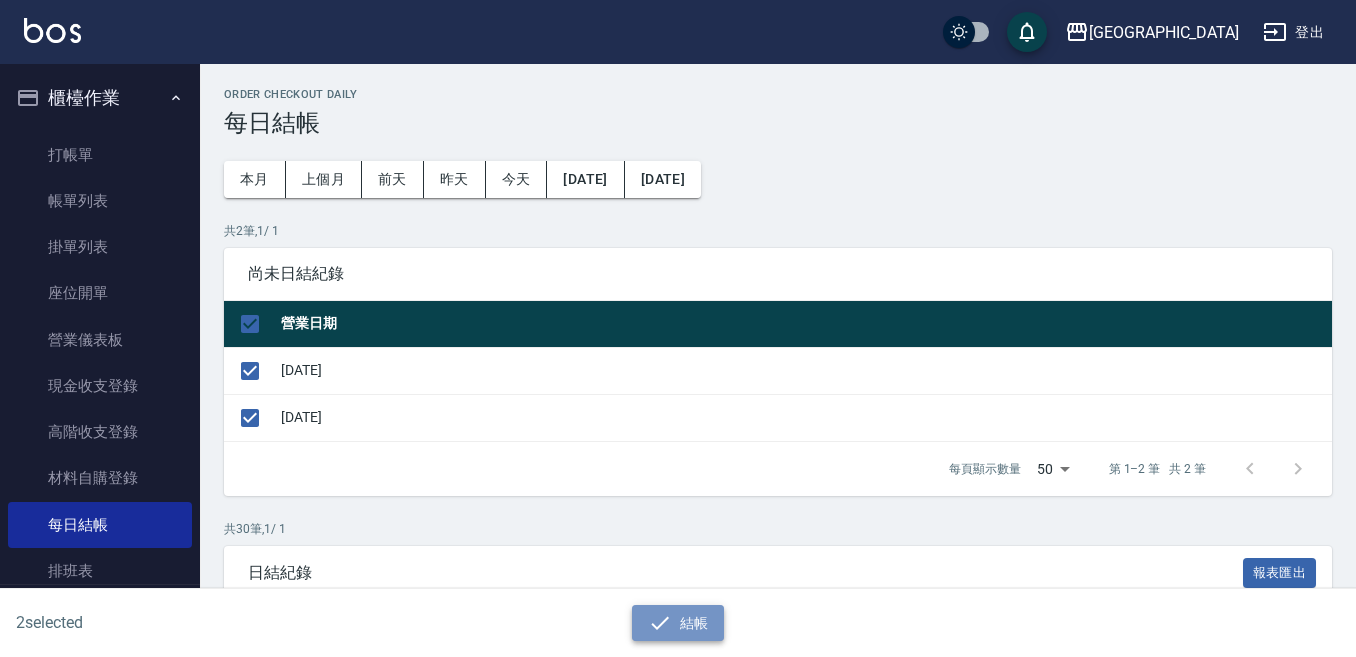 click on "結帳" at bounding box center (678, 623) 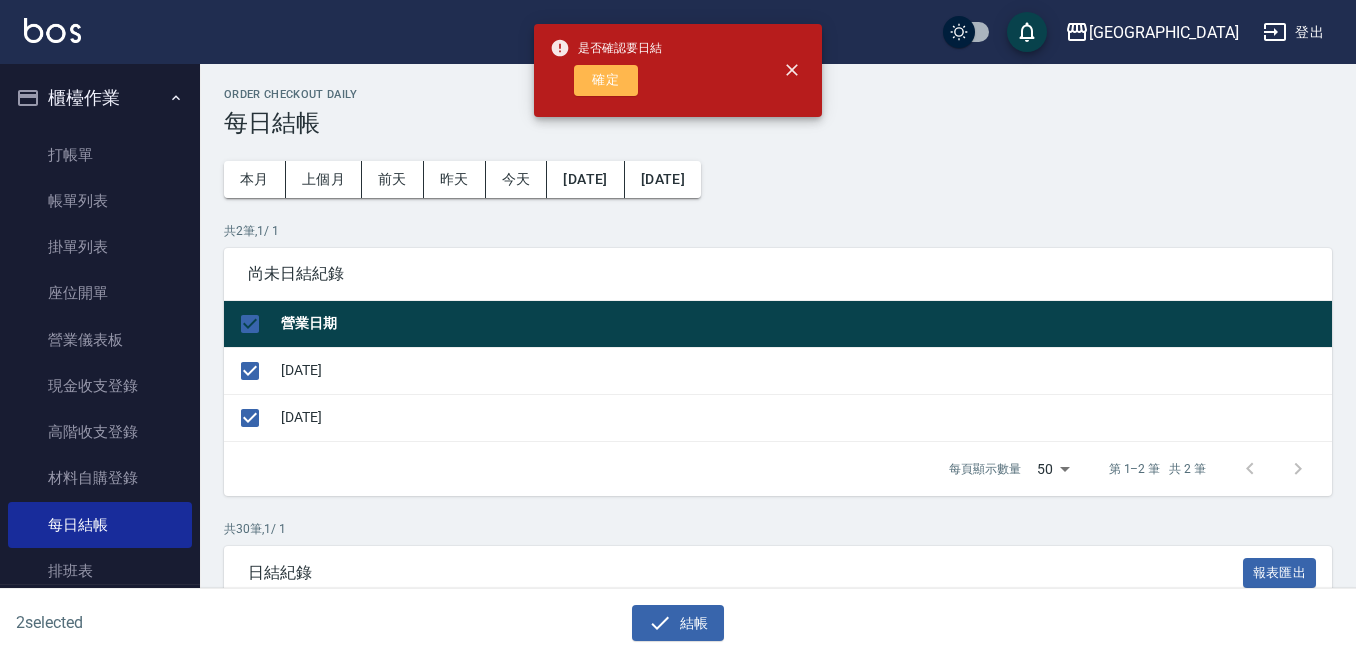 drag, startPoint x: 600, startPoint y: 81, endPoint x: 585, endPoint y: 97, distance: 21.931713 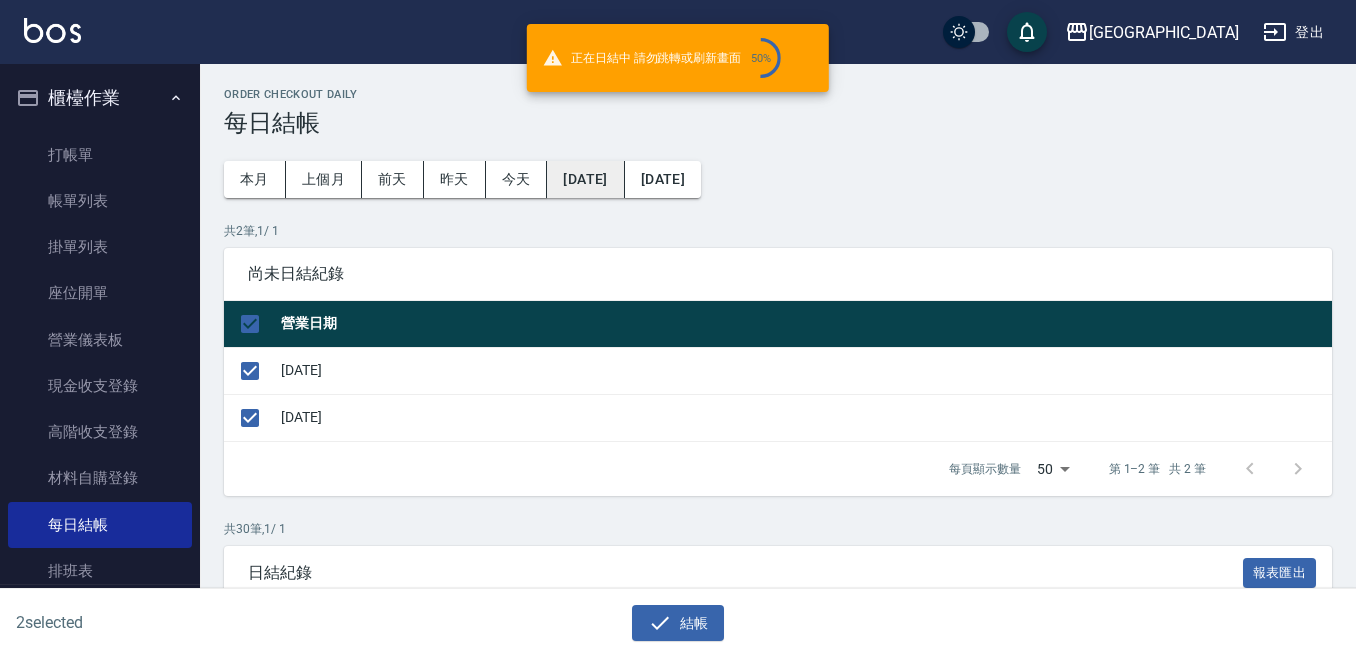checkbox on "false" 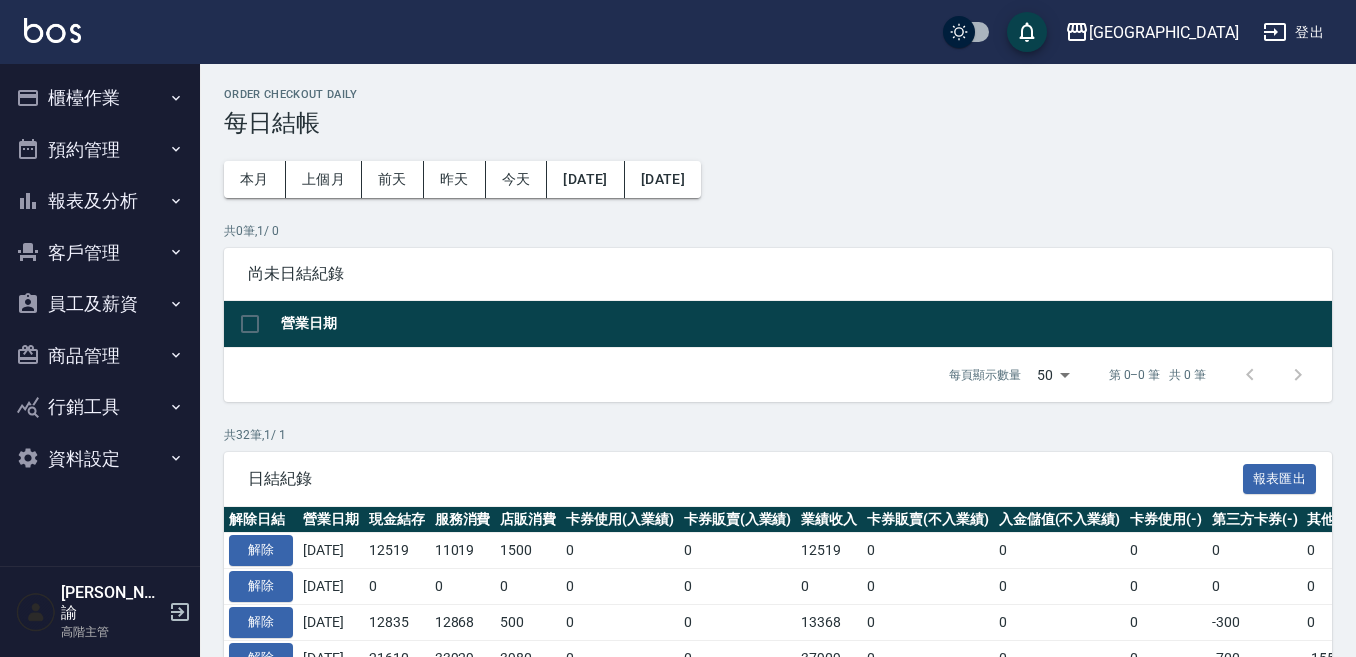 scroll, scrollTop: 0, scrollLeft: 0, axis: both 